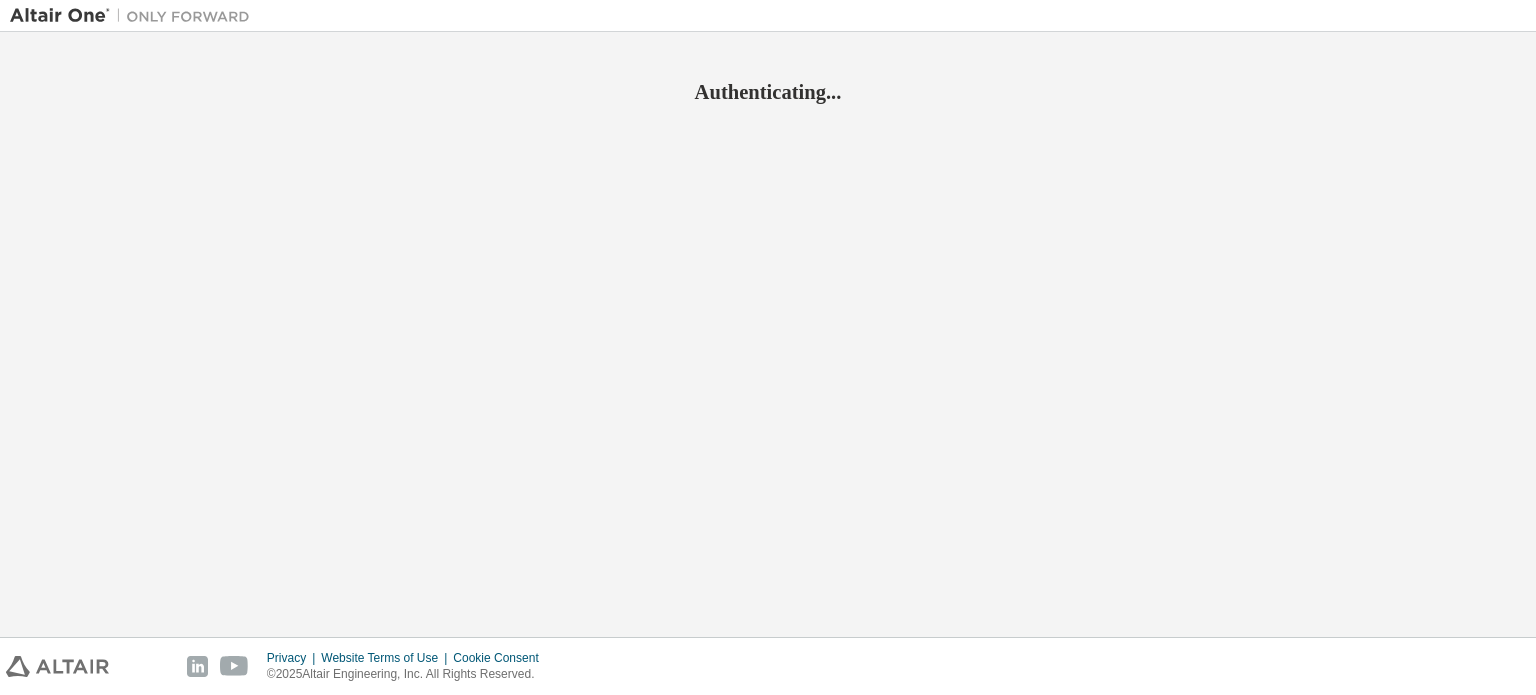 scroll, scrollTop: 0, scrollLeft: 0, axis: both 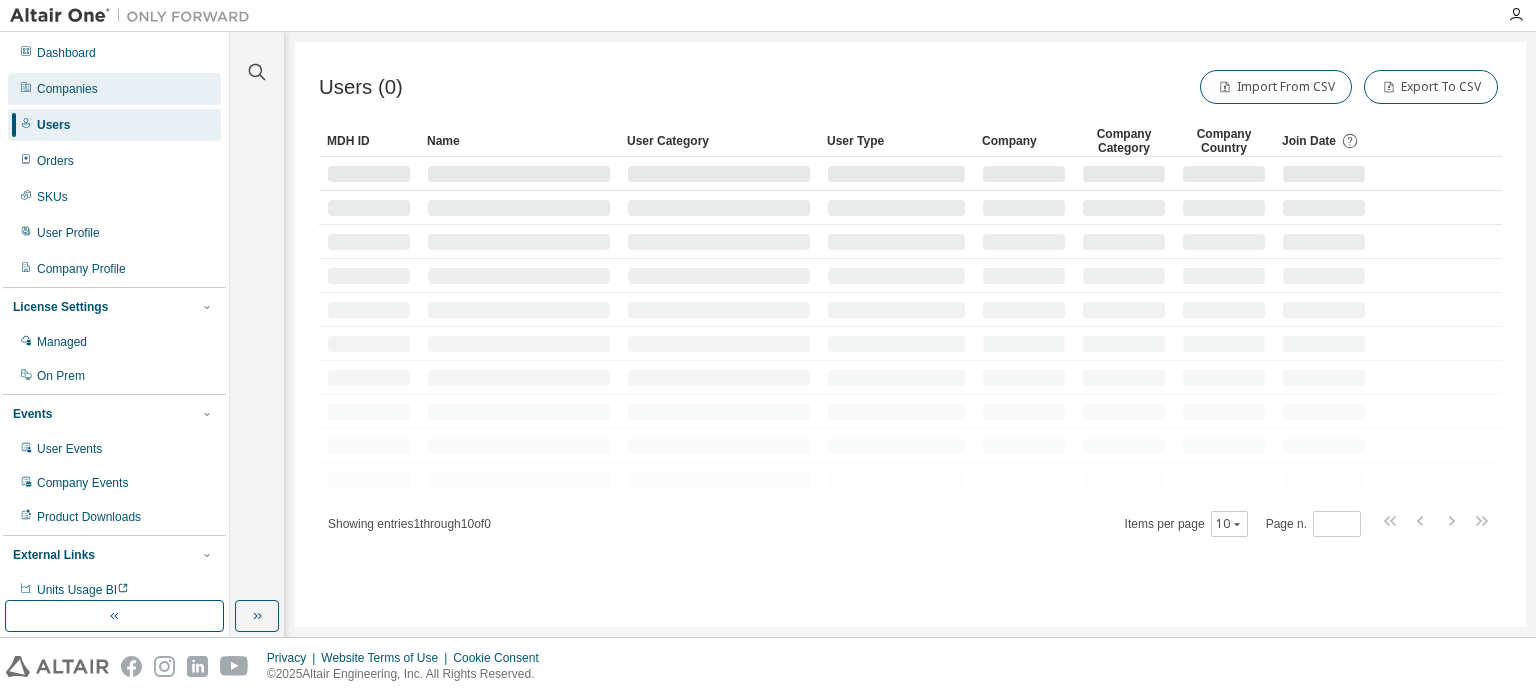 click on "Companies" at bounding box center [67, 89] 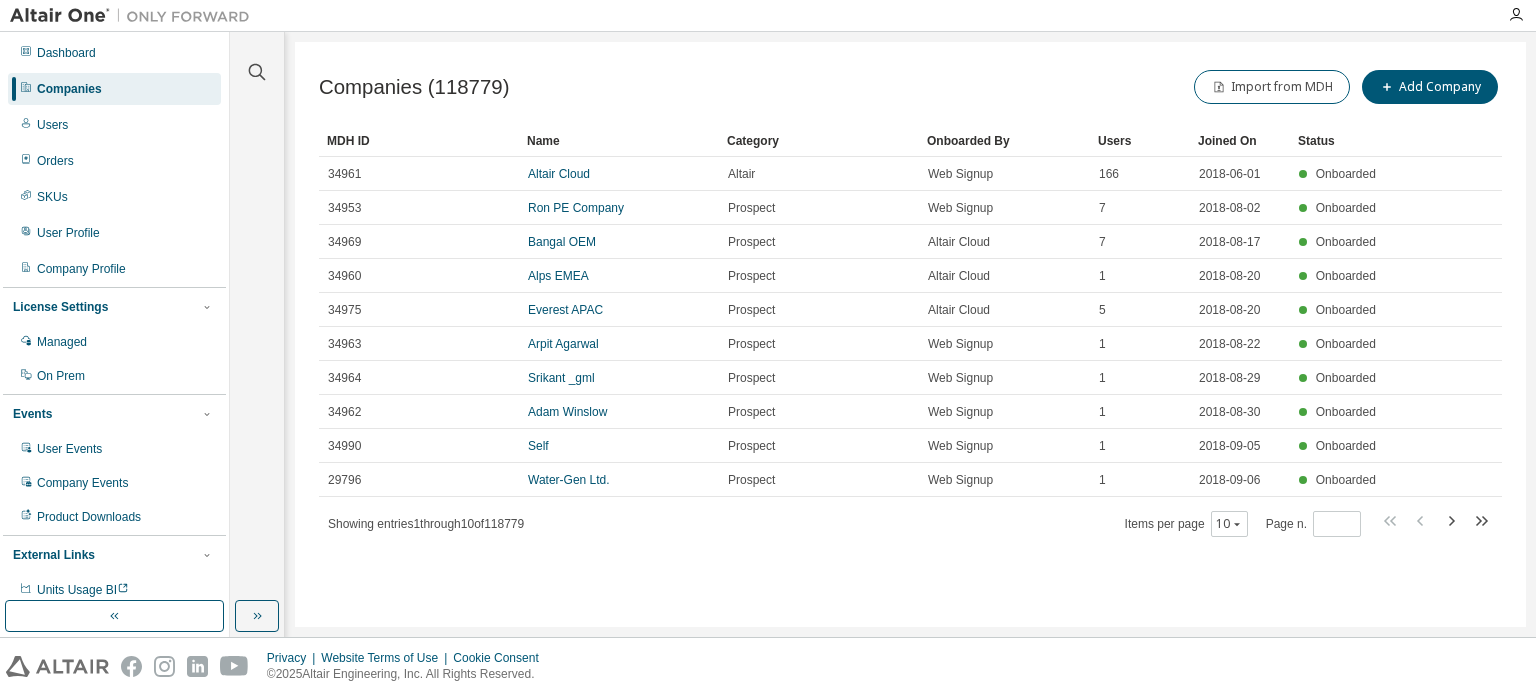 click on "Companies" at bounding box center [69, 89] 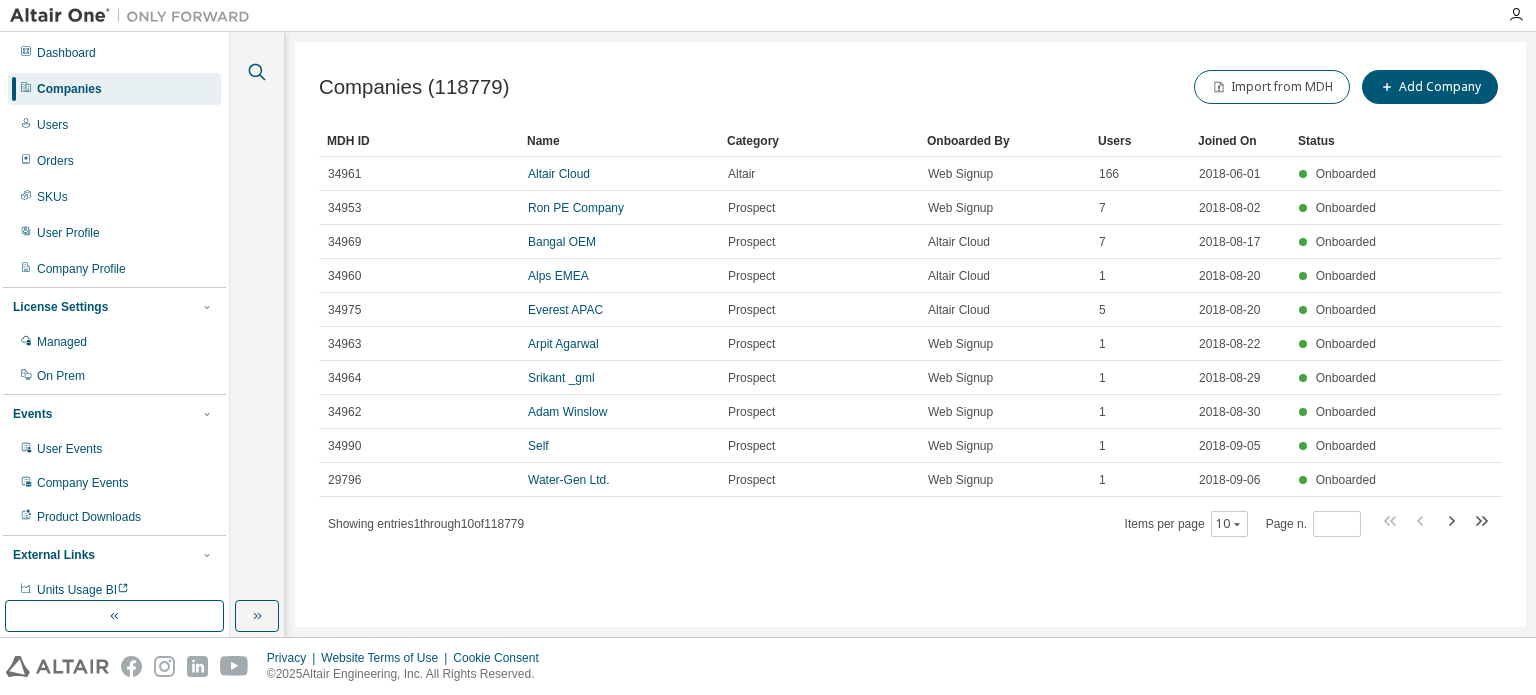 click 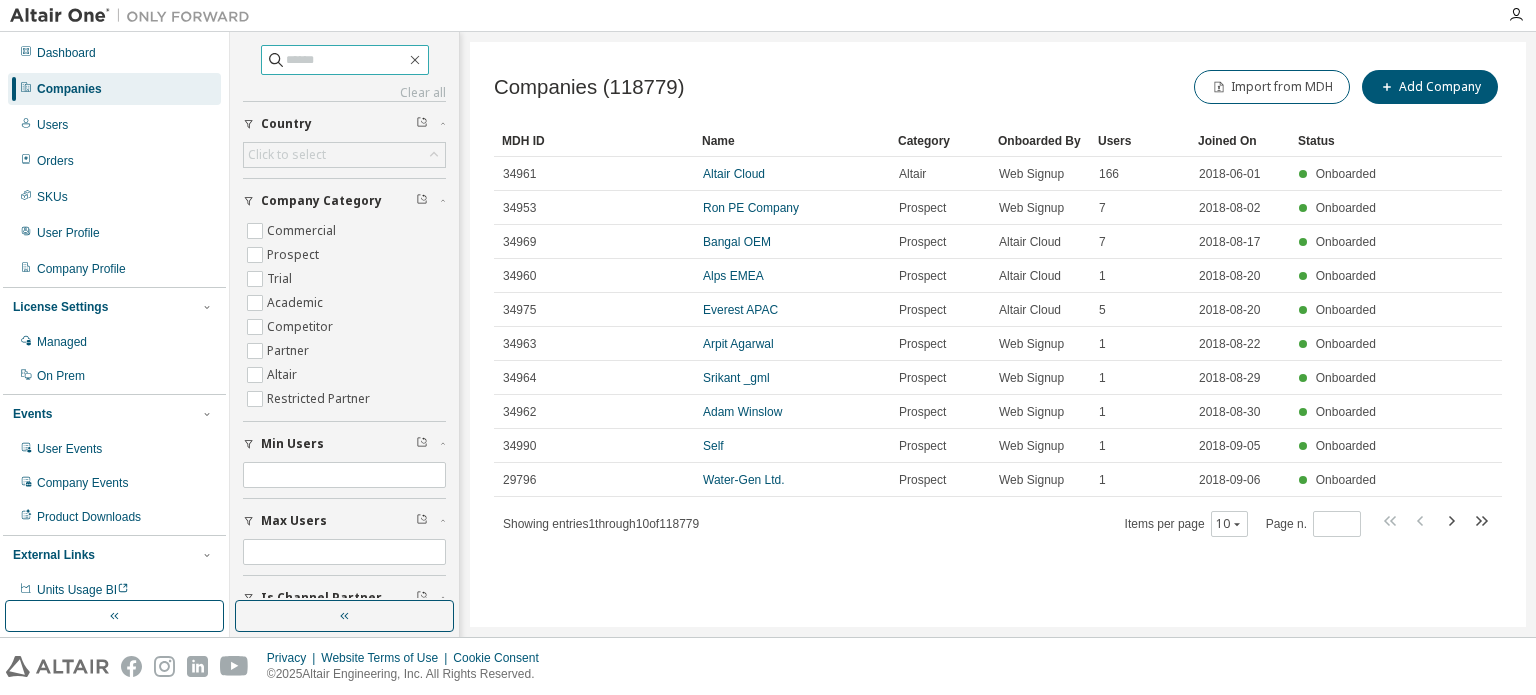 click at bounding box center (346, 60) 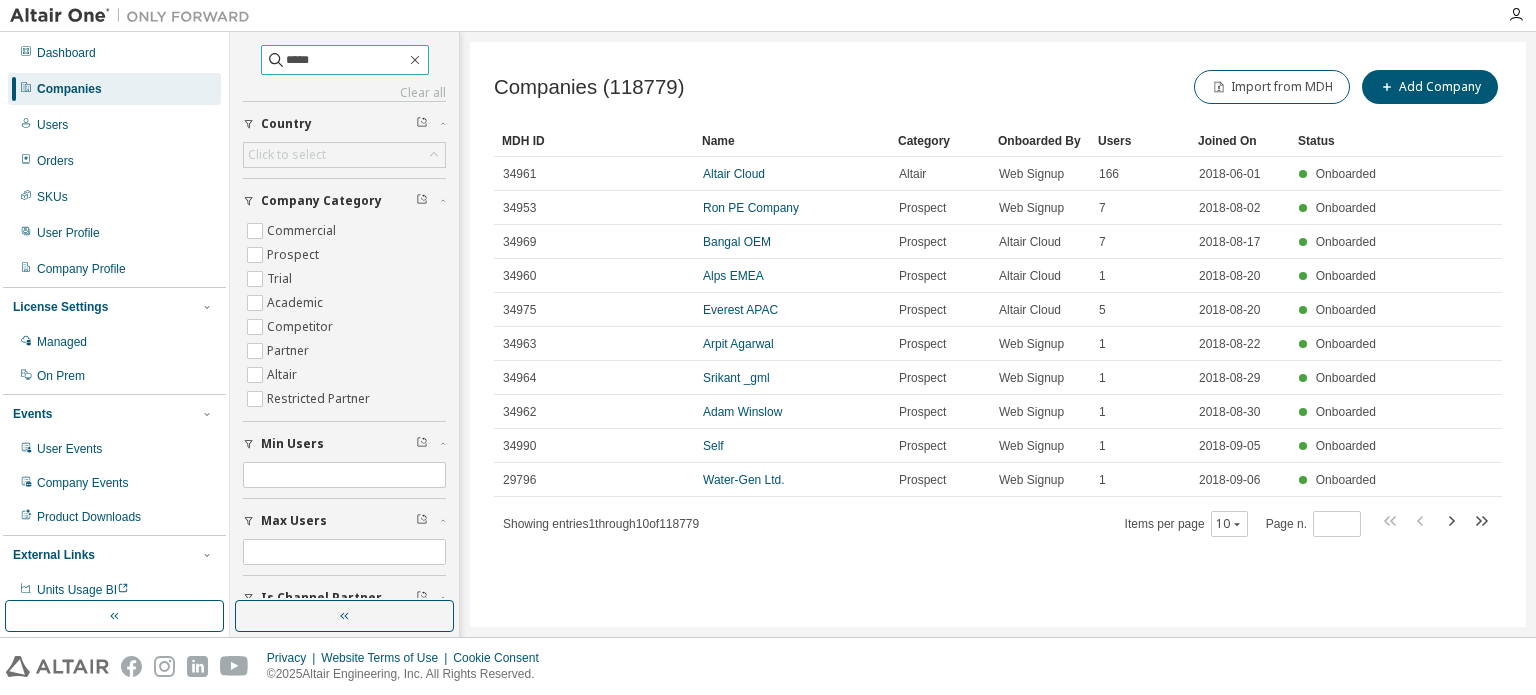 type on "*****" 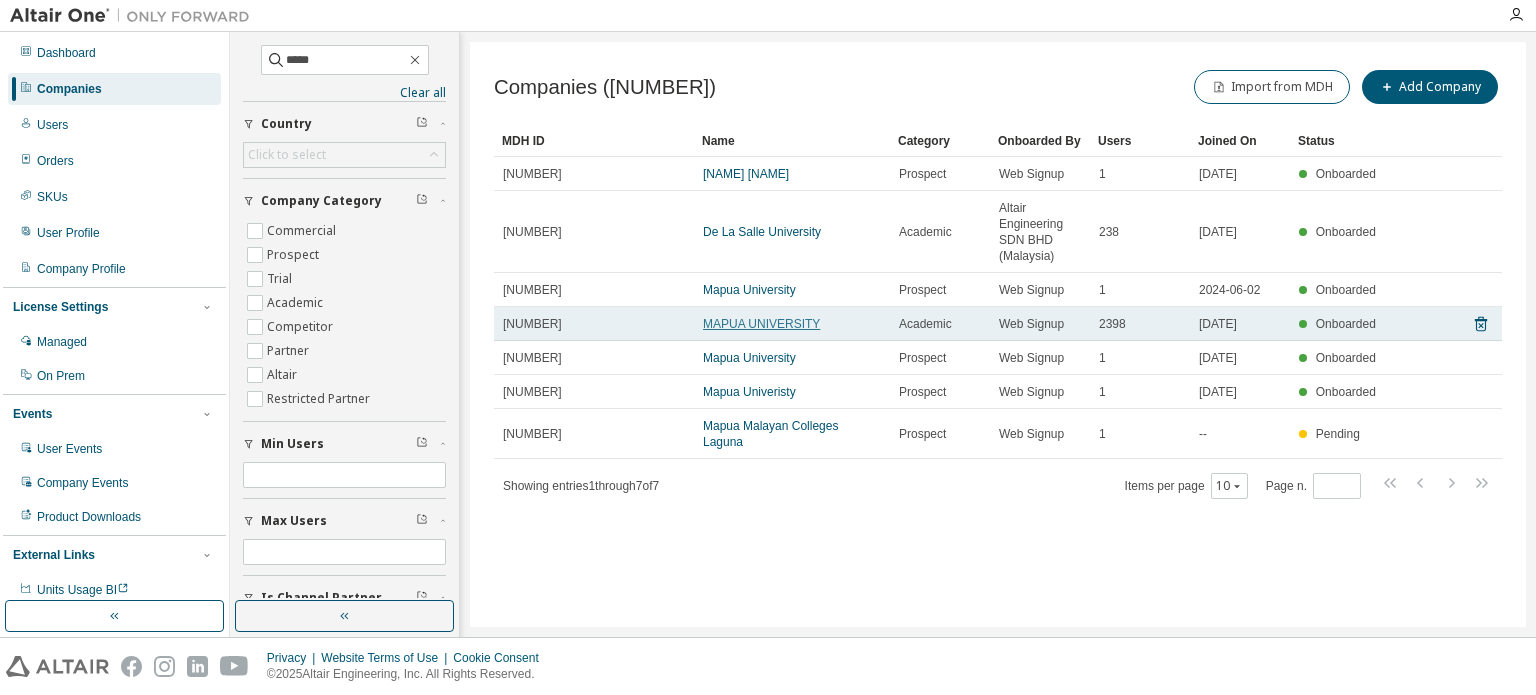 click on "MAPUA UNIVERSITY" at bounding box center [761, 324] 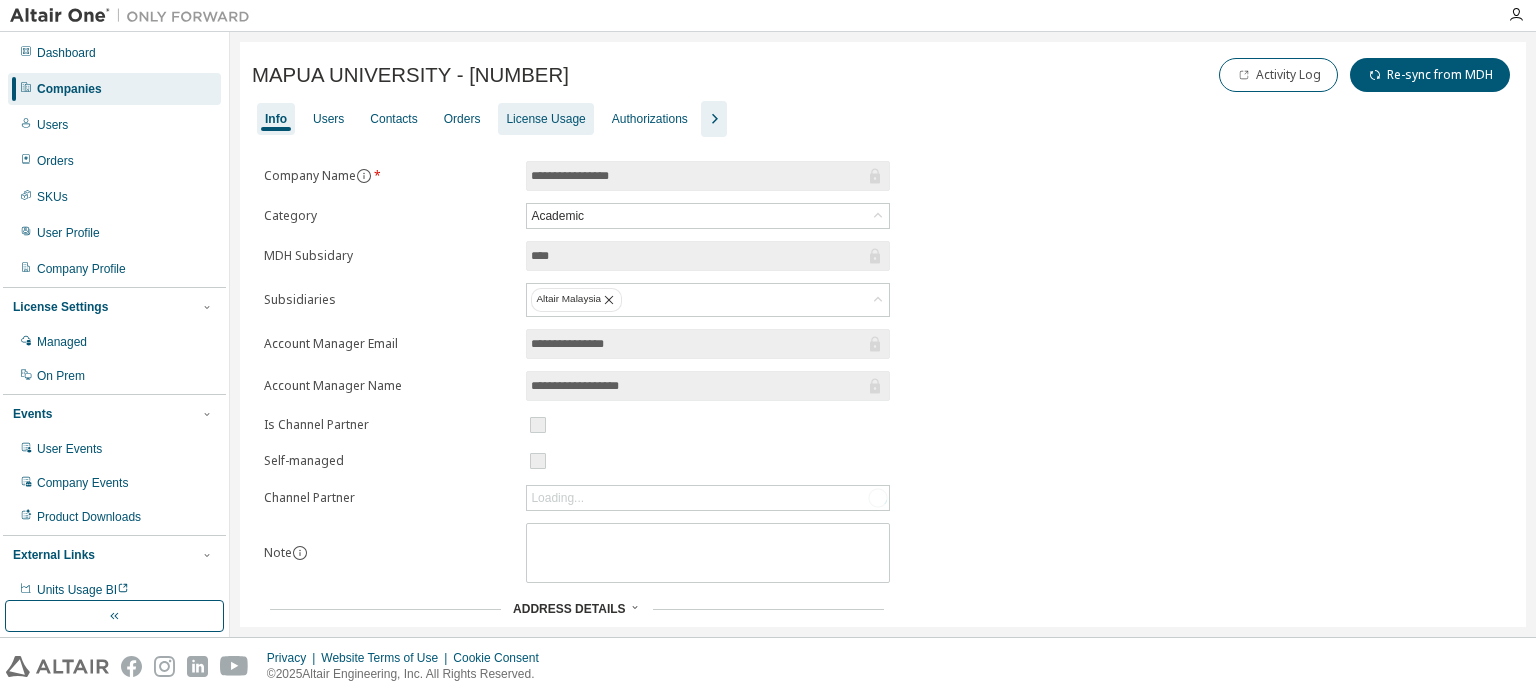 click on "License Usage" at bounding box center [545, 119] 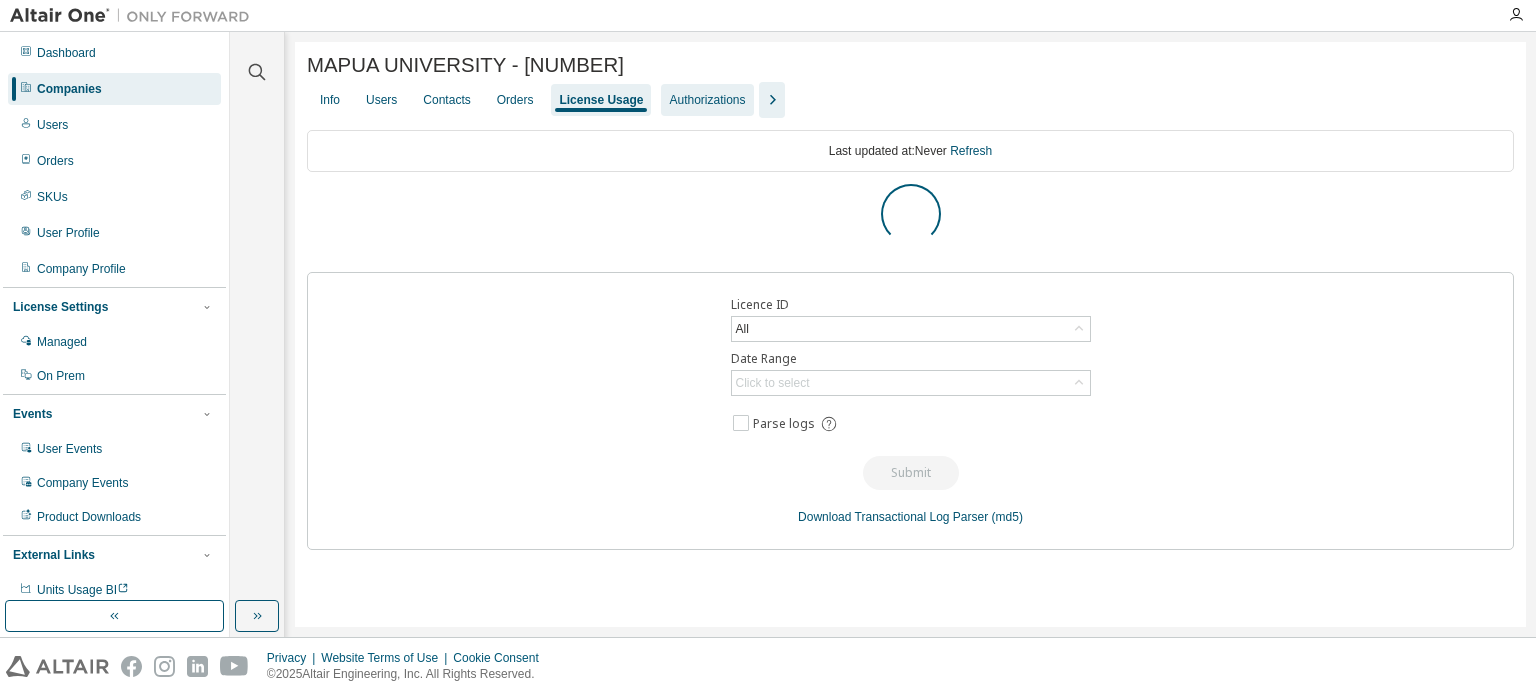 click on "Authorizations" at bounding box center [707, 100] 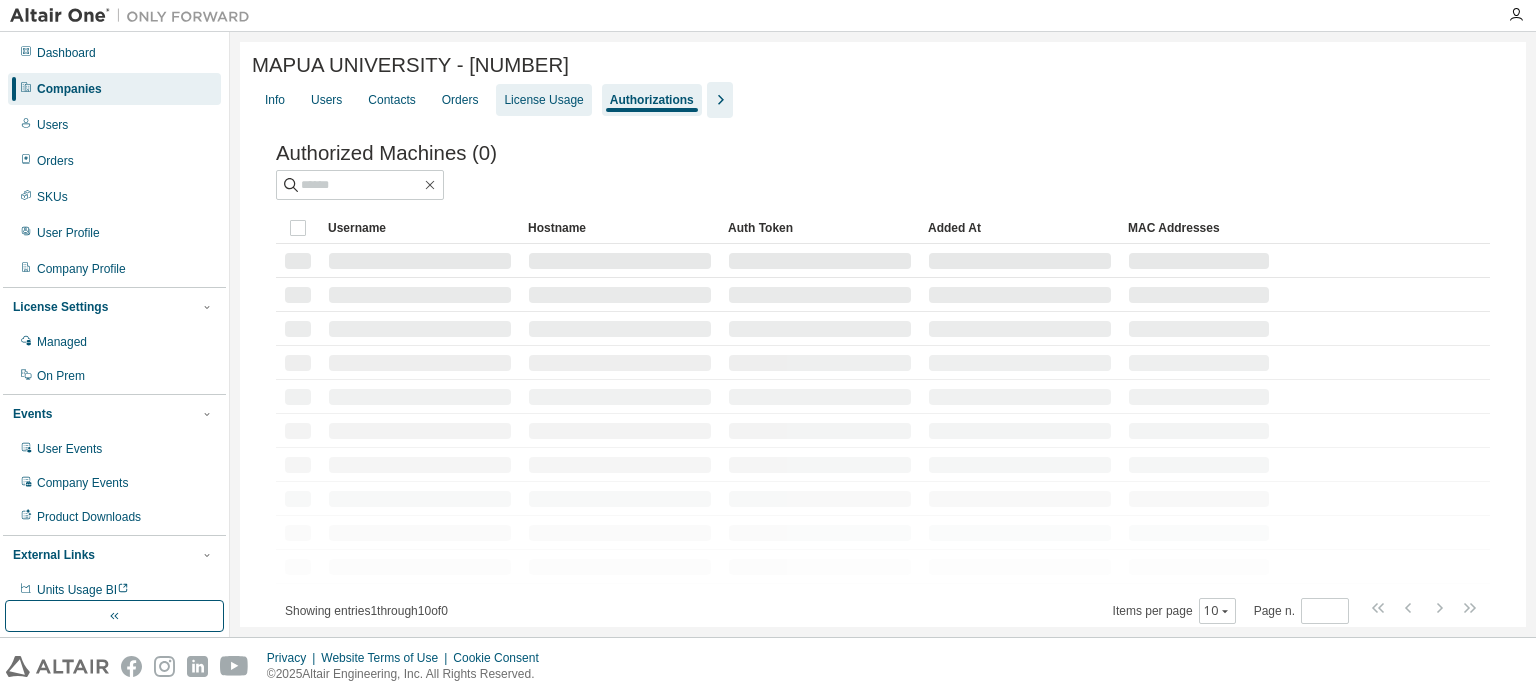 click on "License Usage" at bounding box center [543, 100] 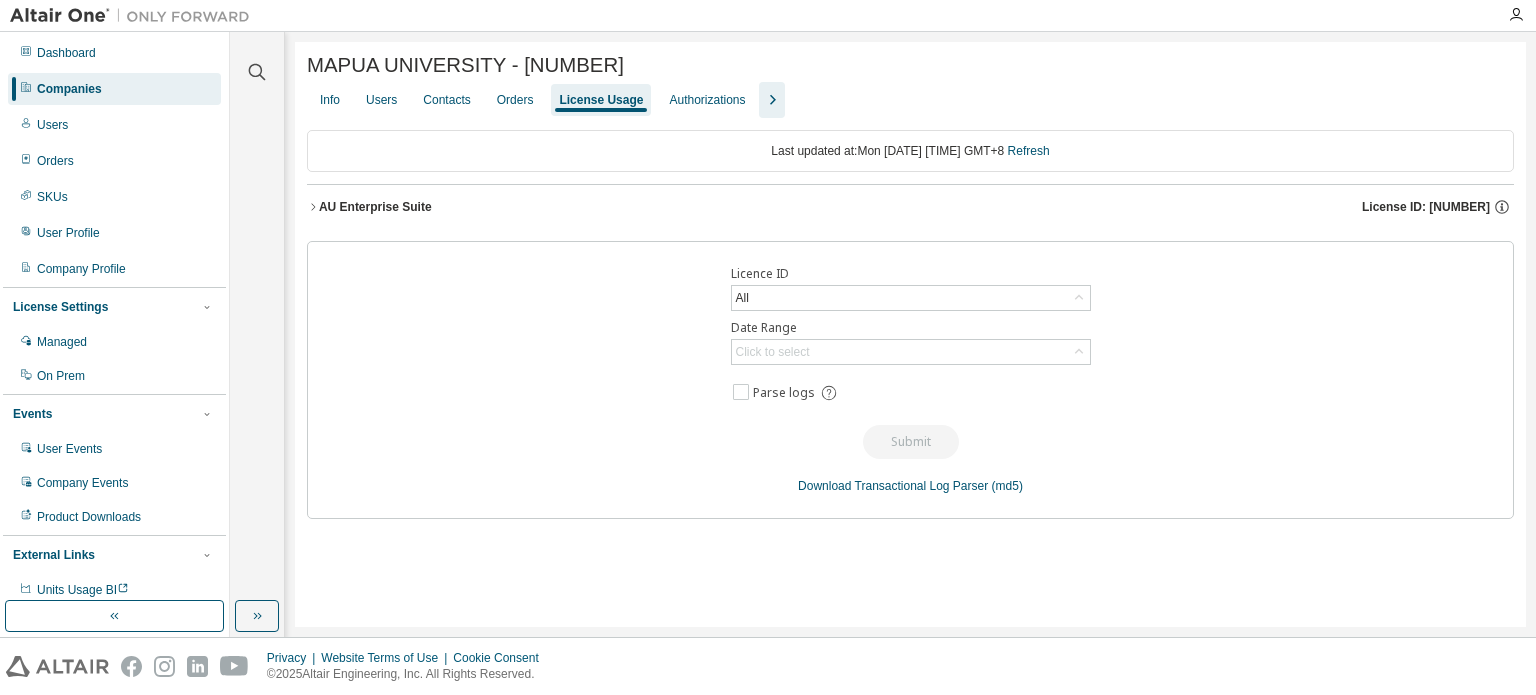 click 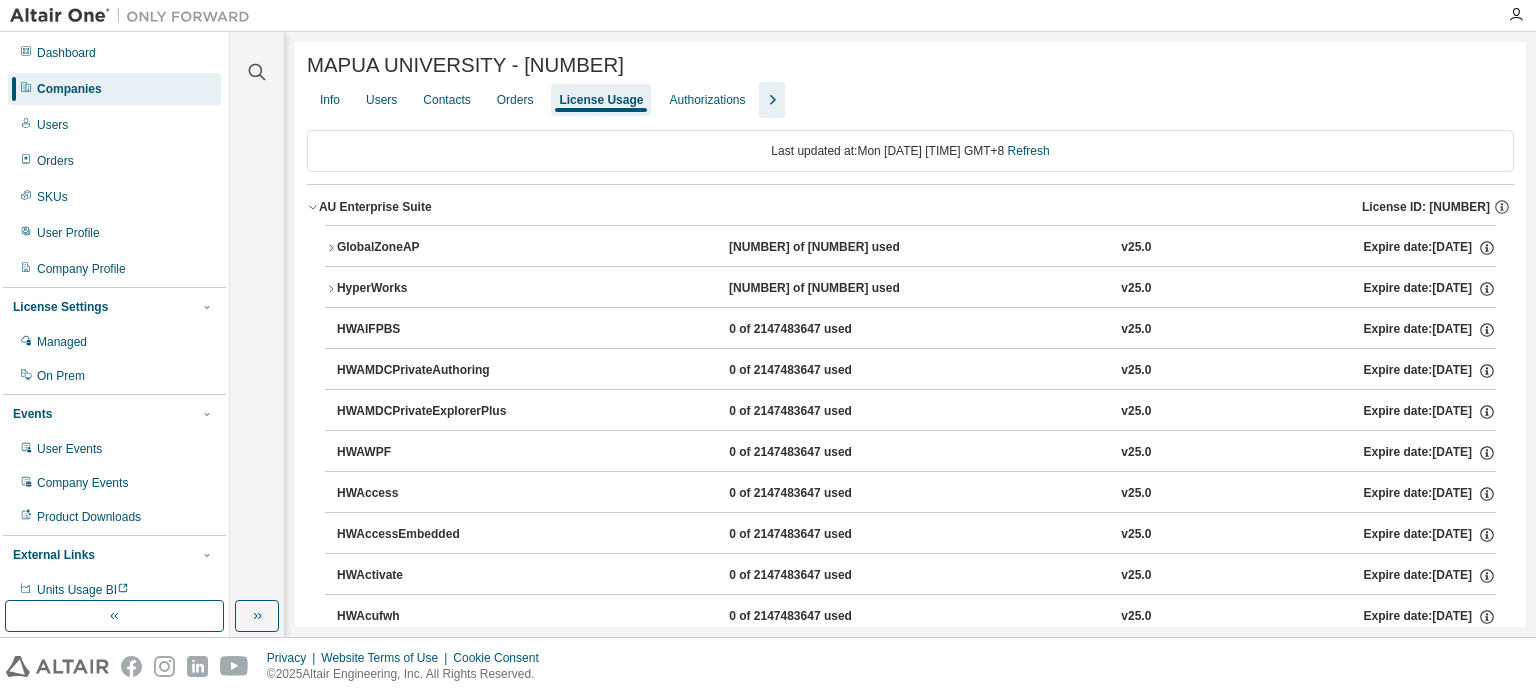 click 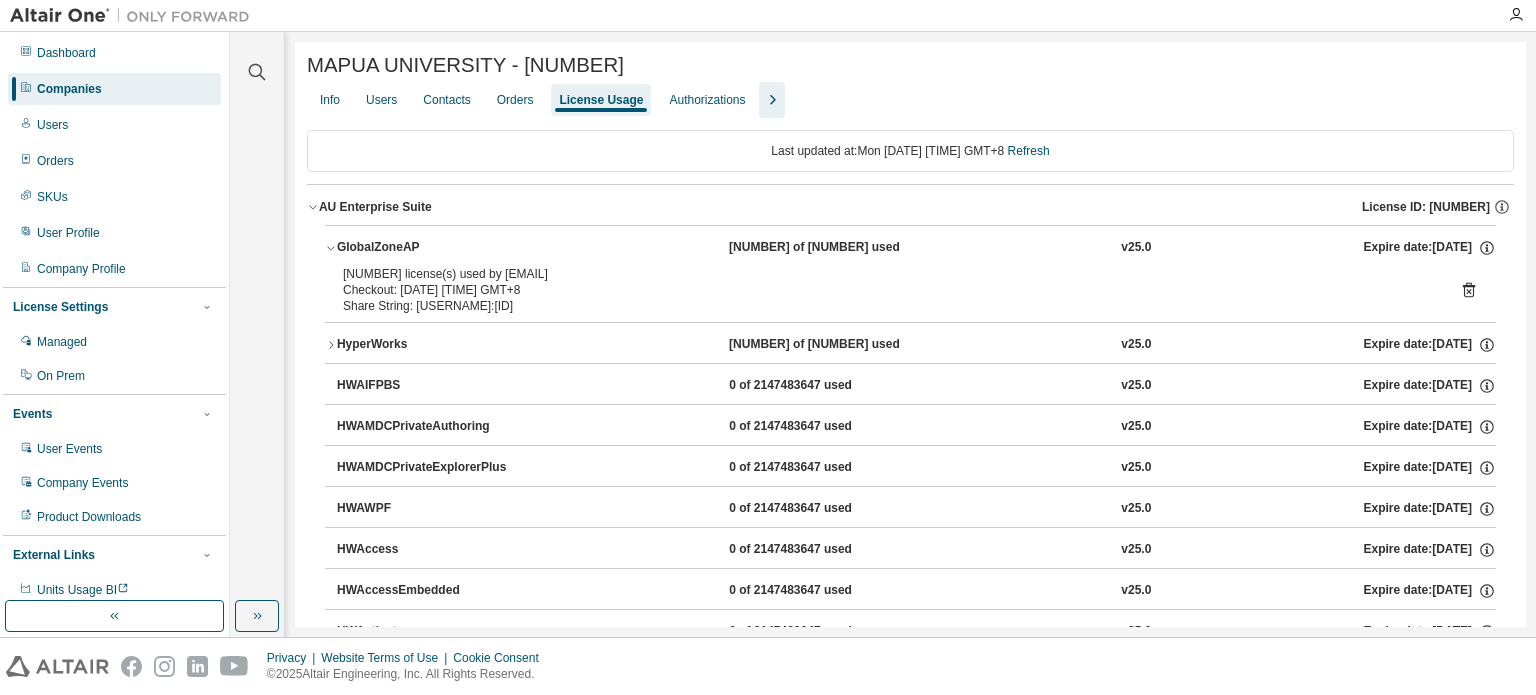 click 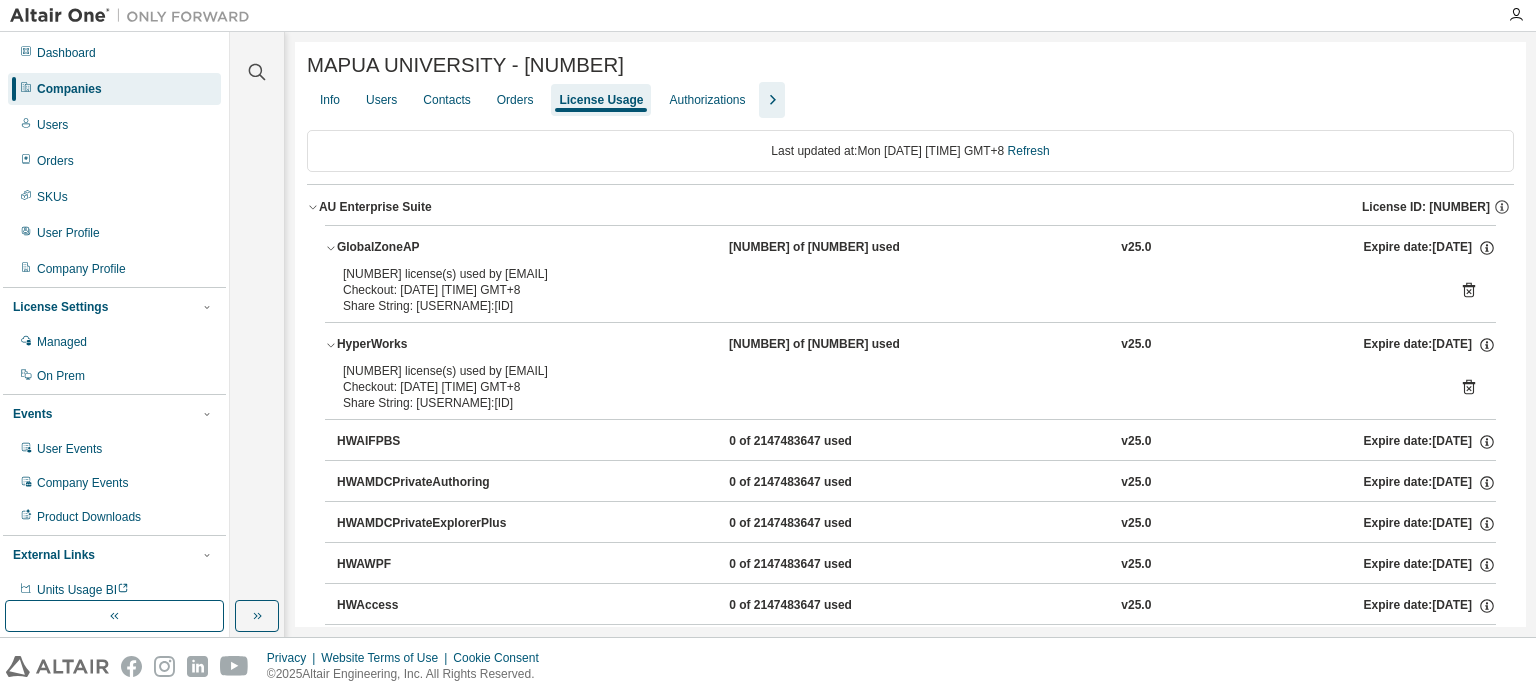 click at bounding box center (257, 60) 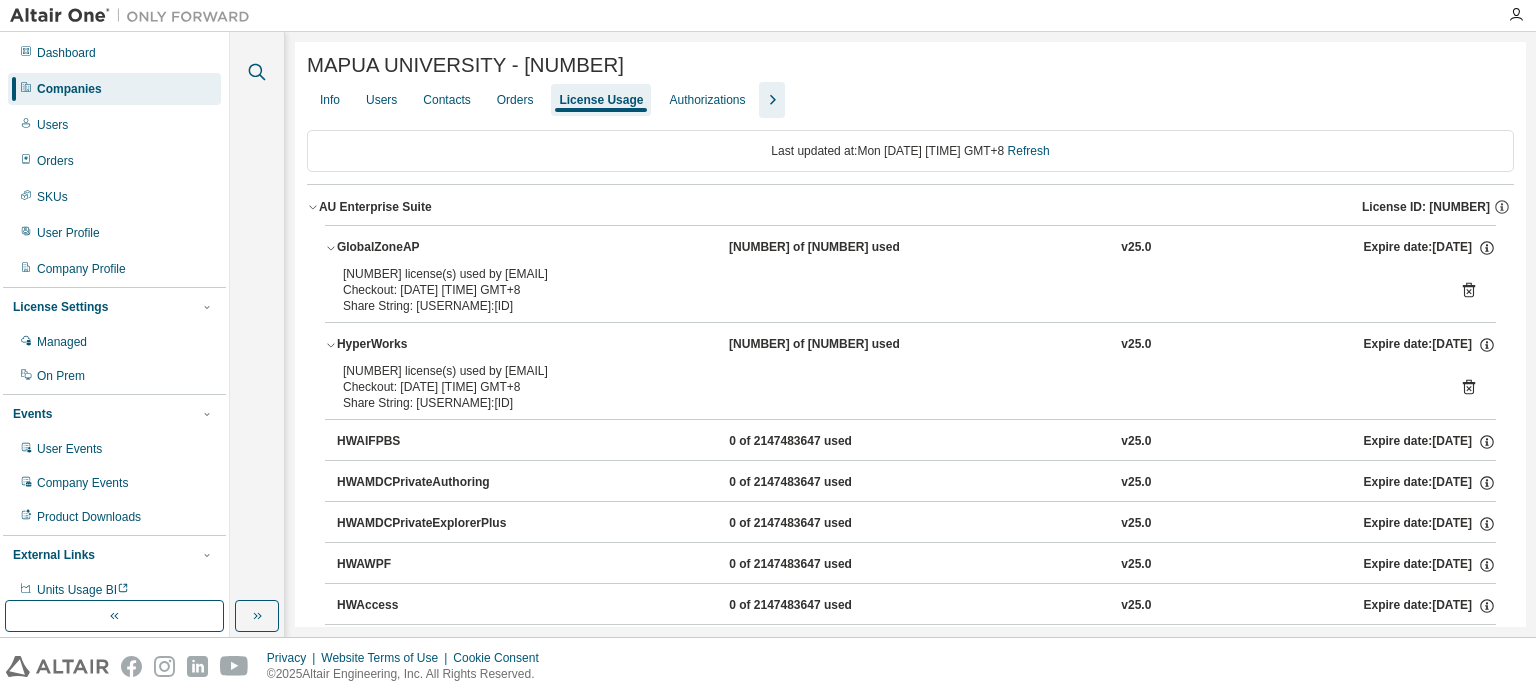 click 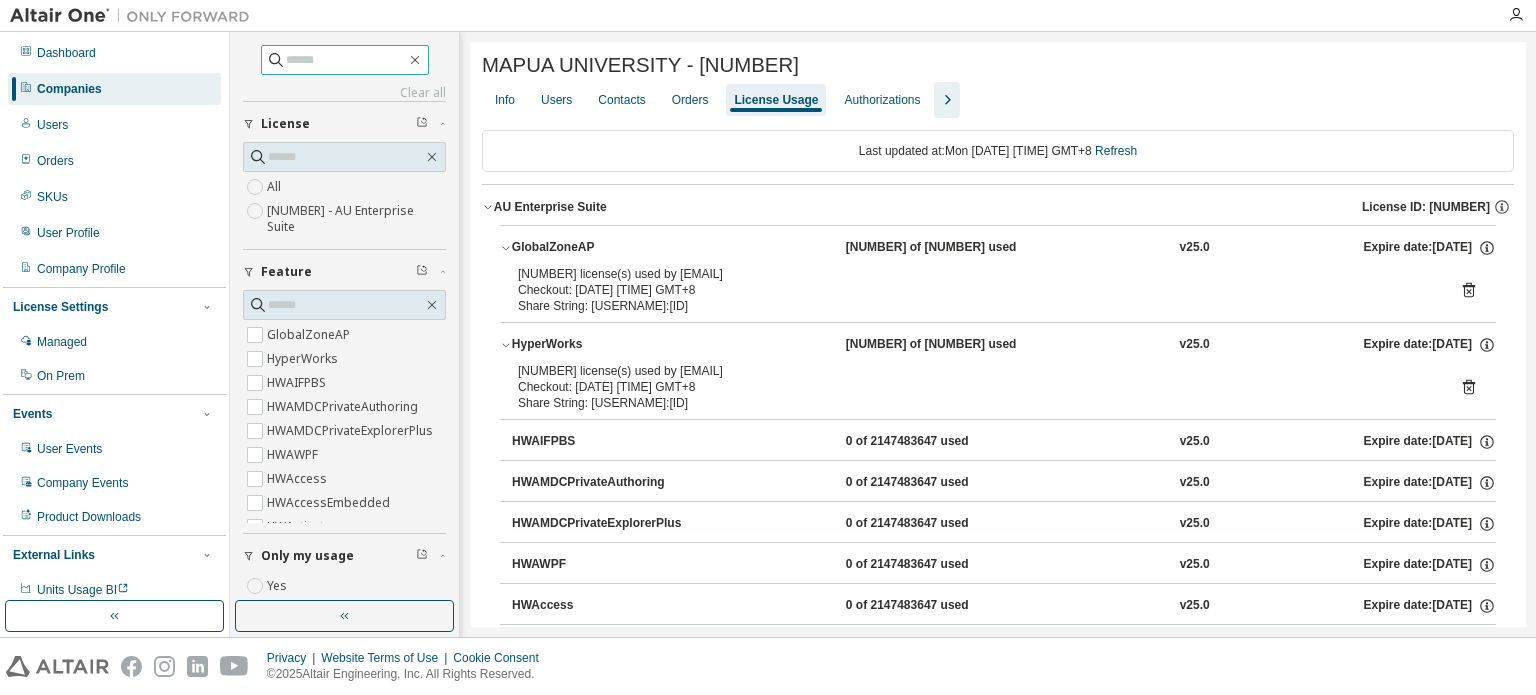 click at bounding box center (346, 60) 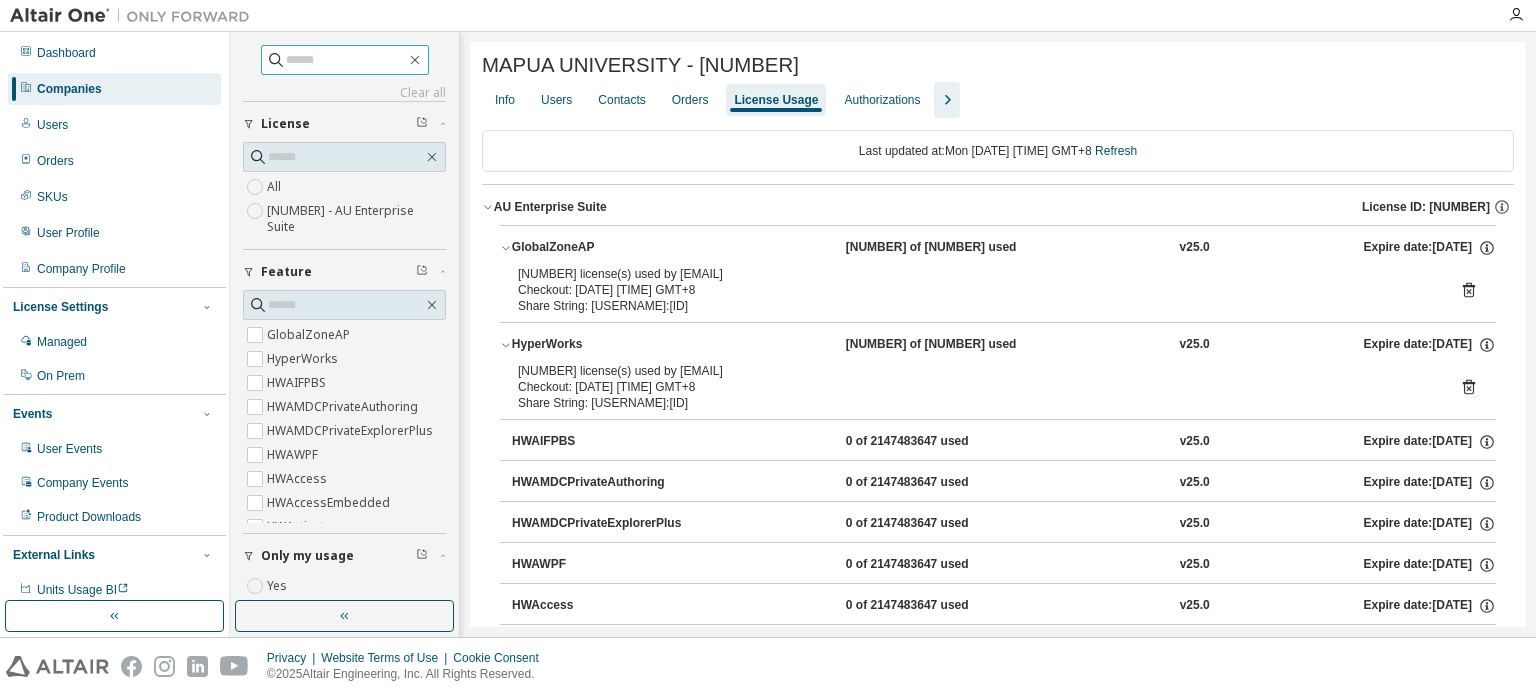 type on "*" 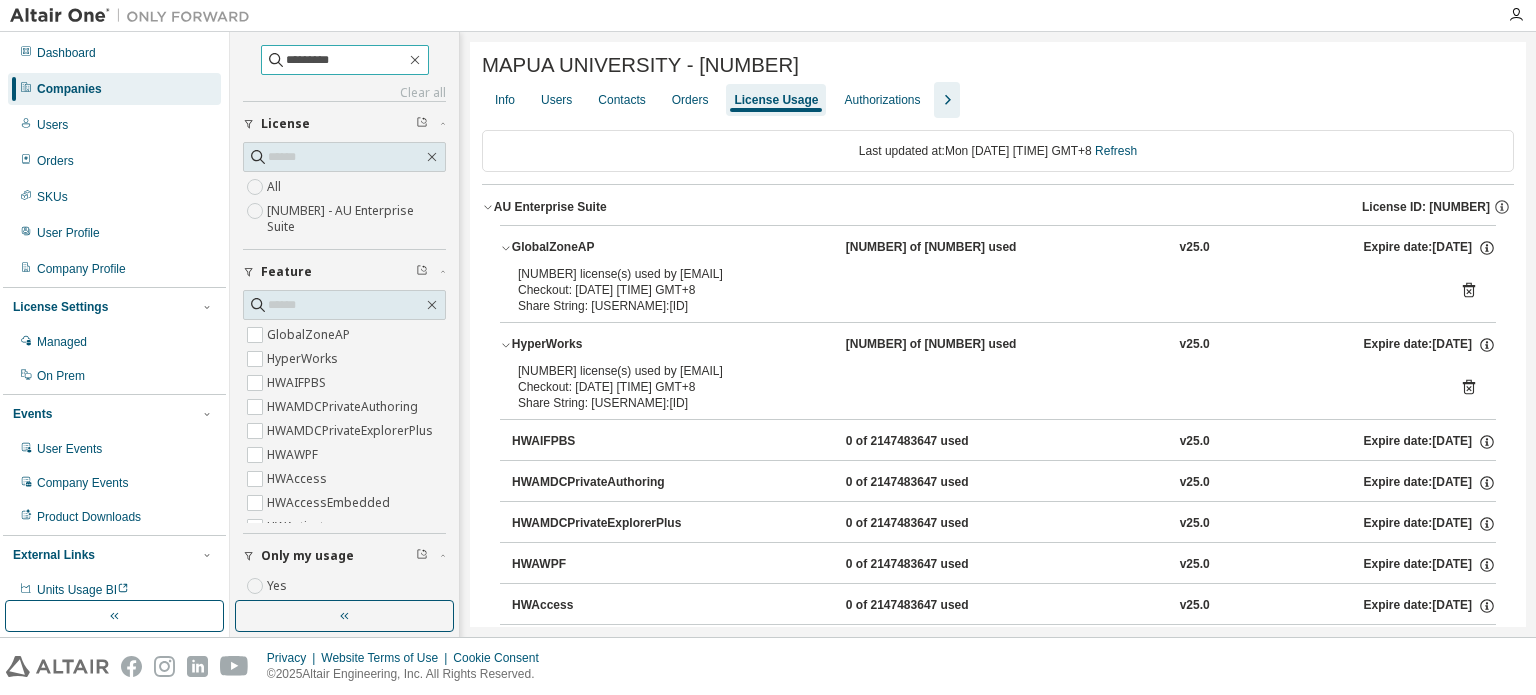 type on "*********" 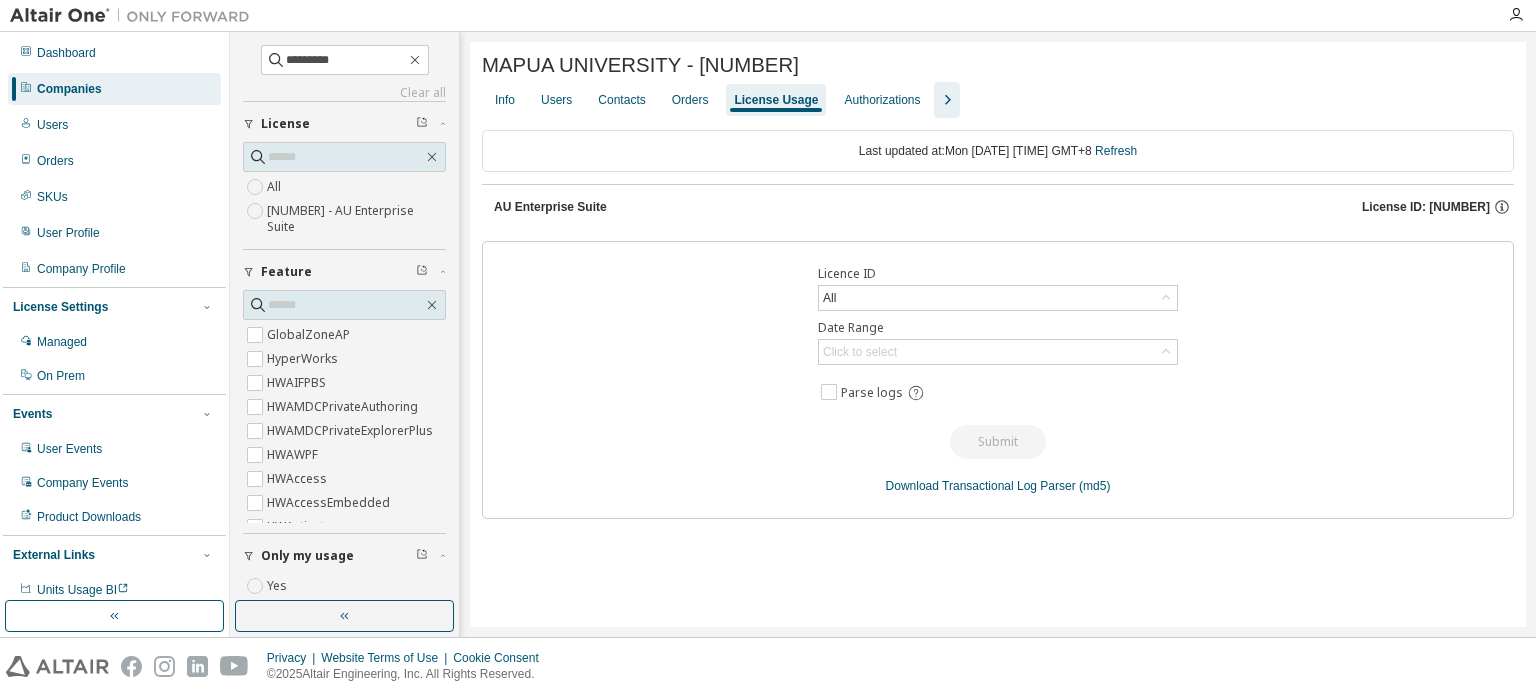 click on "License ID: 140078" at bounding box center (1426, 207) 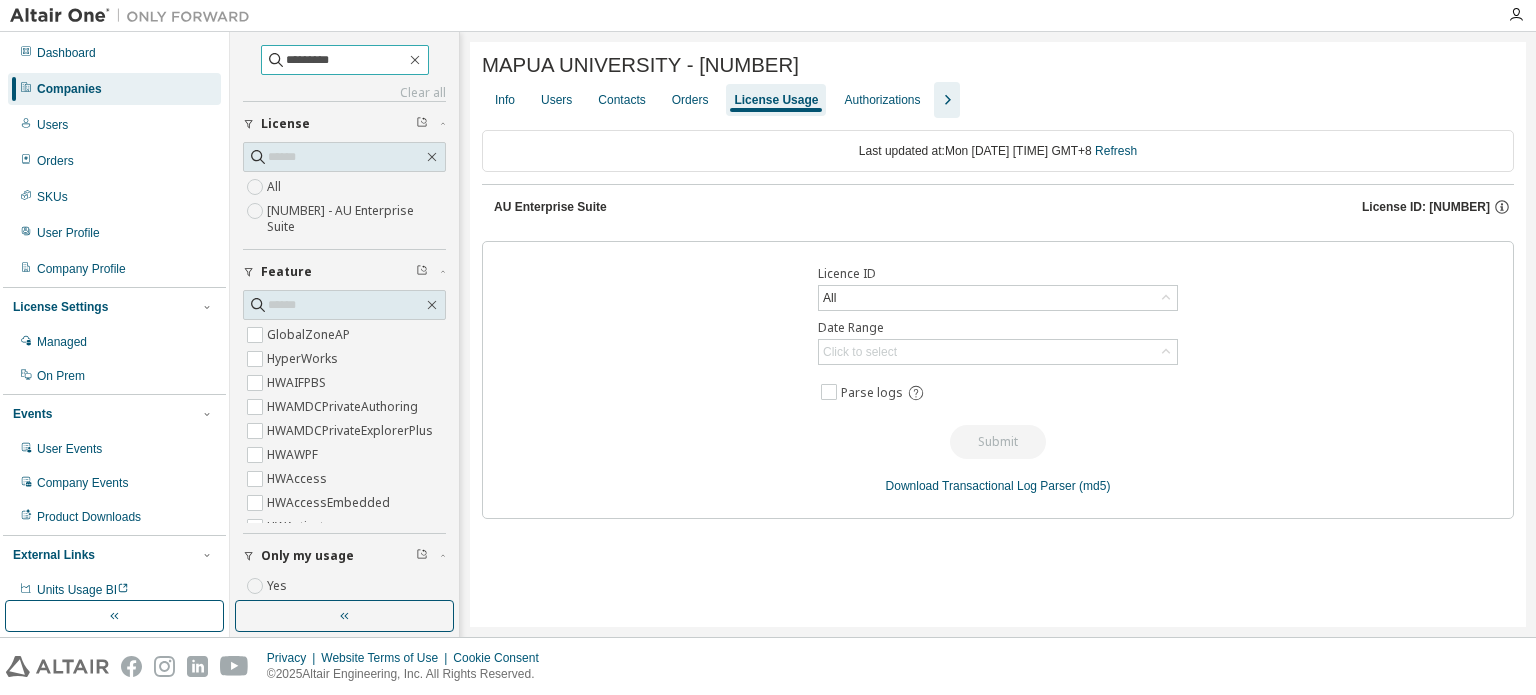 click on "*********" at bounding box center (346, 60) 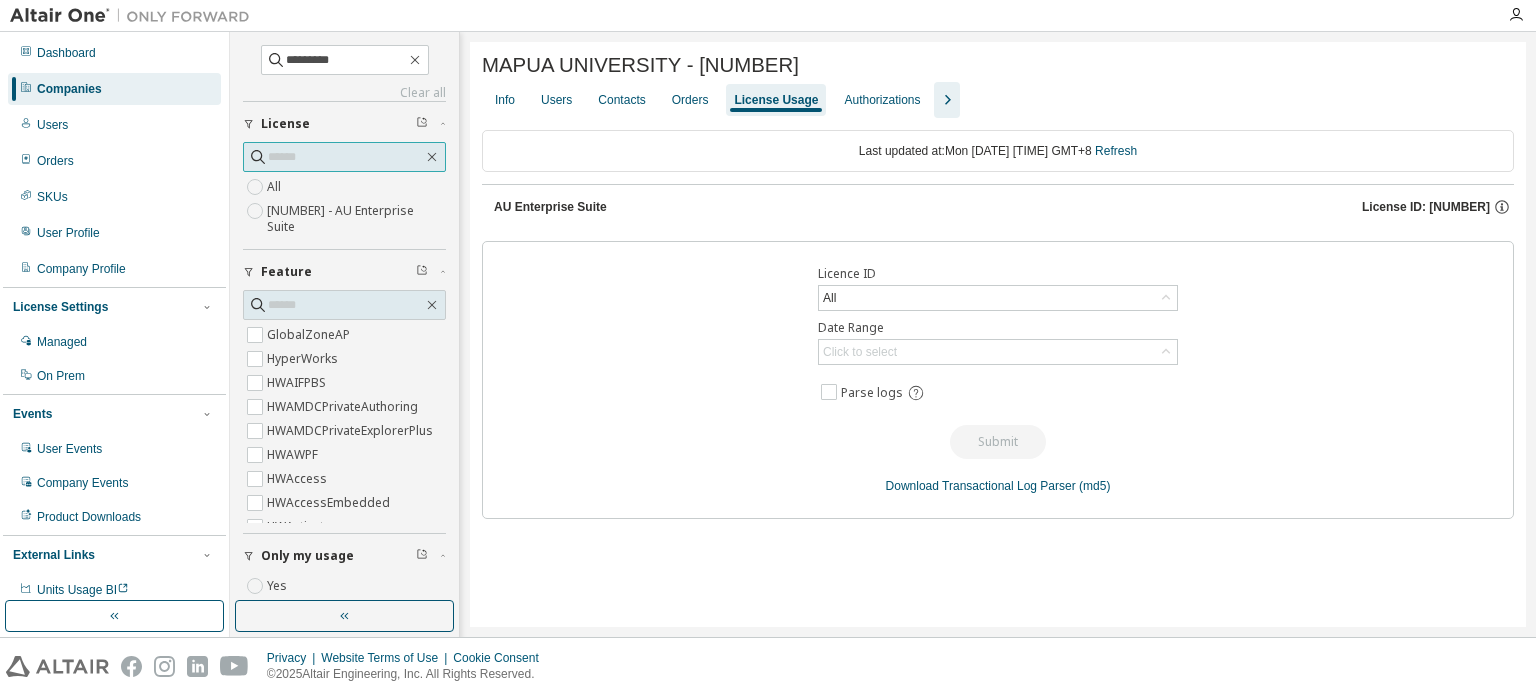 click at bounding box center [345, 157] 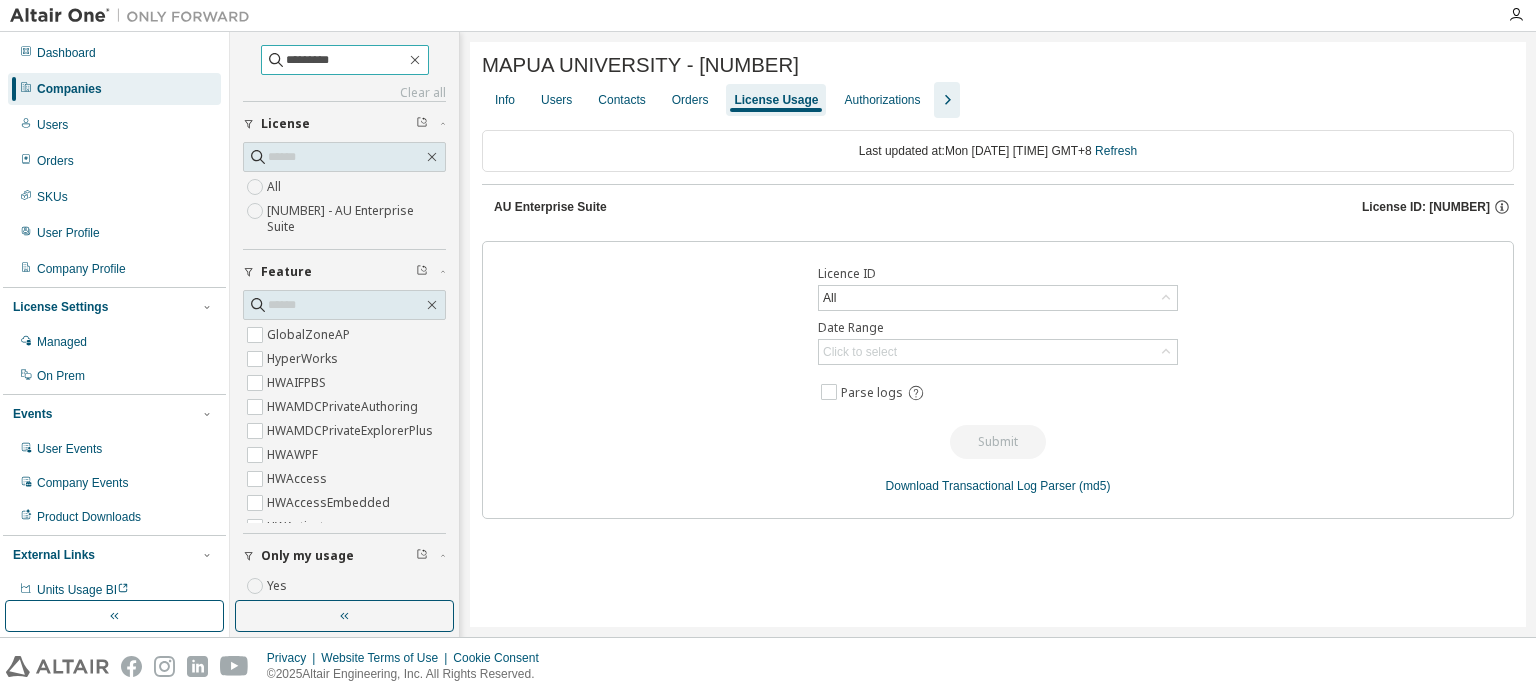 click on "*********" at bounding box center (346, 60) 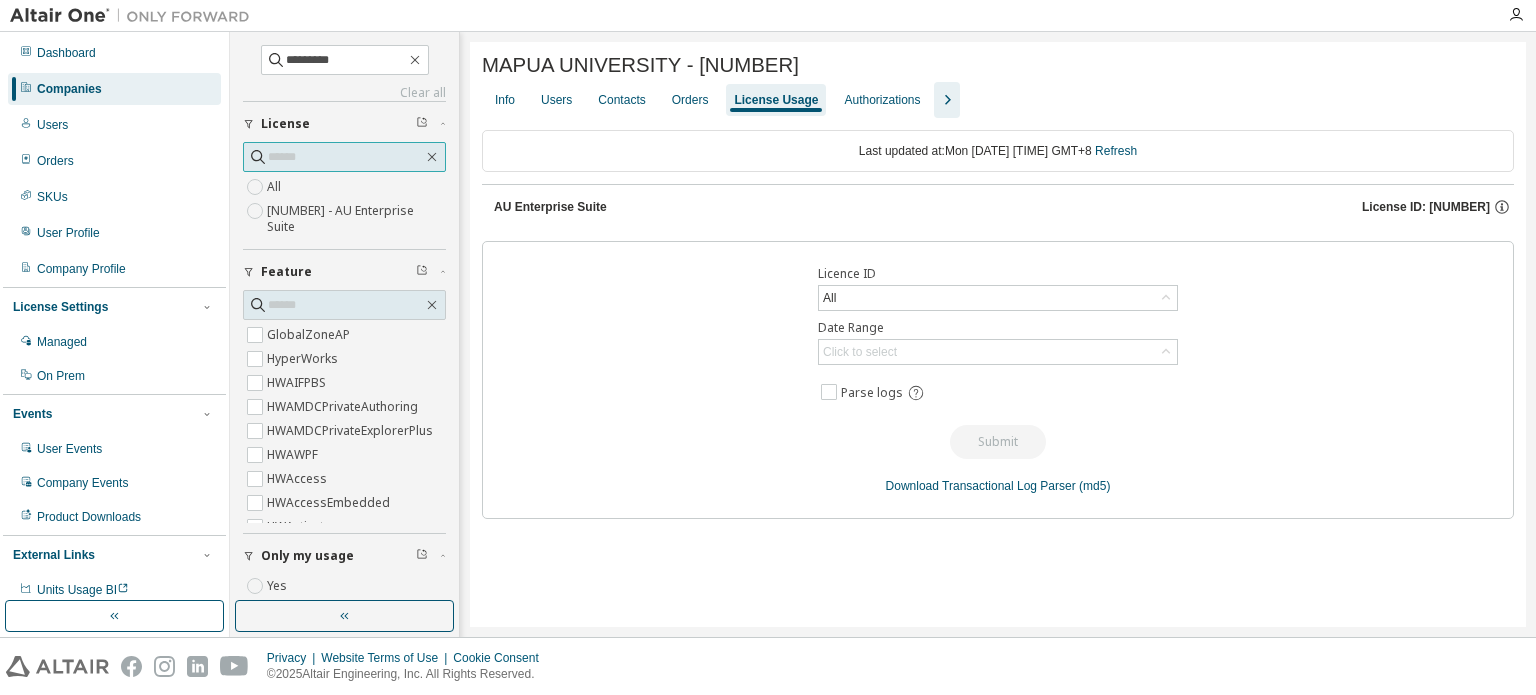 click at bounding box center [344, 157] 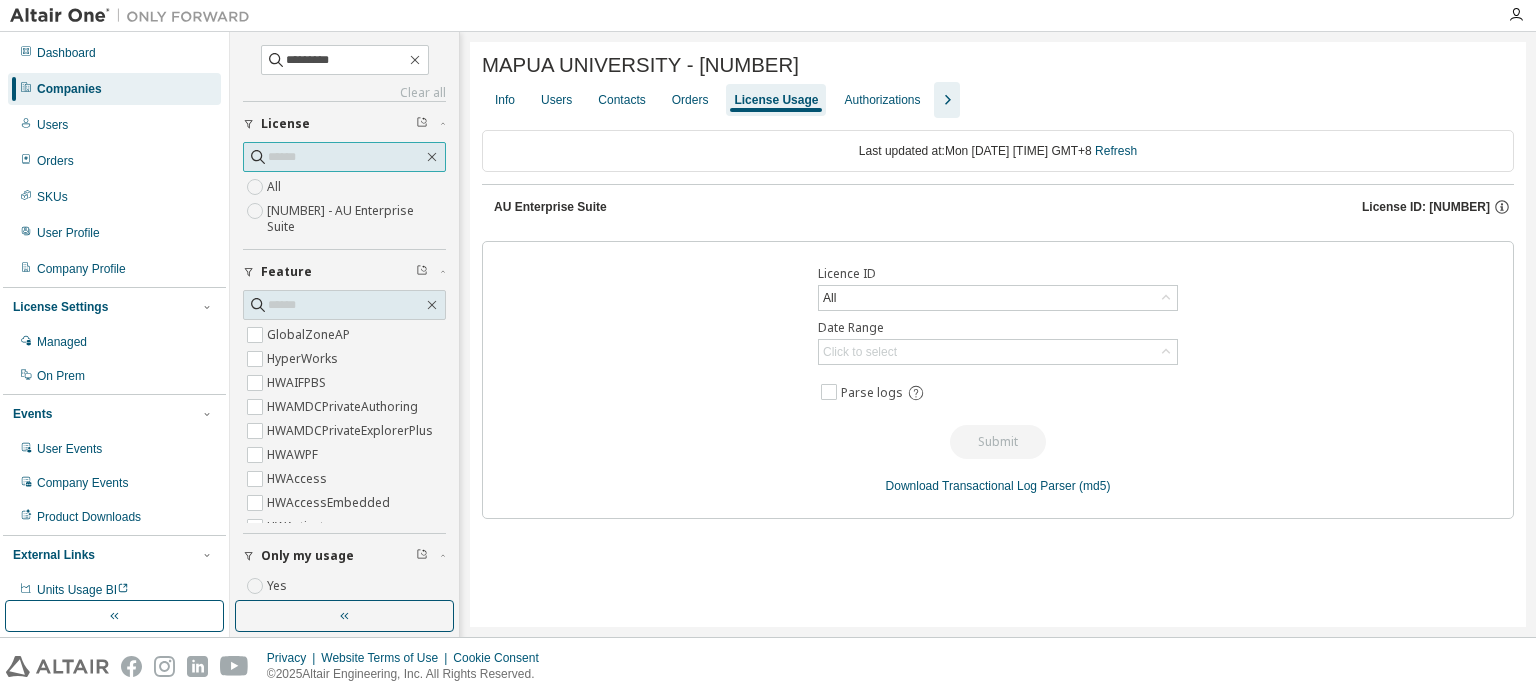 click at bounding box center (344, 157) 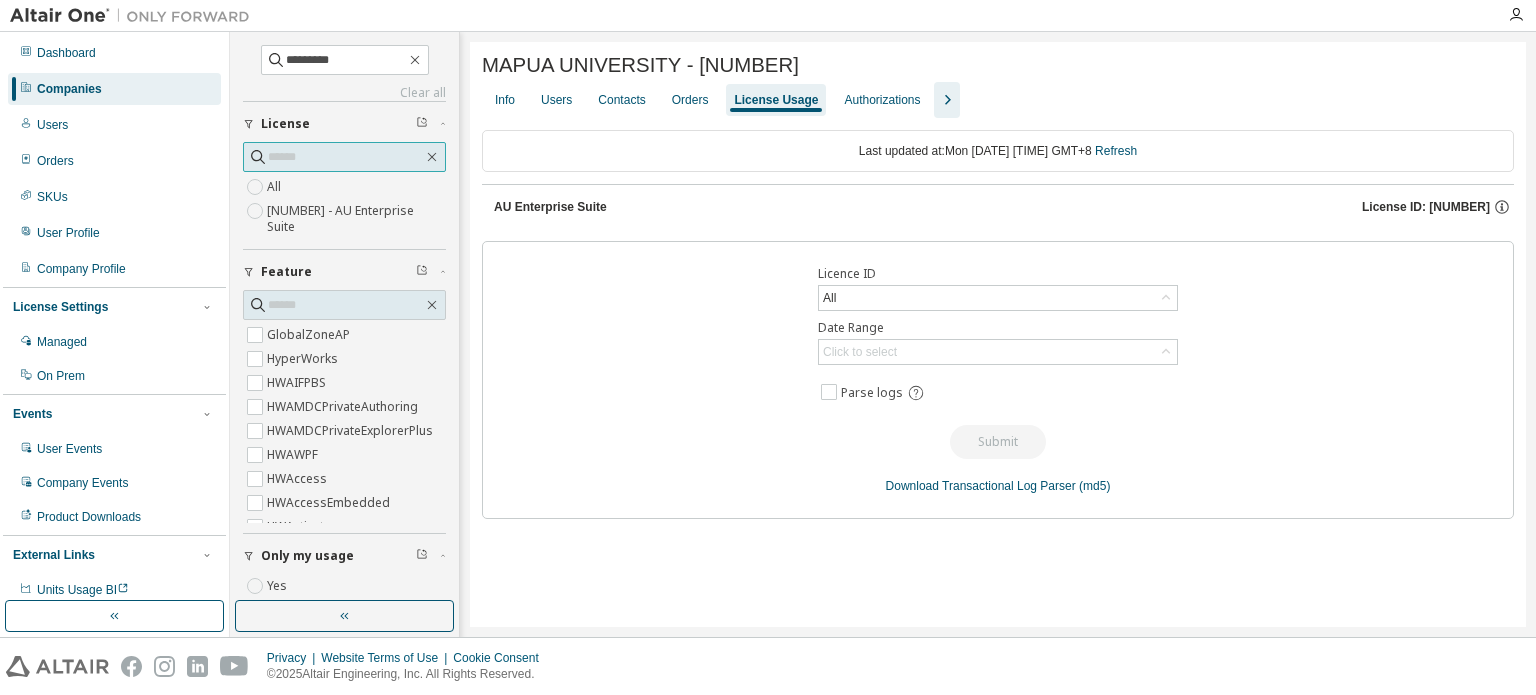 click at bounding box center [345, 157] 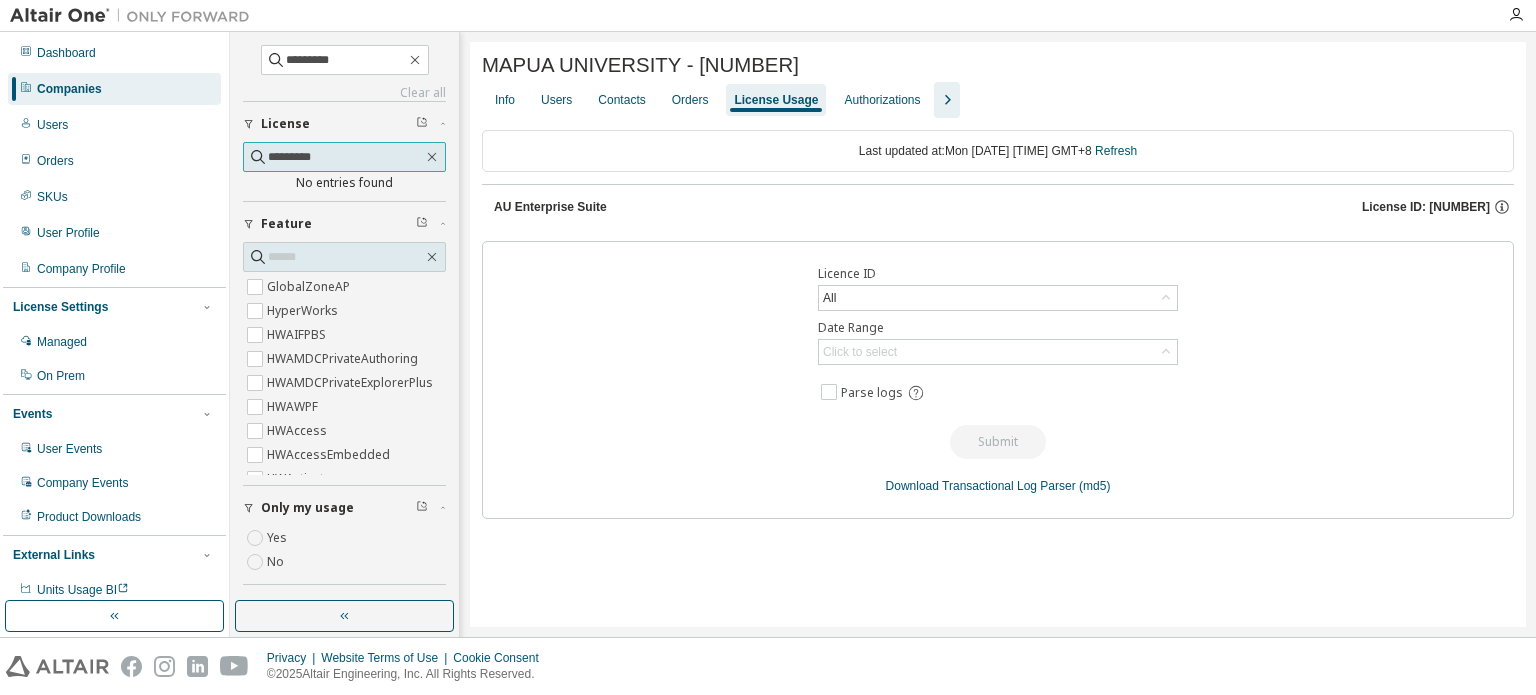 type on "*********" 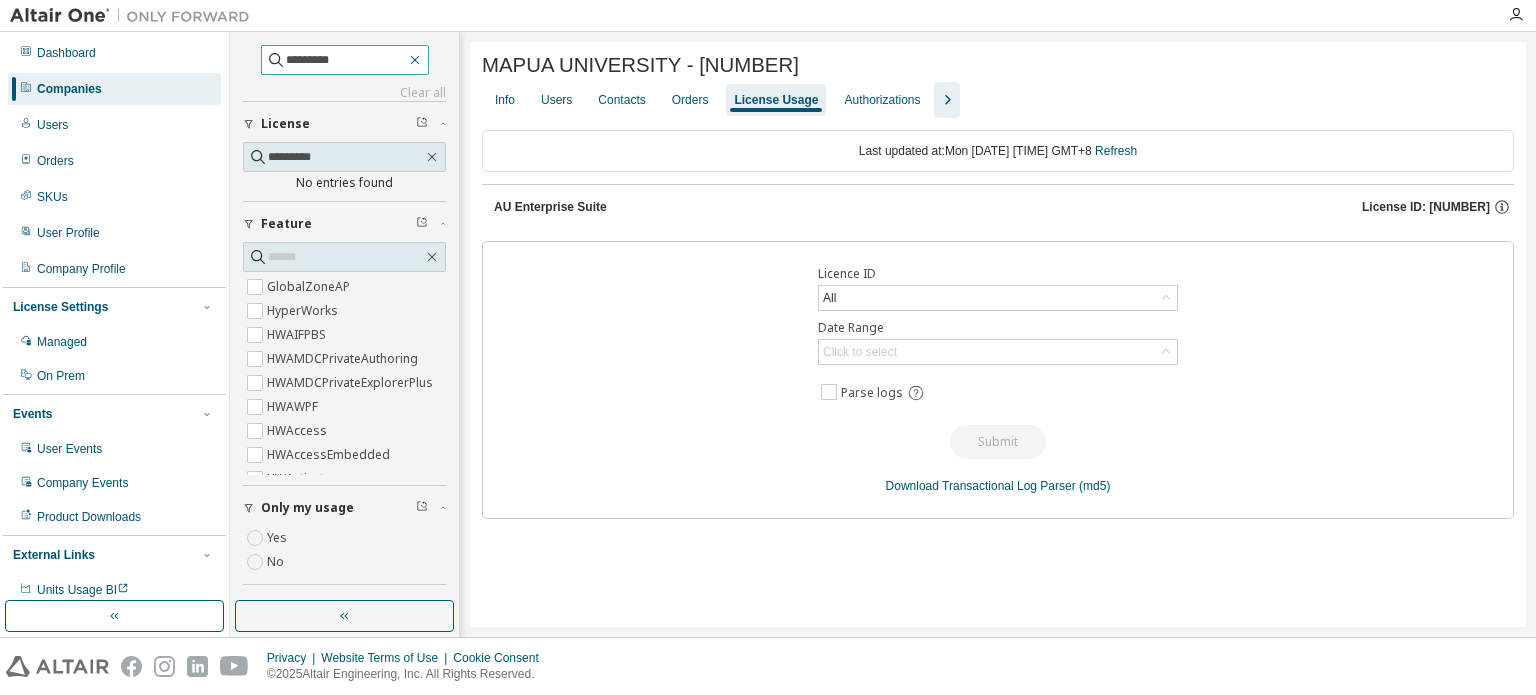 click 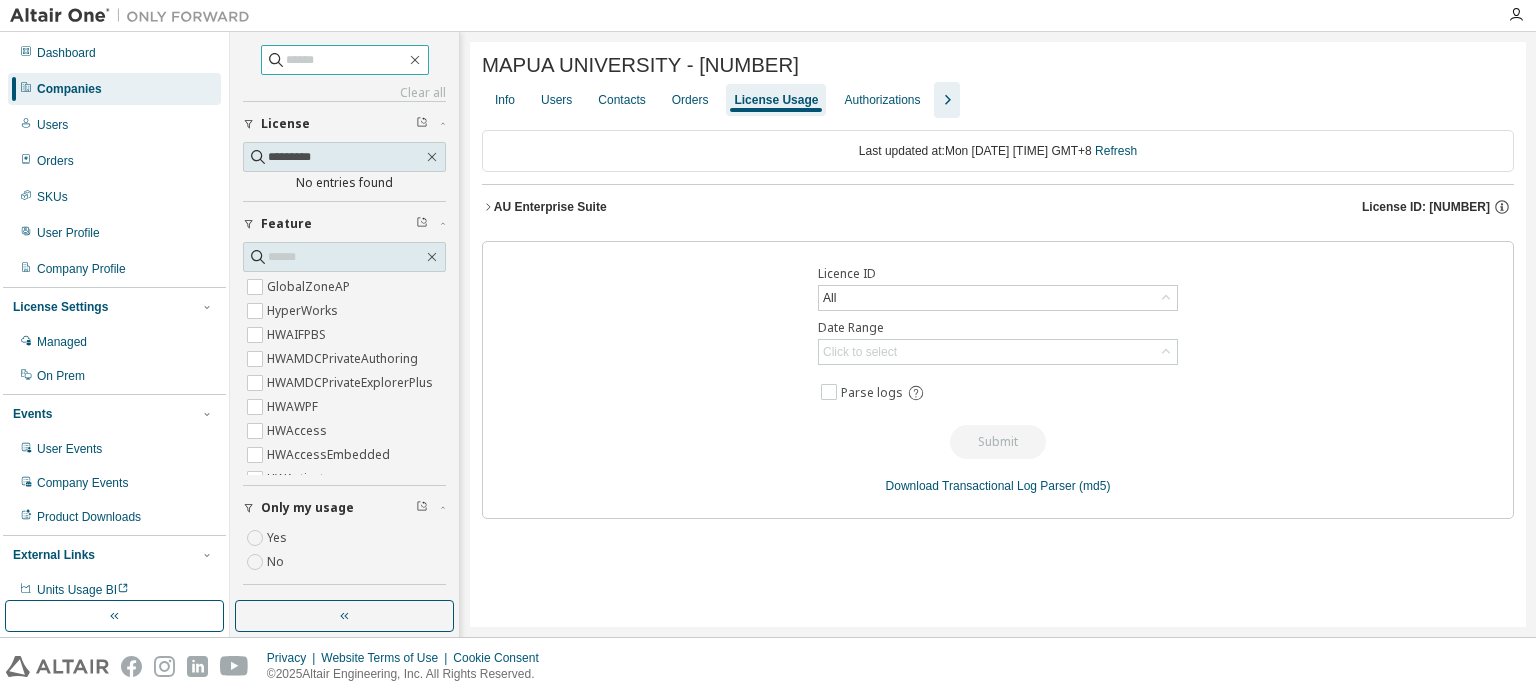 click at bounding box center (345, 60) 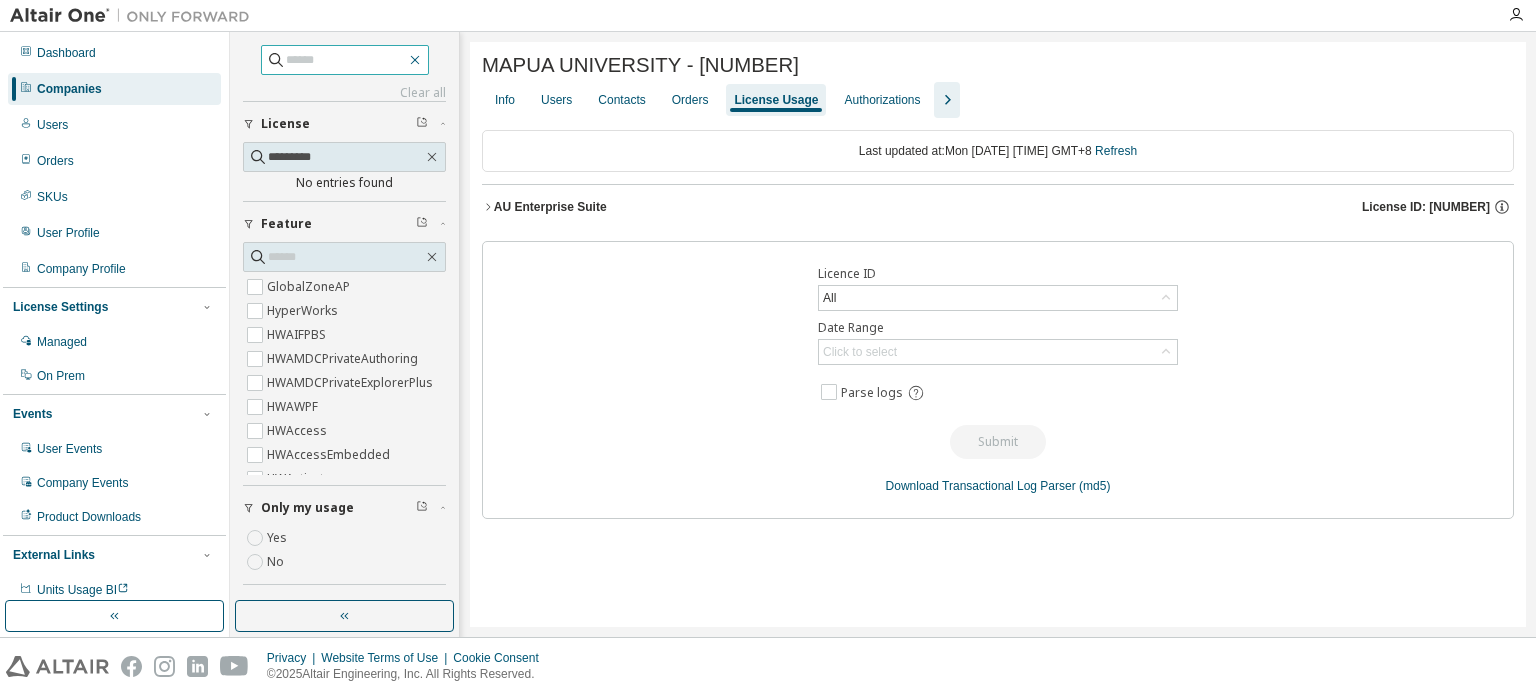 click 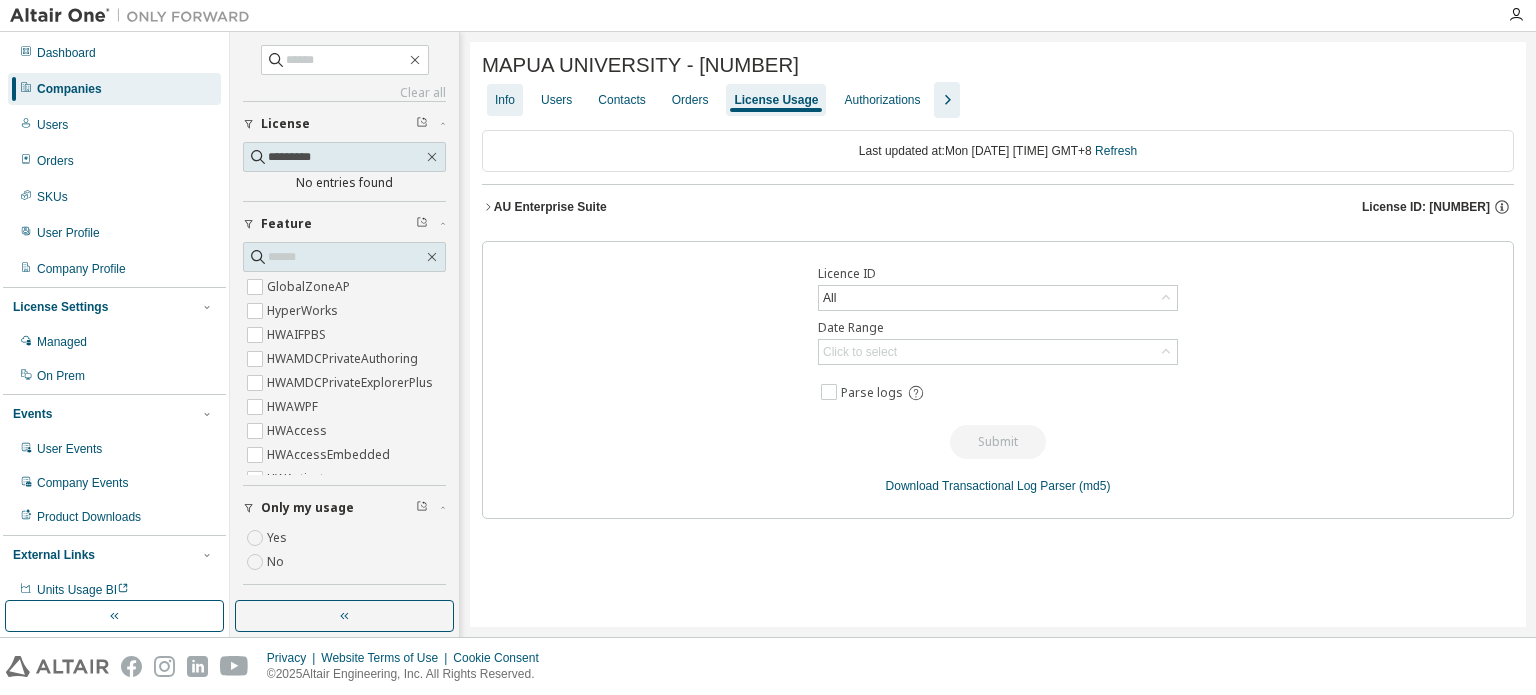 click on "Info" at bounding box center [505, 100] 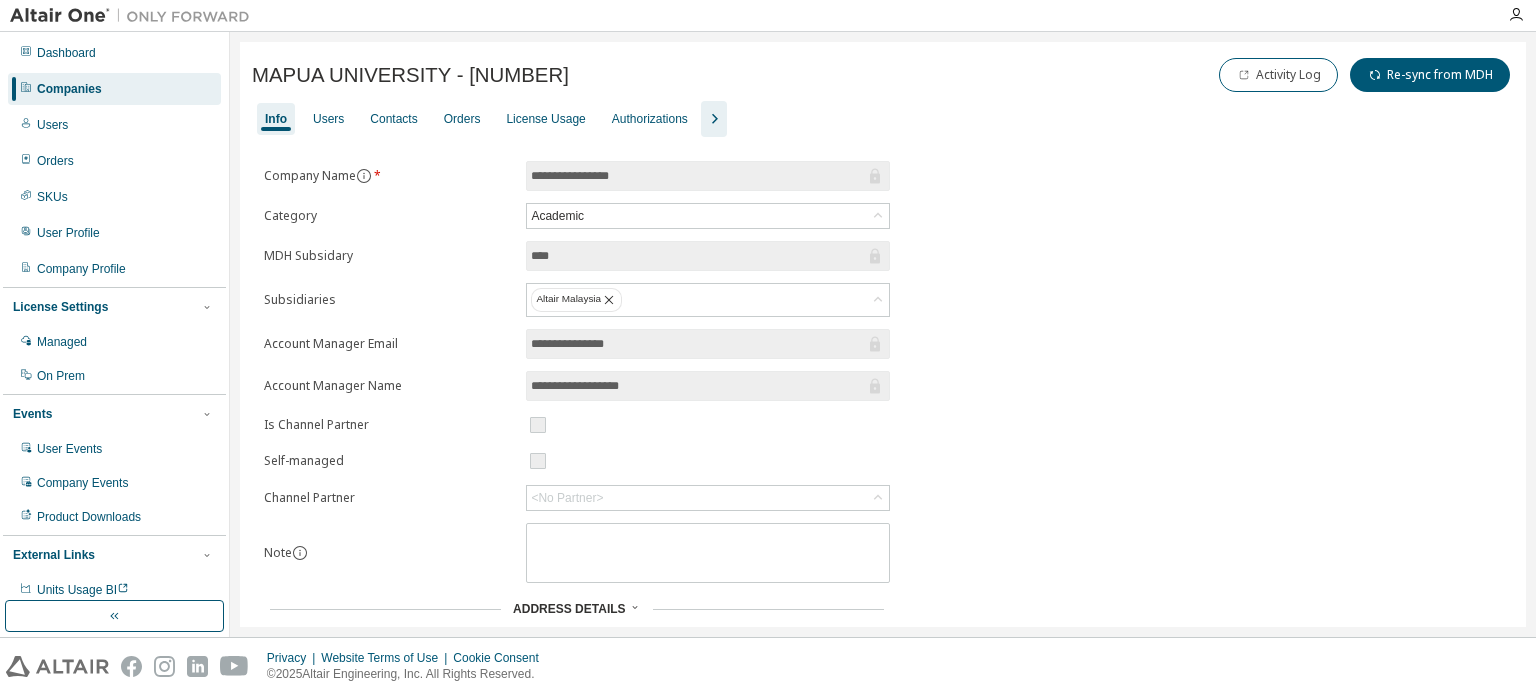 click on "Info Users Contacts Orders License Usage Authorizations" at bounding box center [883, 119] 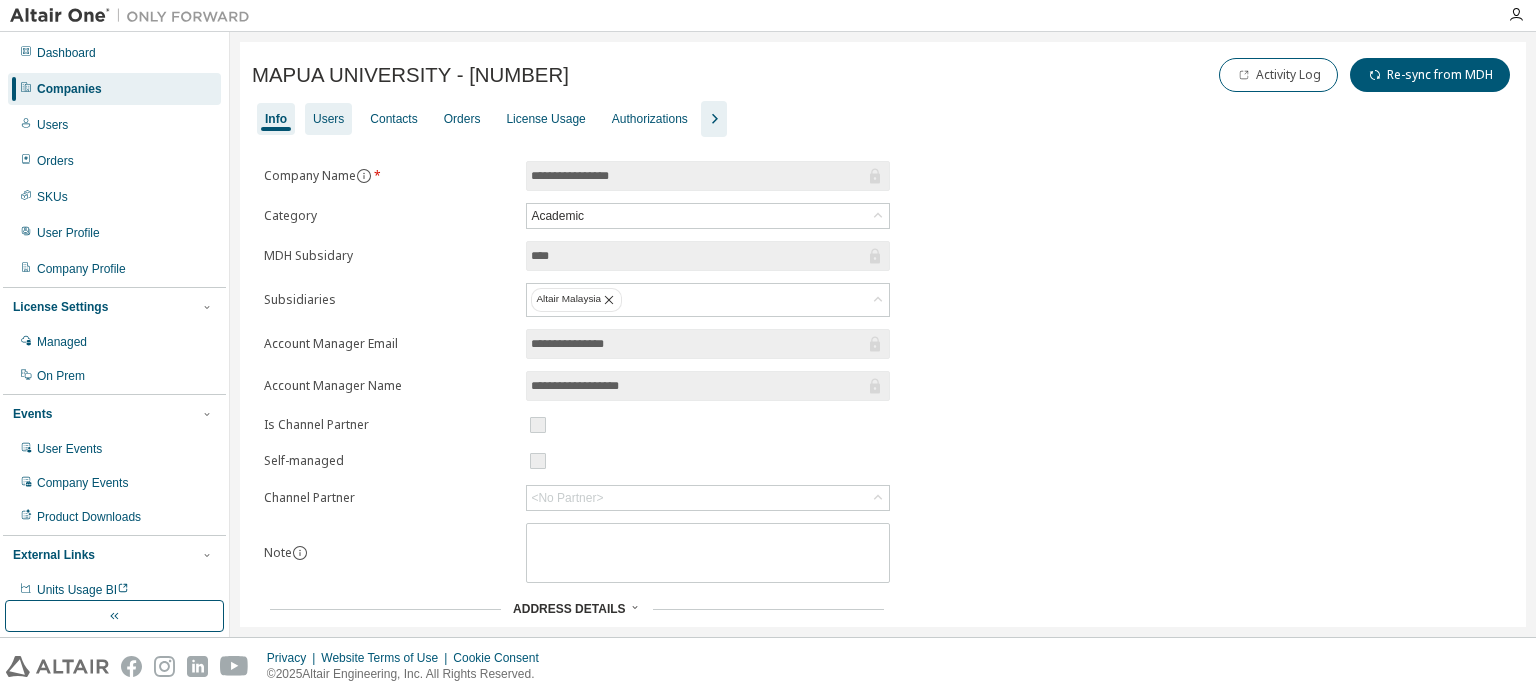 click on "Users" at bounding box center (328, 119) 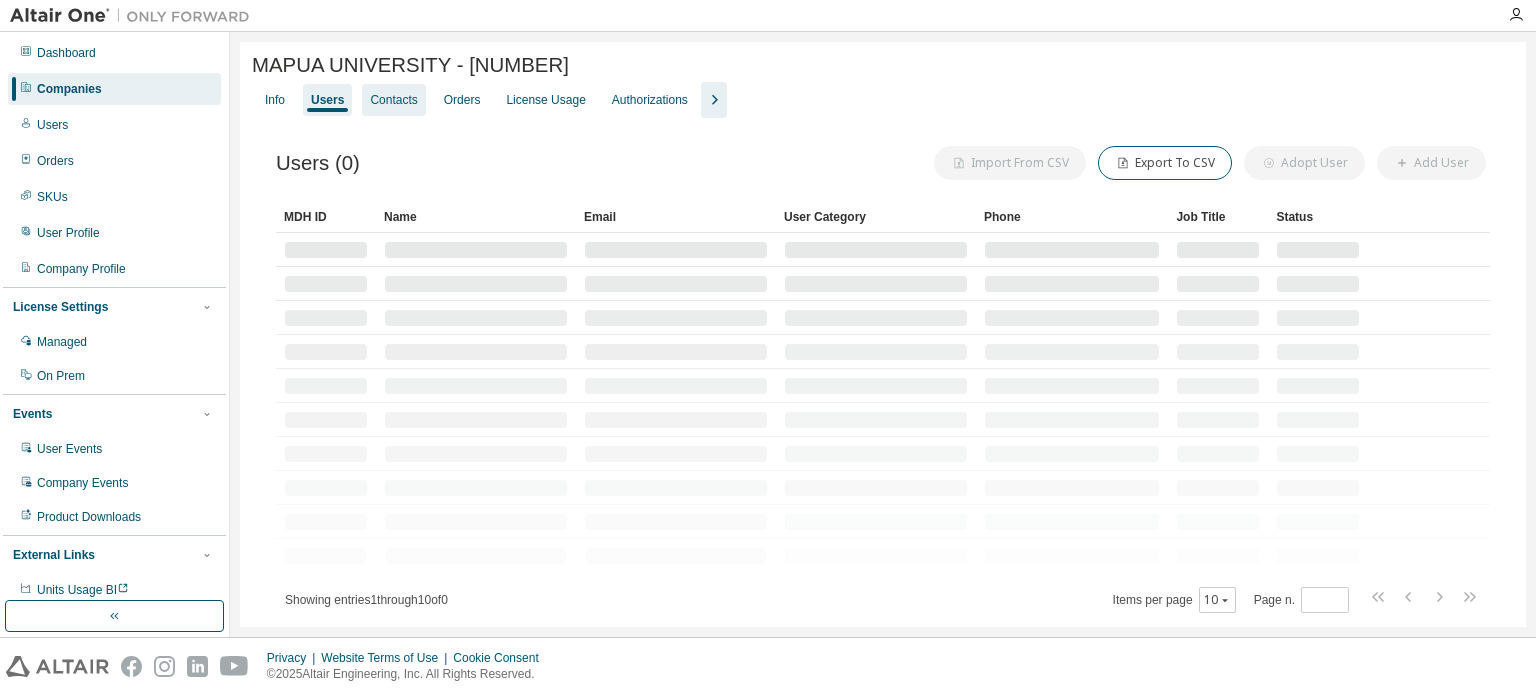 click on "Contacts" at bounding box center (393, 100) 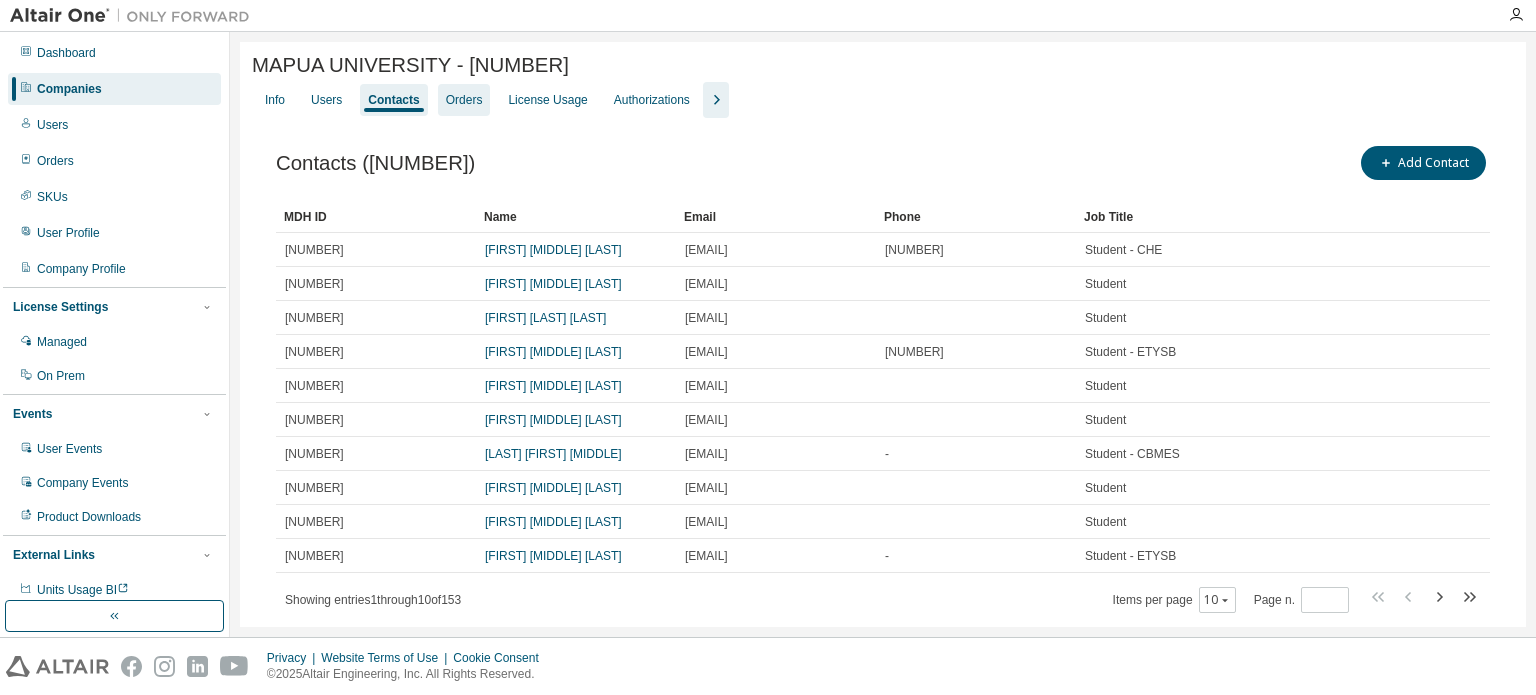 click on "Orders" at bounding box center [464, 100] 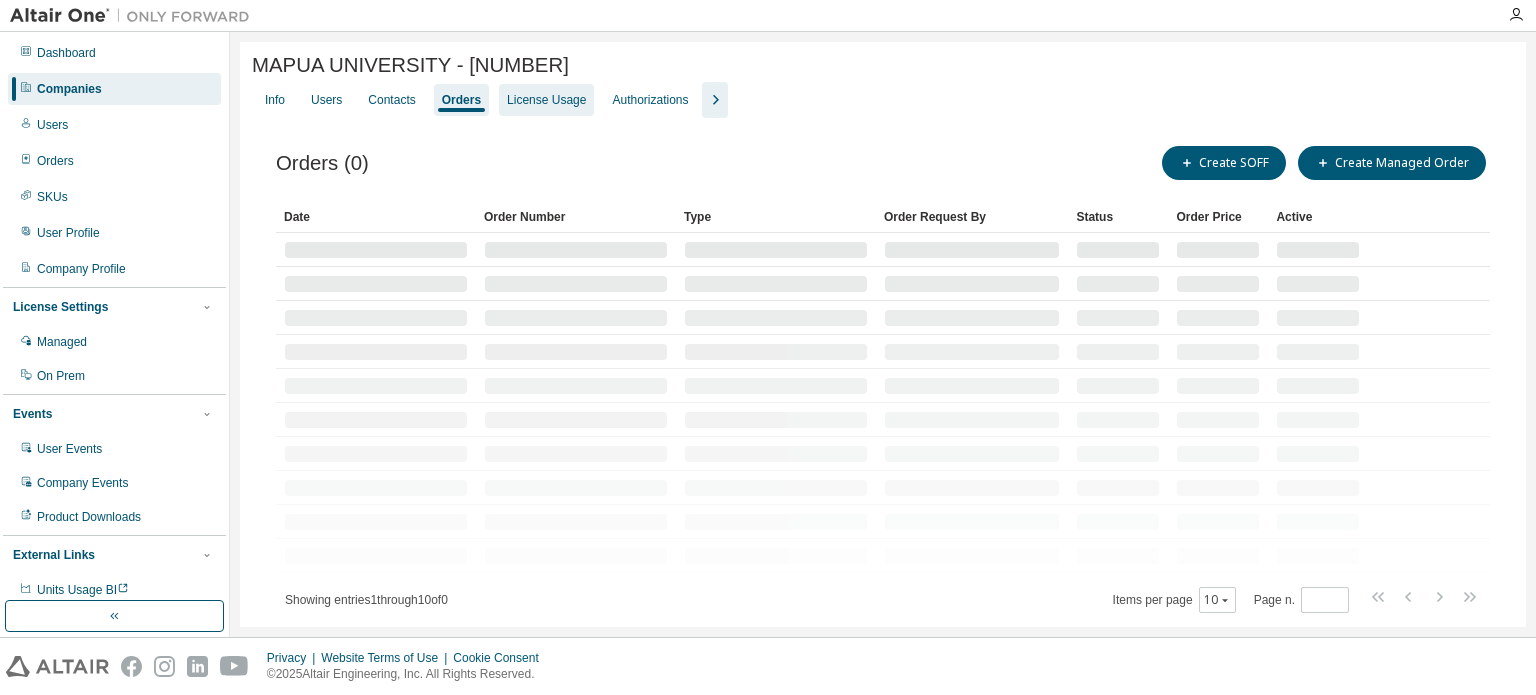 click on "License Usage" at bounding box center (546, 100) 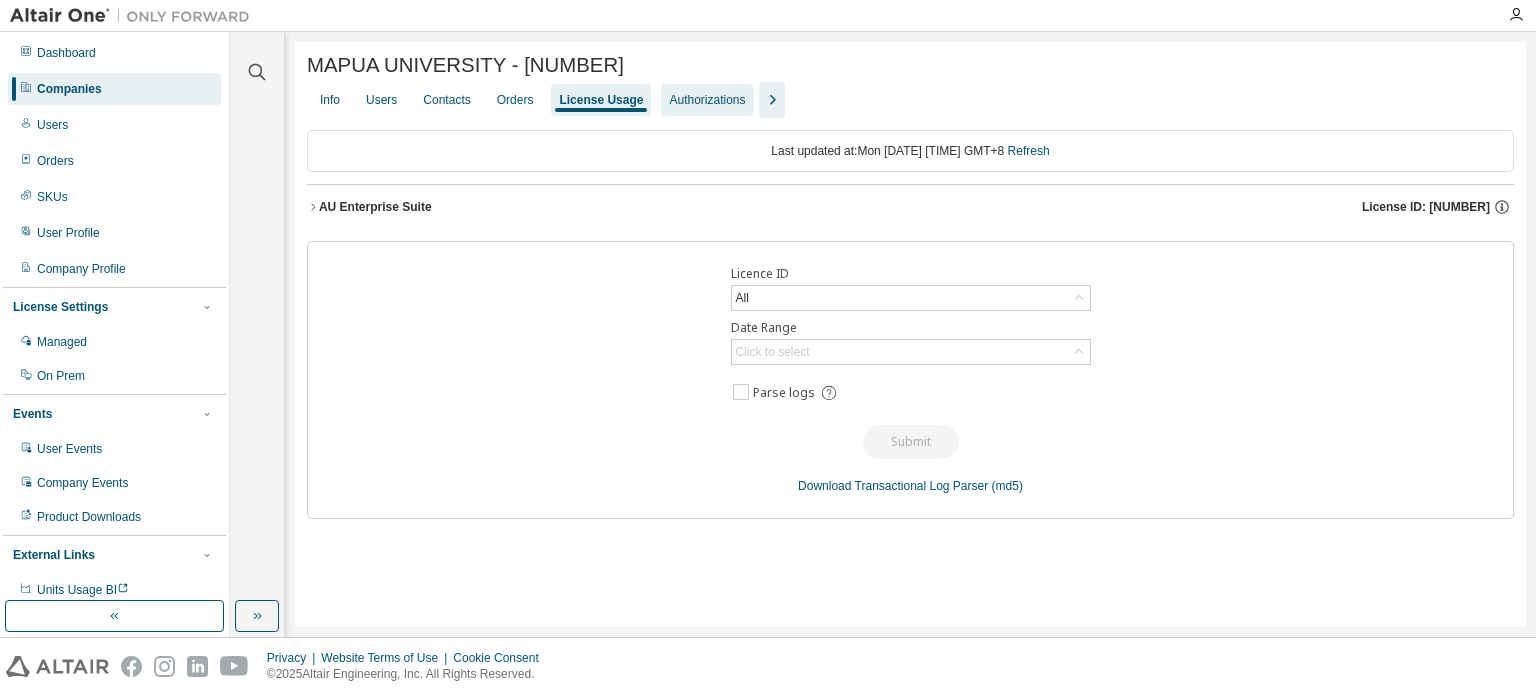 click on "Authorizations" at bounding box center (707, 100) 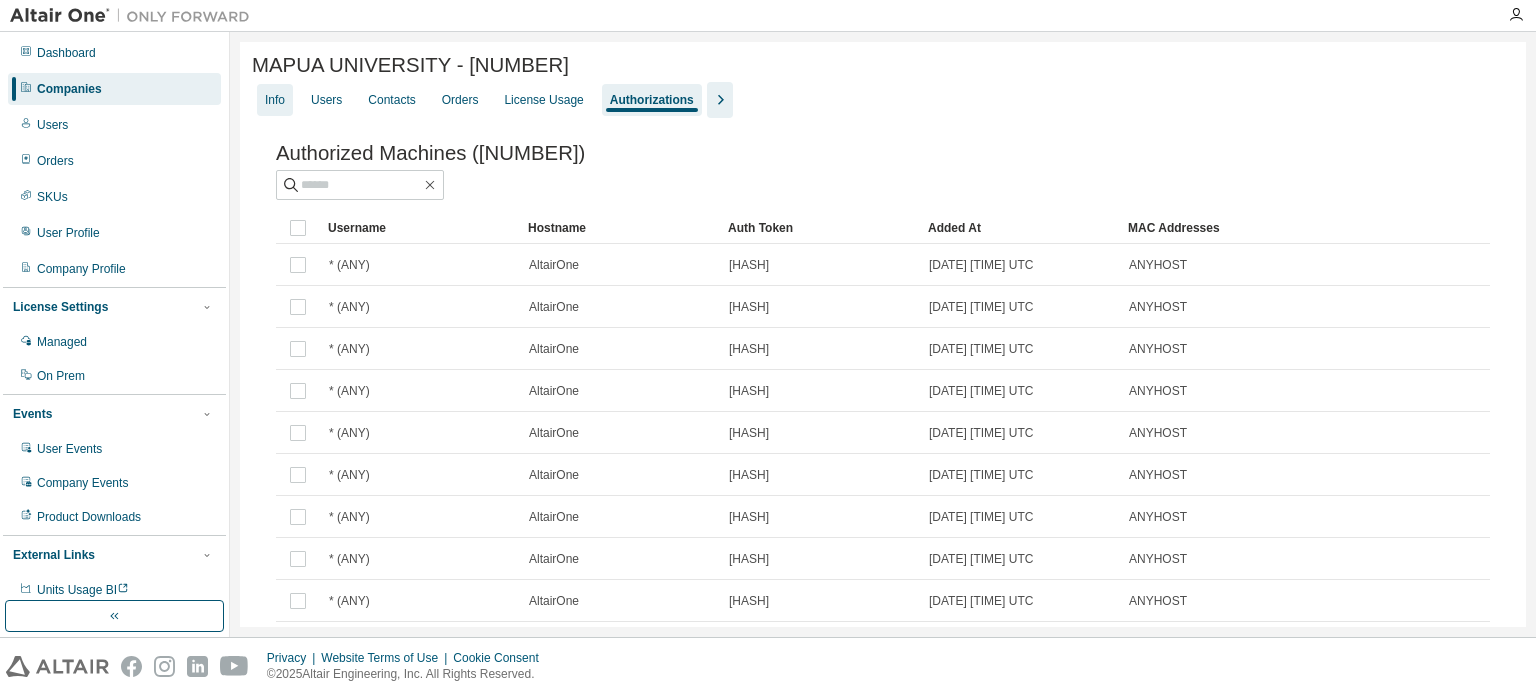 click on "Info" at bounding box center [275, 100] 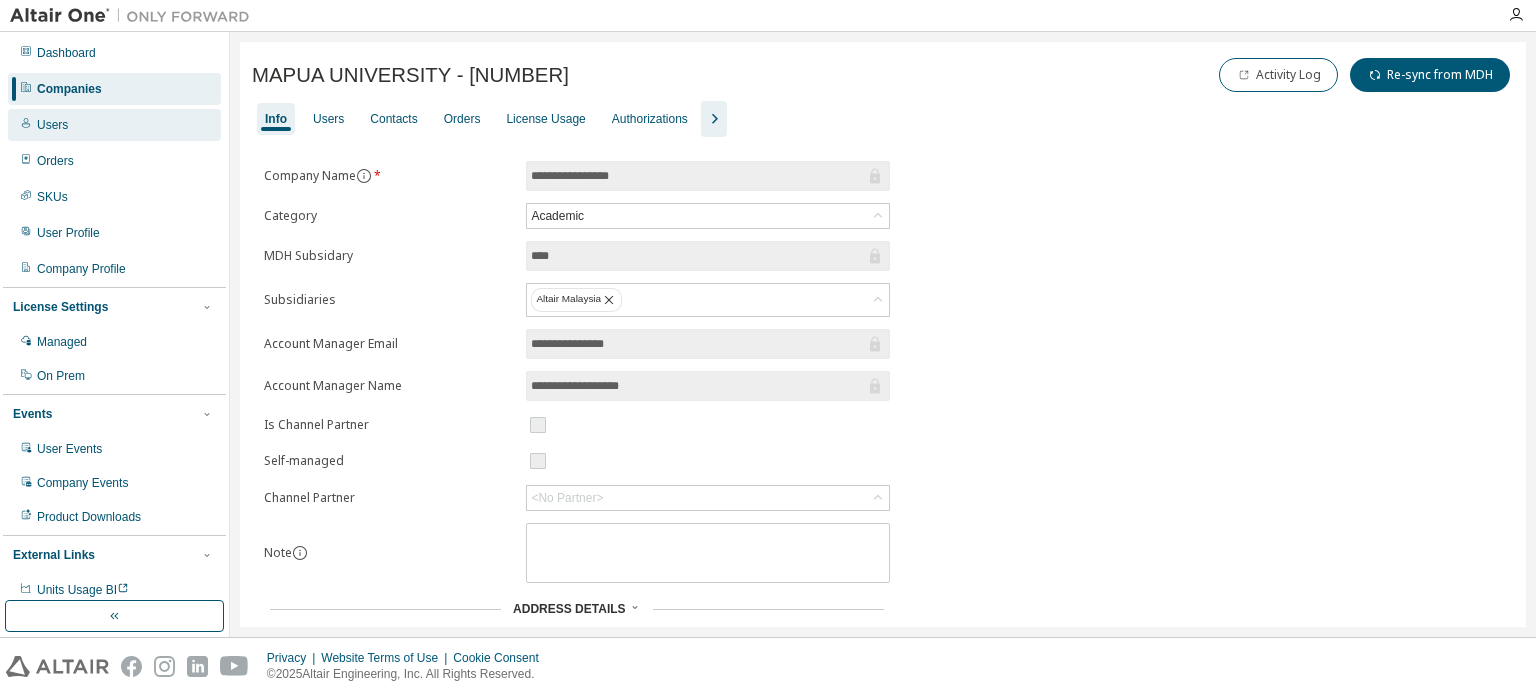 click on "Users" at bounding box center [114, 125] 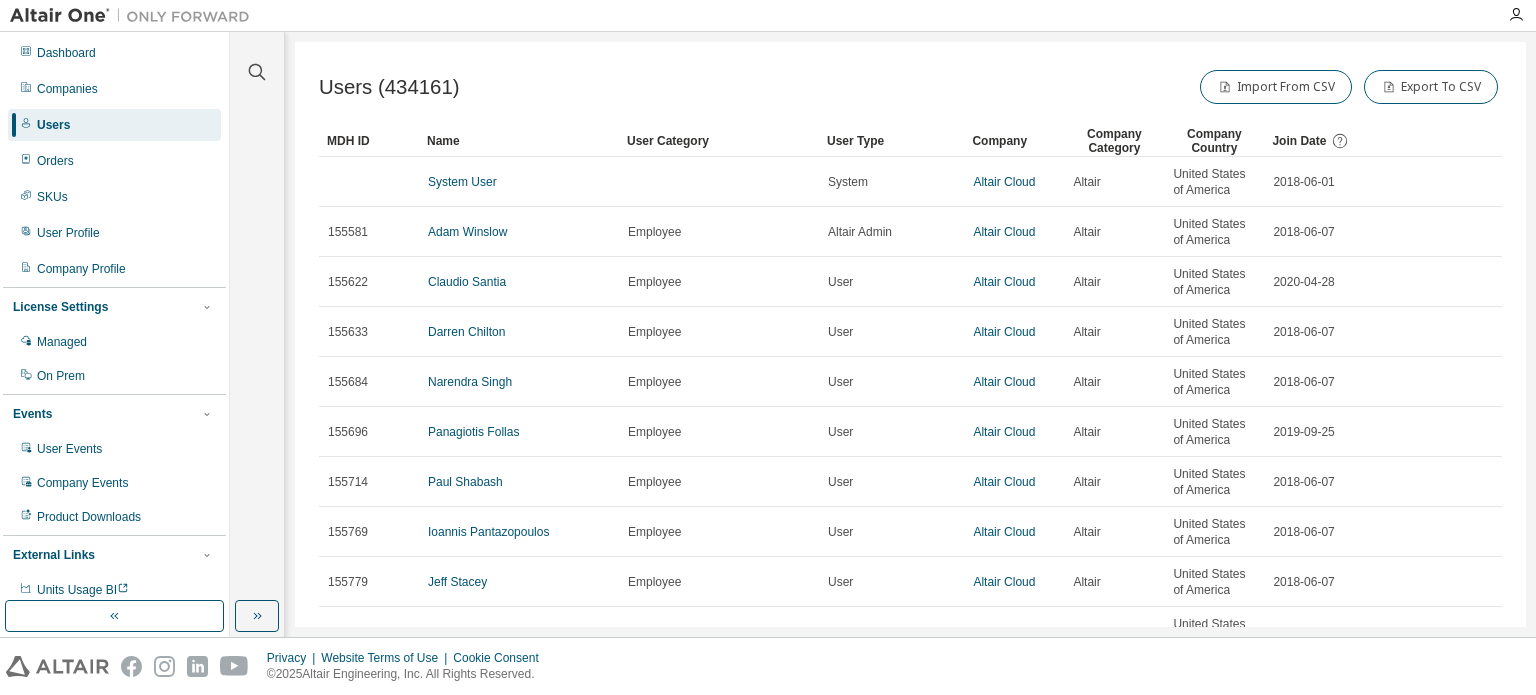 click at bounding box center [257, 60] 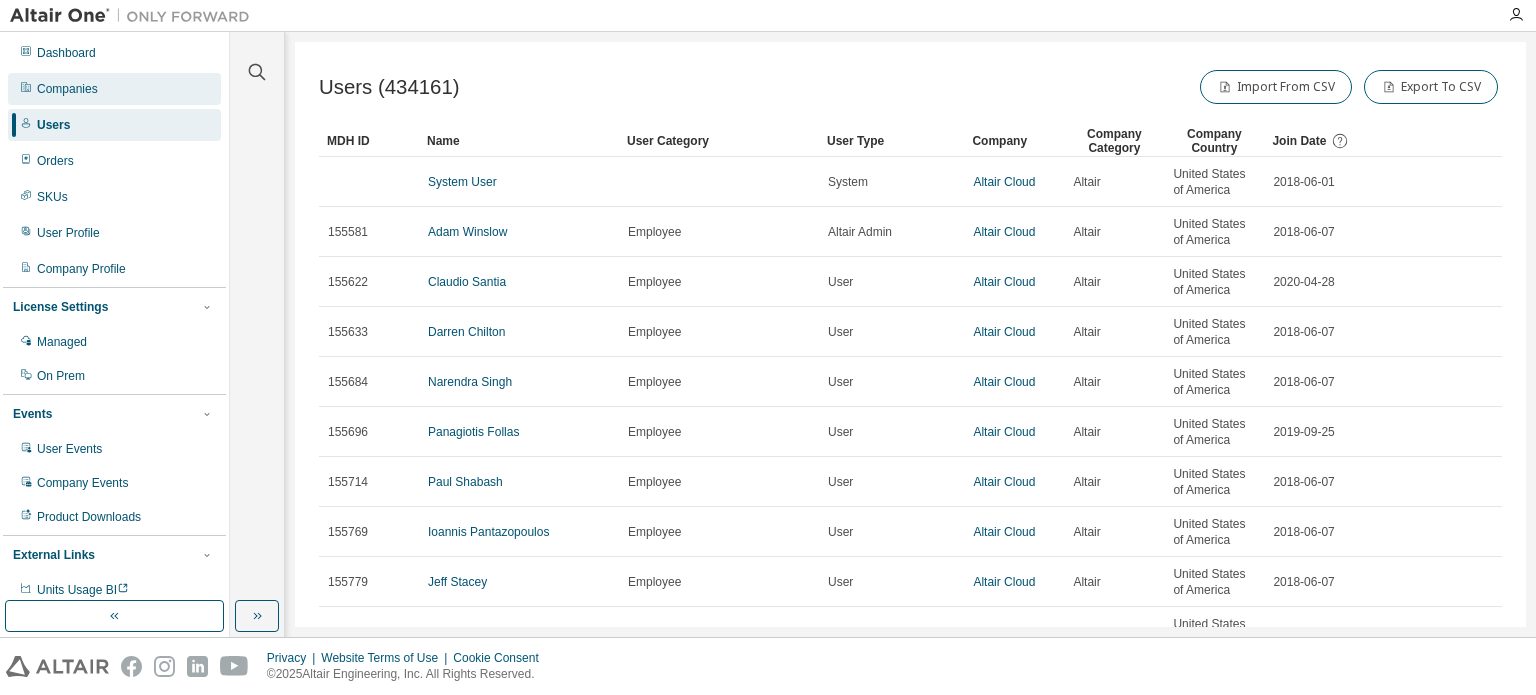 click on "Companies" at bounding box center [67, 89] 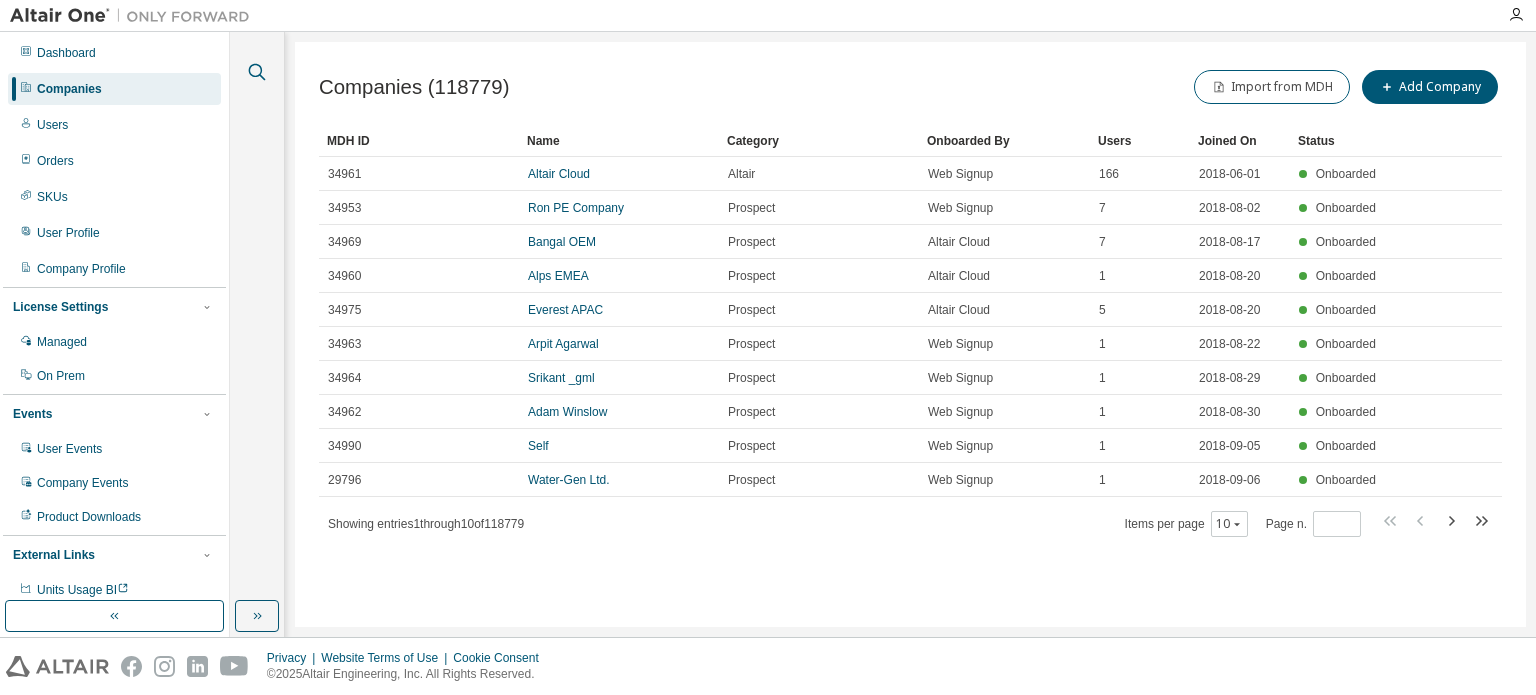 click 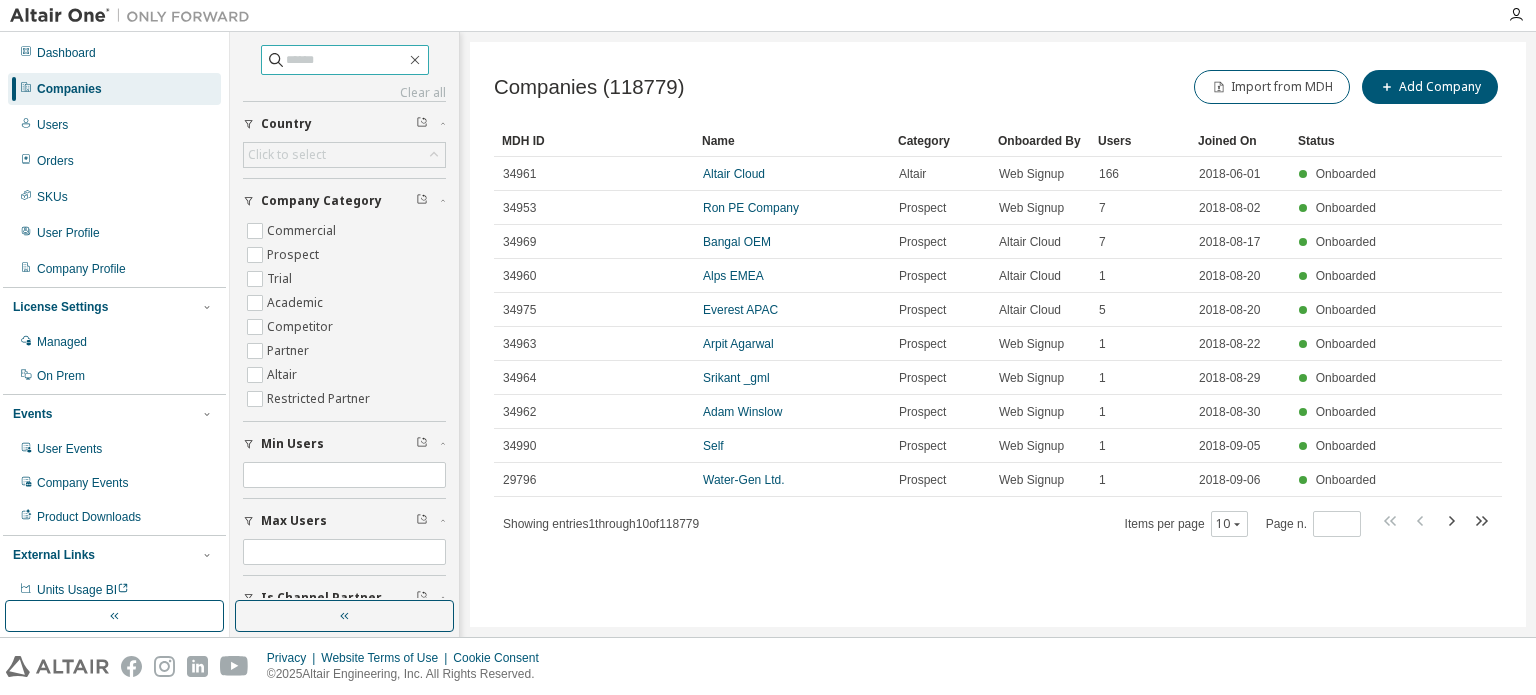 click at bounding box center [345, 60] 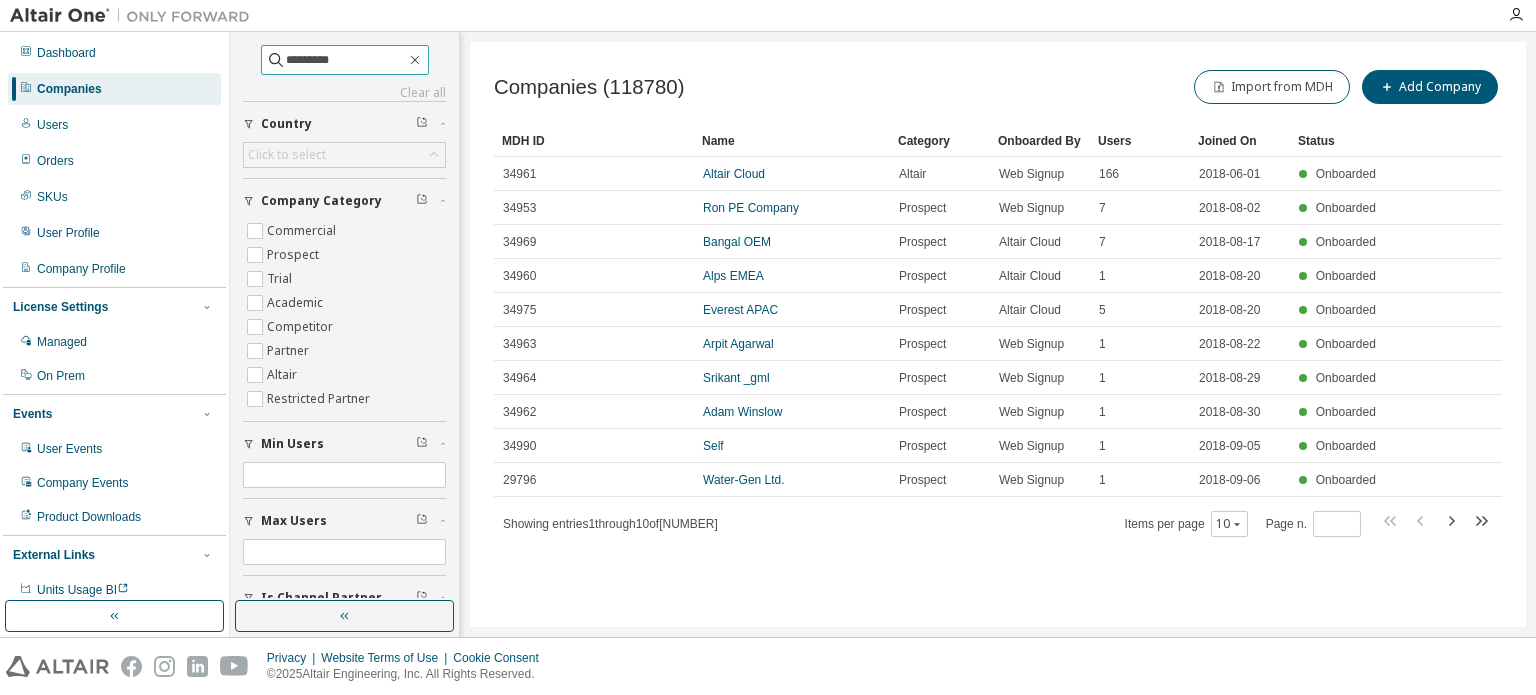 type on "*********" 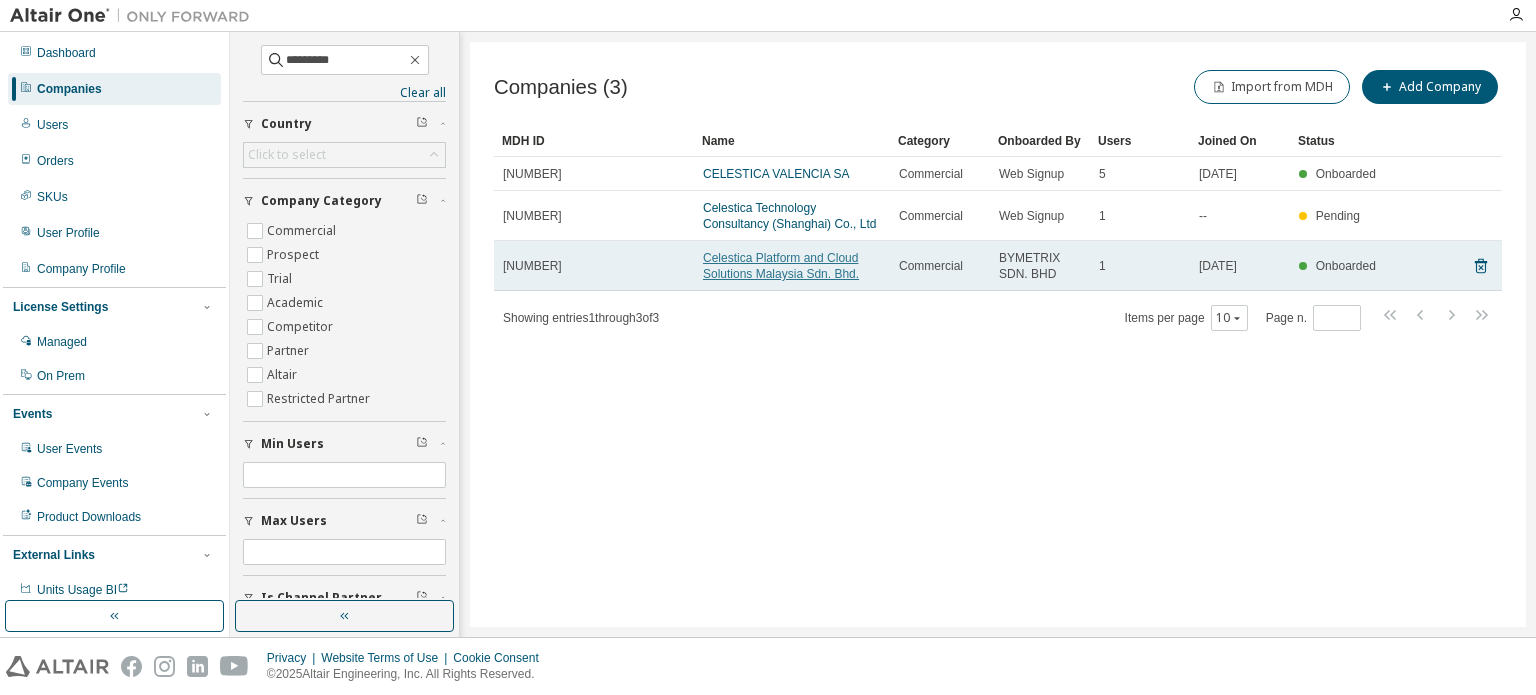 click on "Celestica Platform and Cloud Solutions Malaysia Sdn. Bhd." at bounding box center (781, 266) 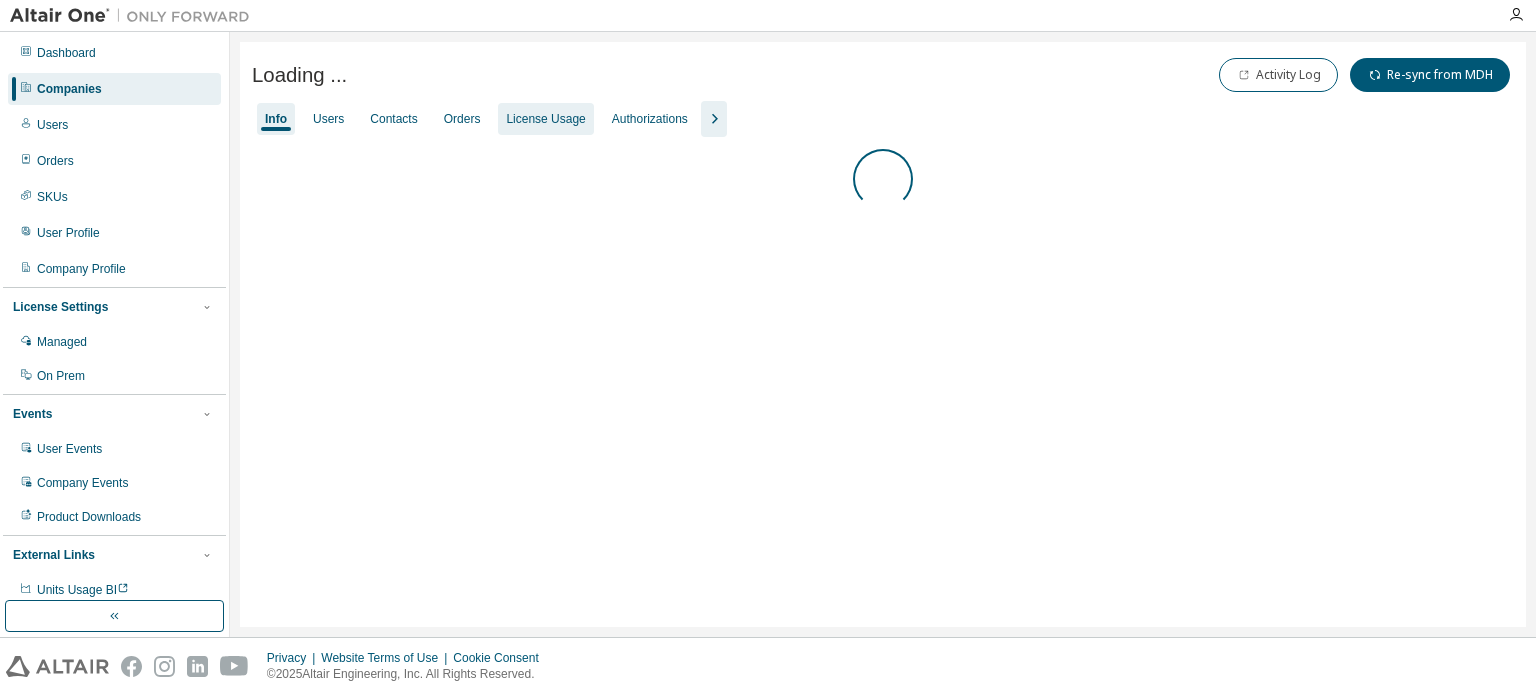 click on "License Usage" at bounding box center (545, 119) 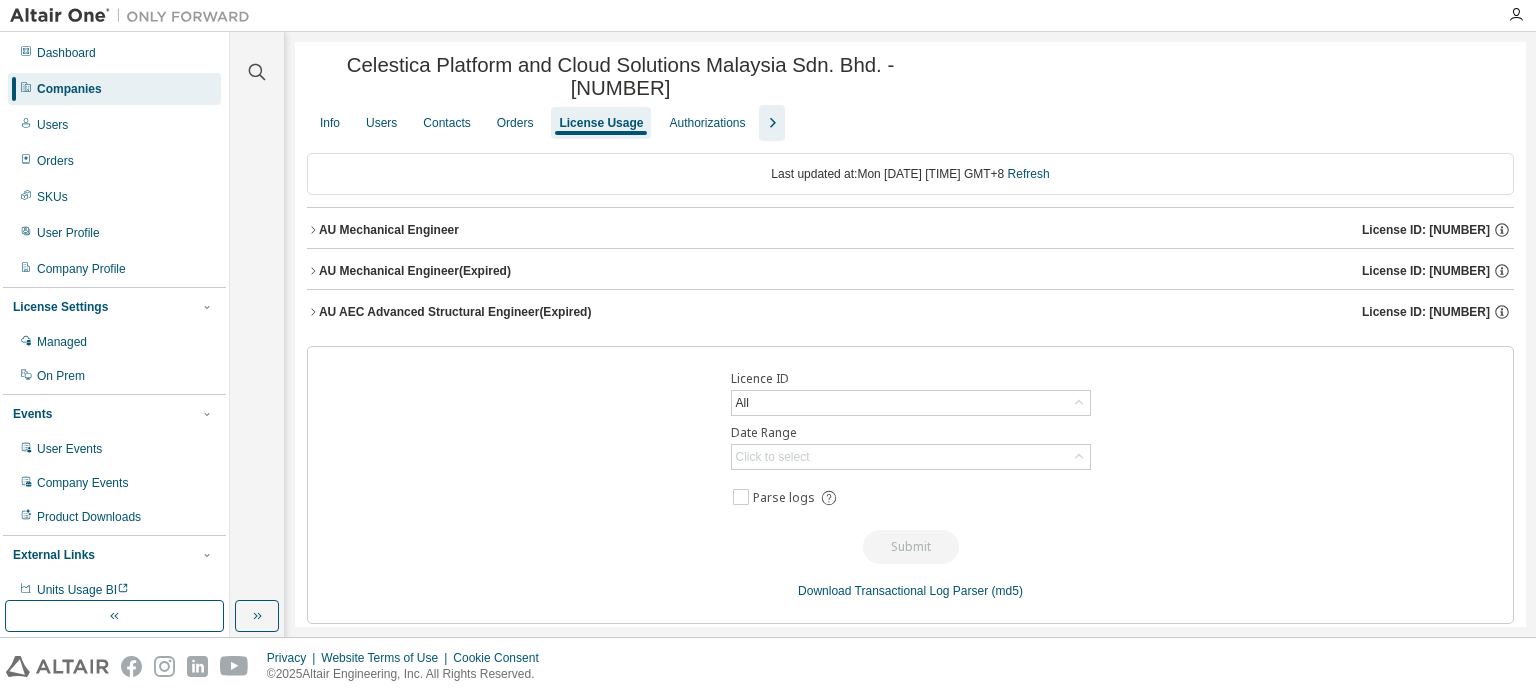 click 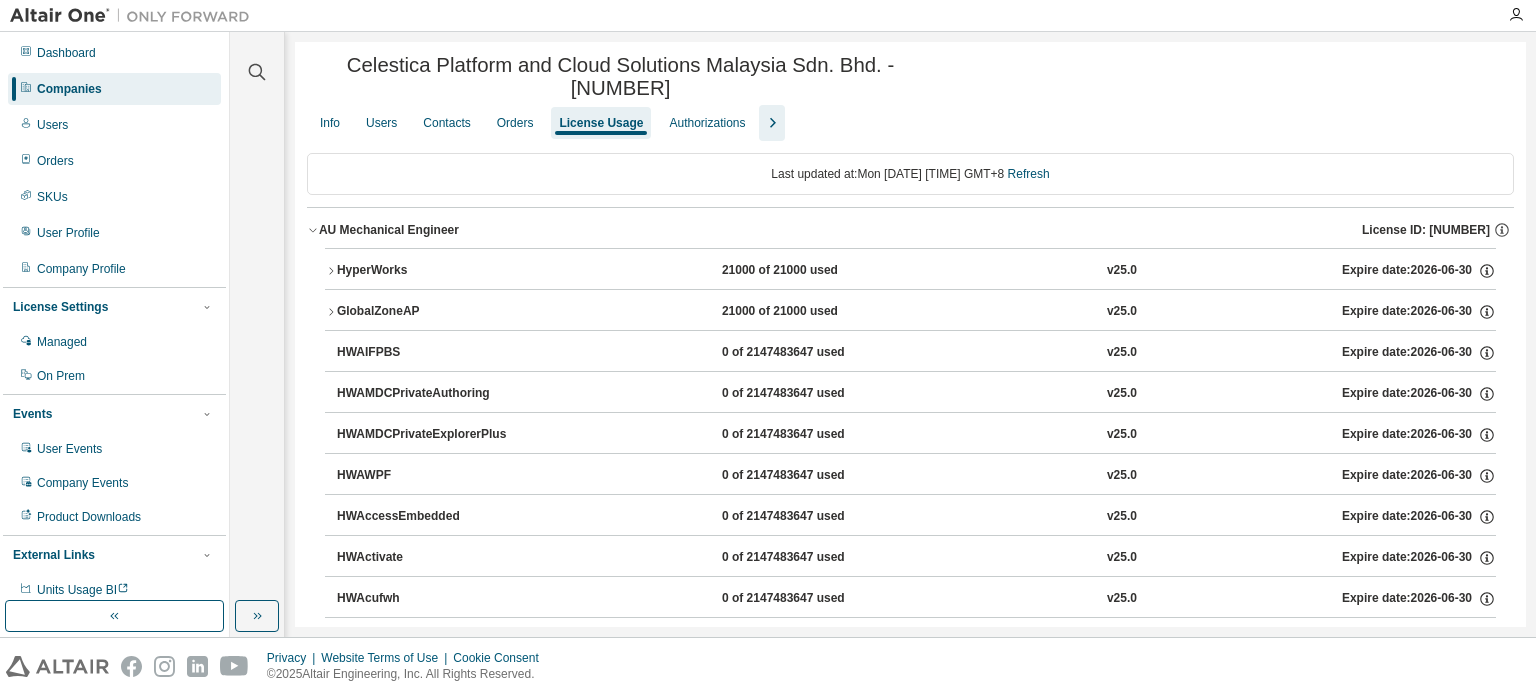click 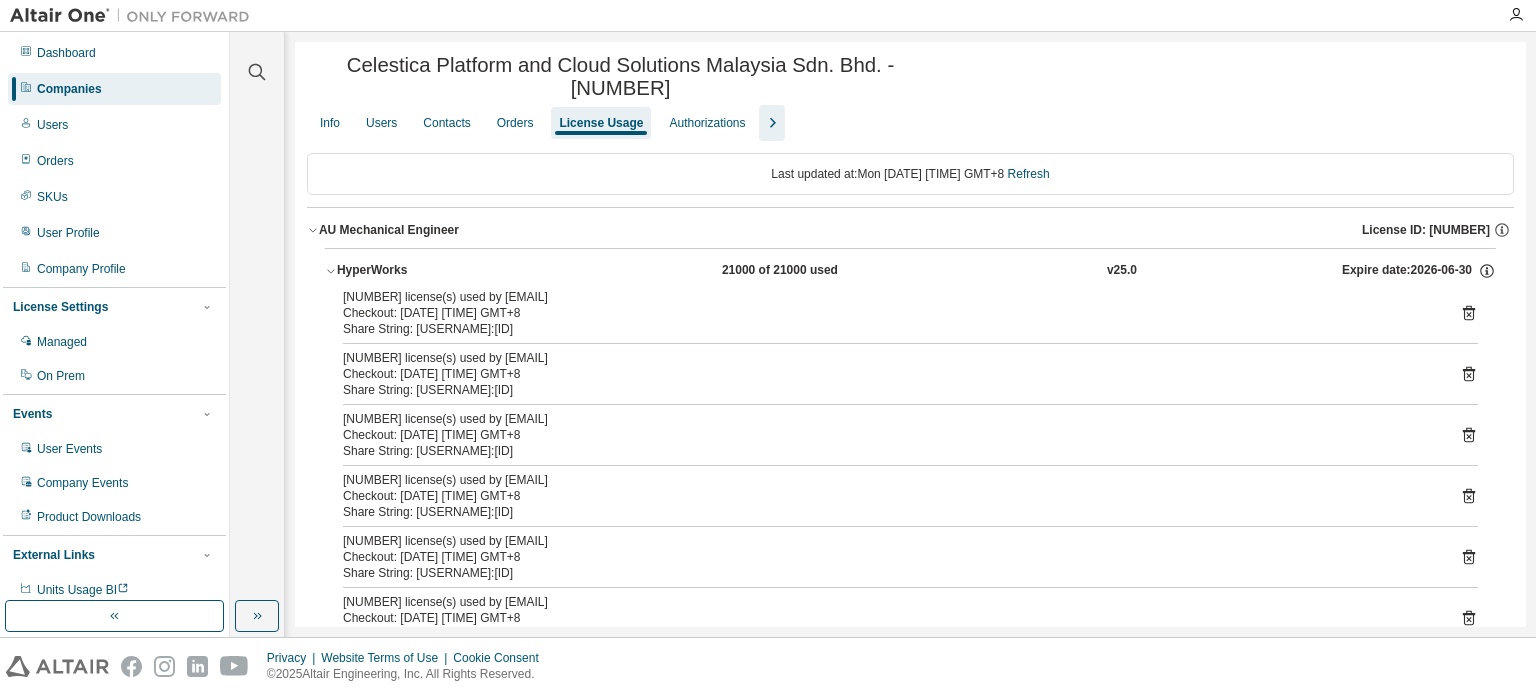 click 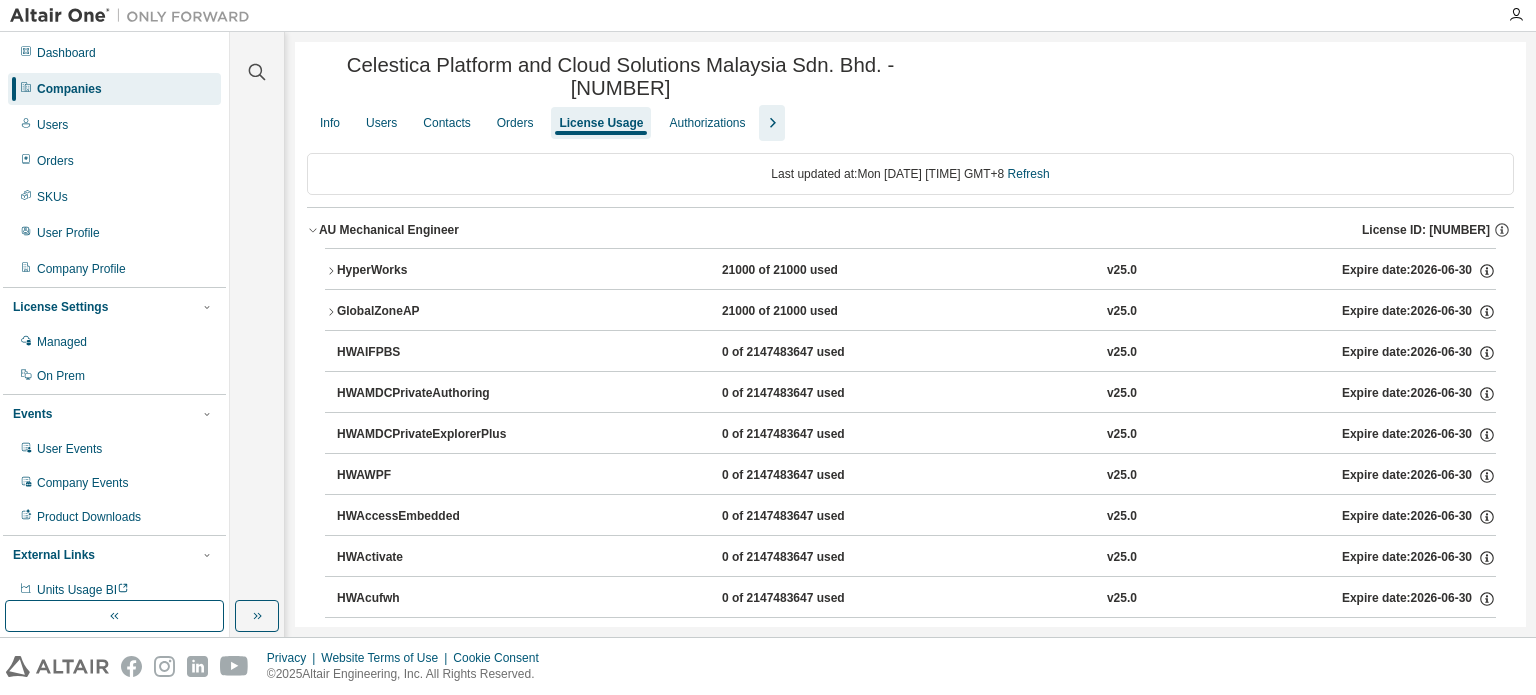 click 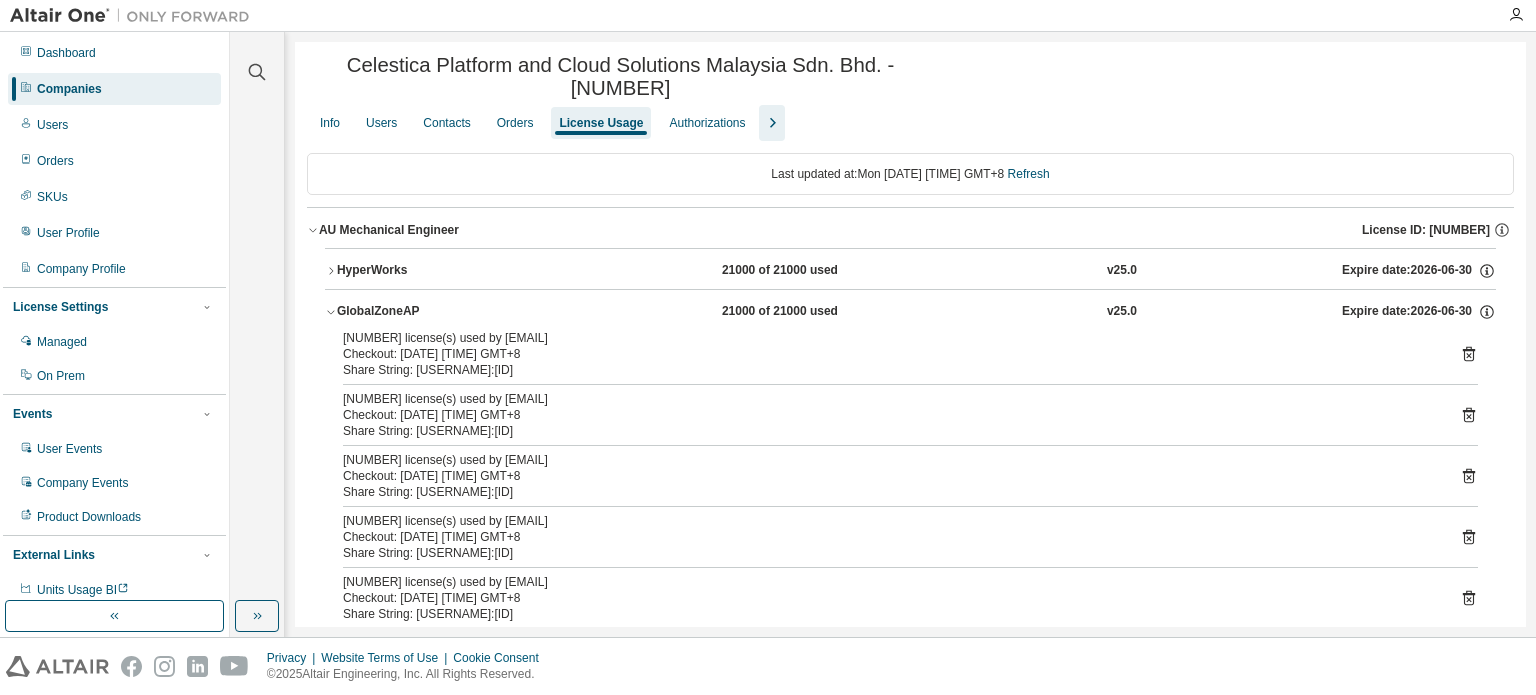 click 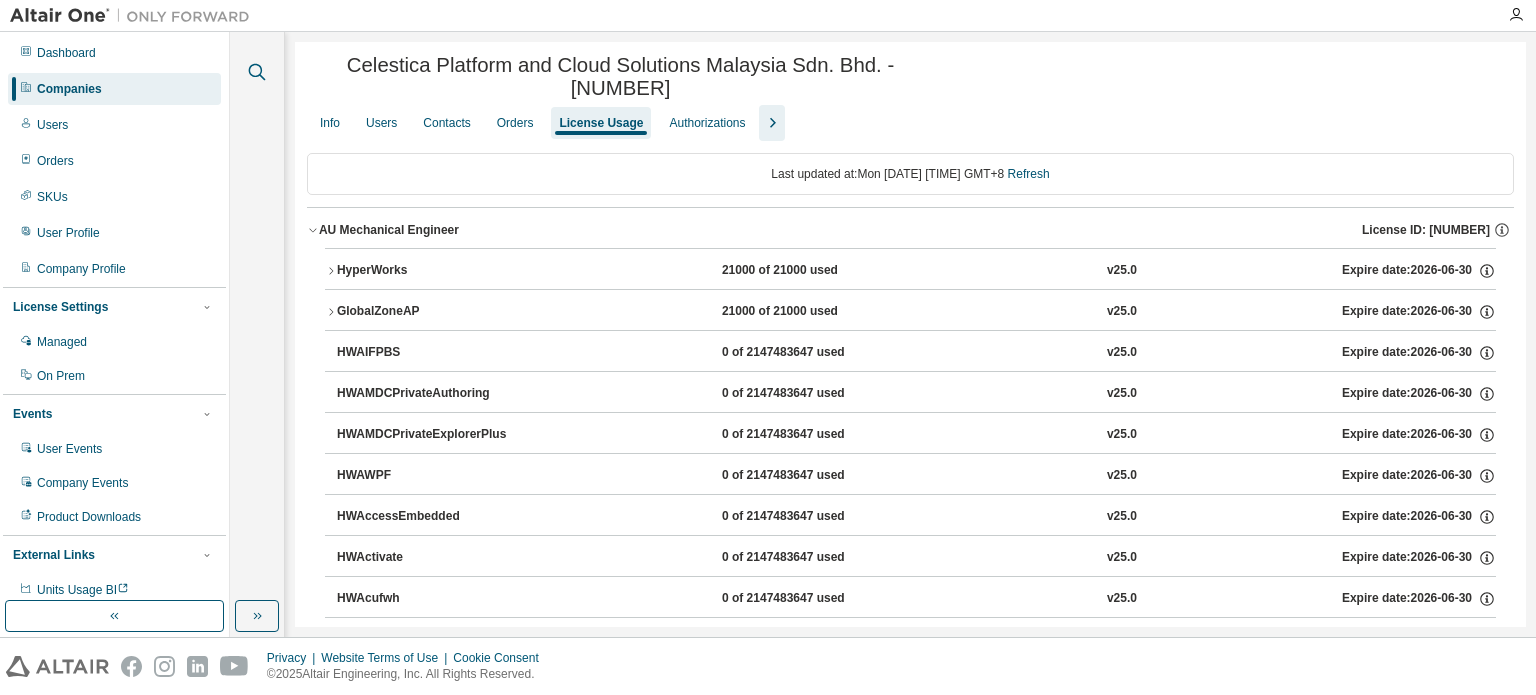 click 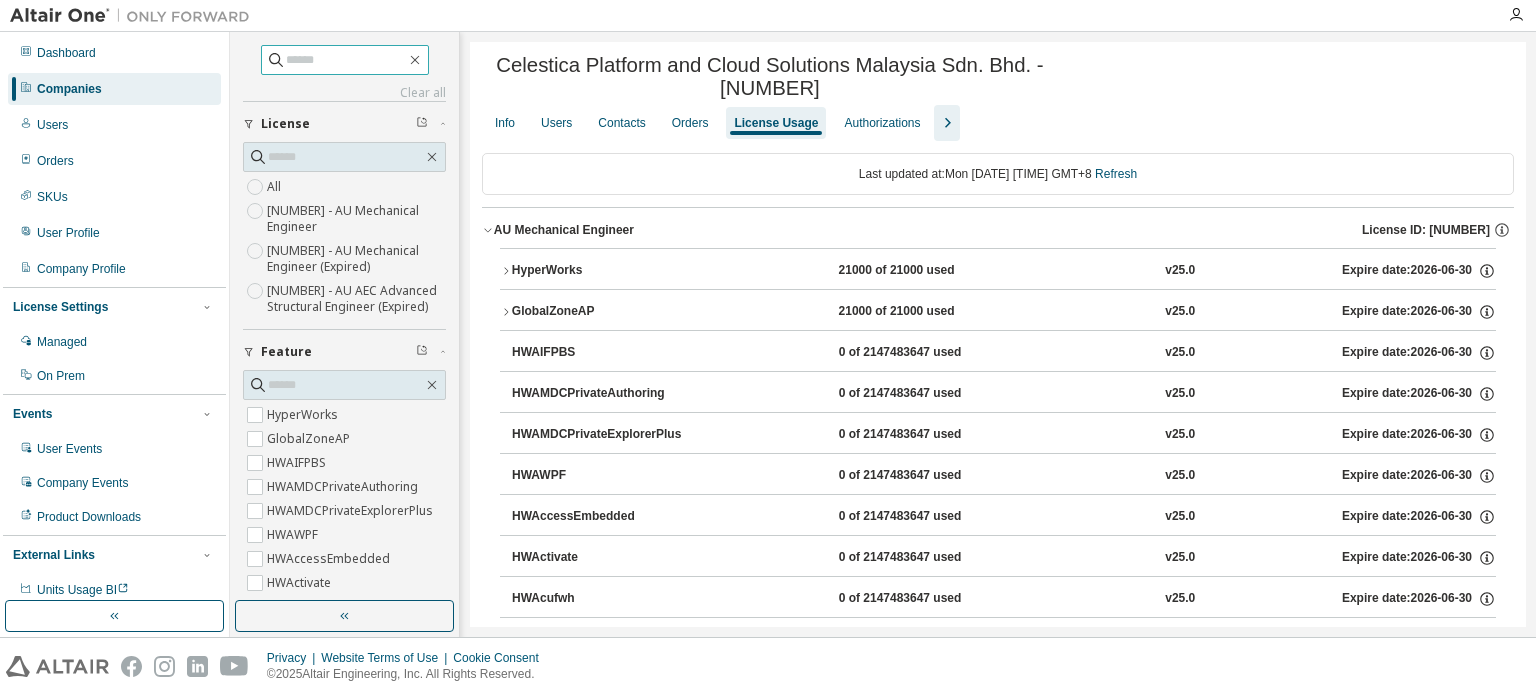 click at bounding box center (346, 60) 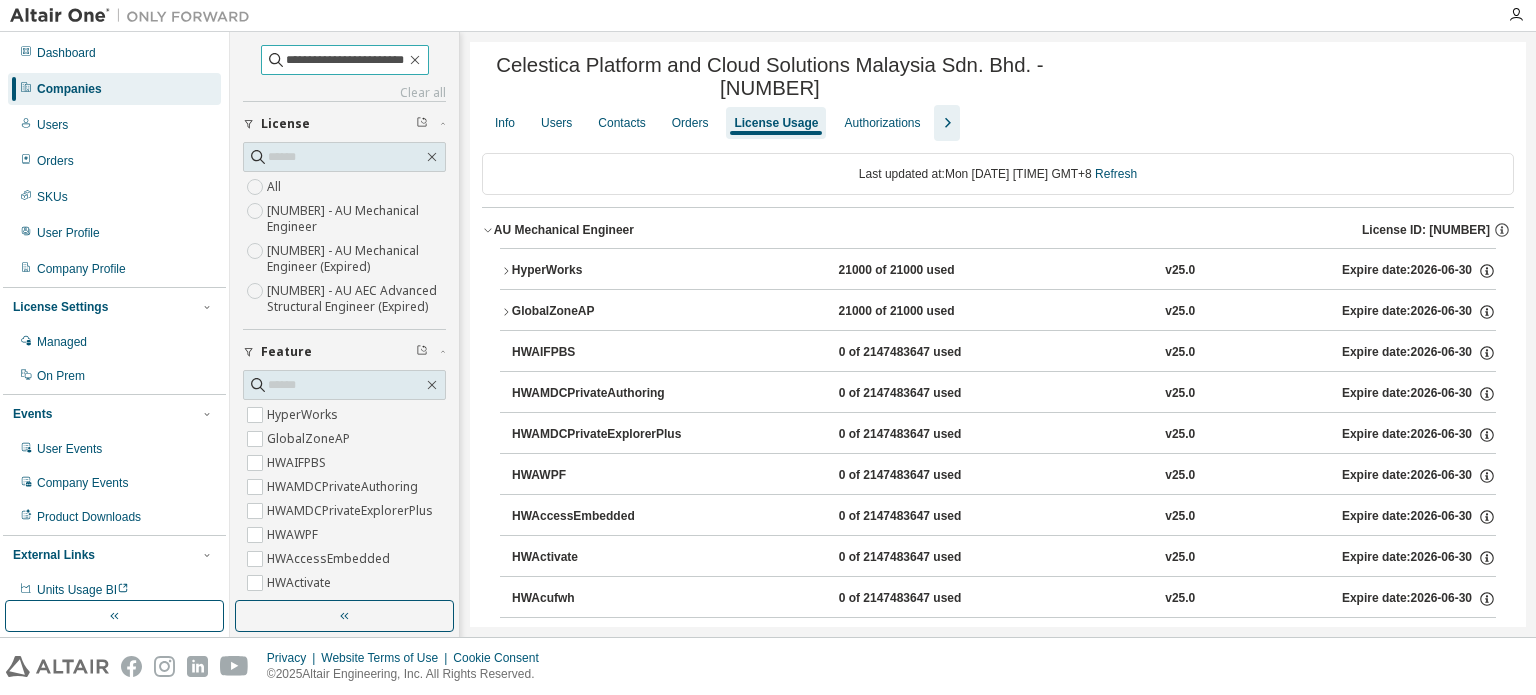 scroll, scrollTop: 0, scrollLeft: 10, axis: horizontal 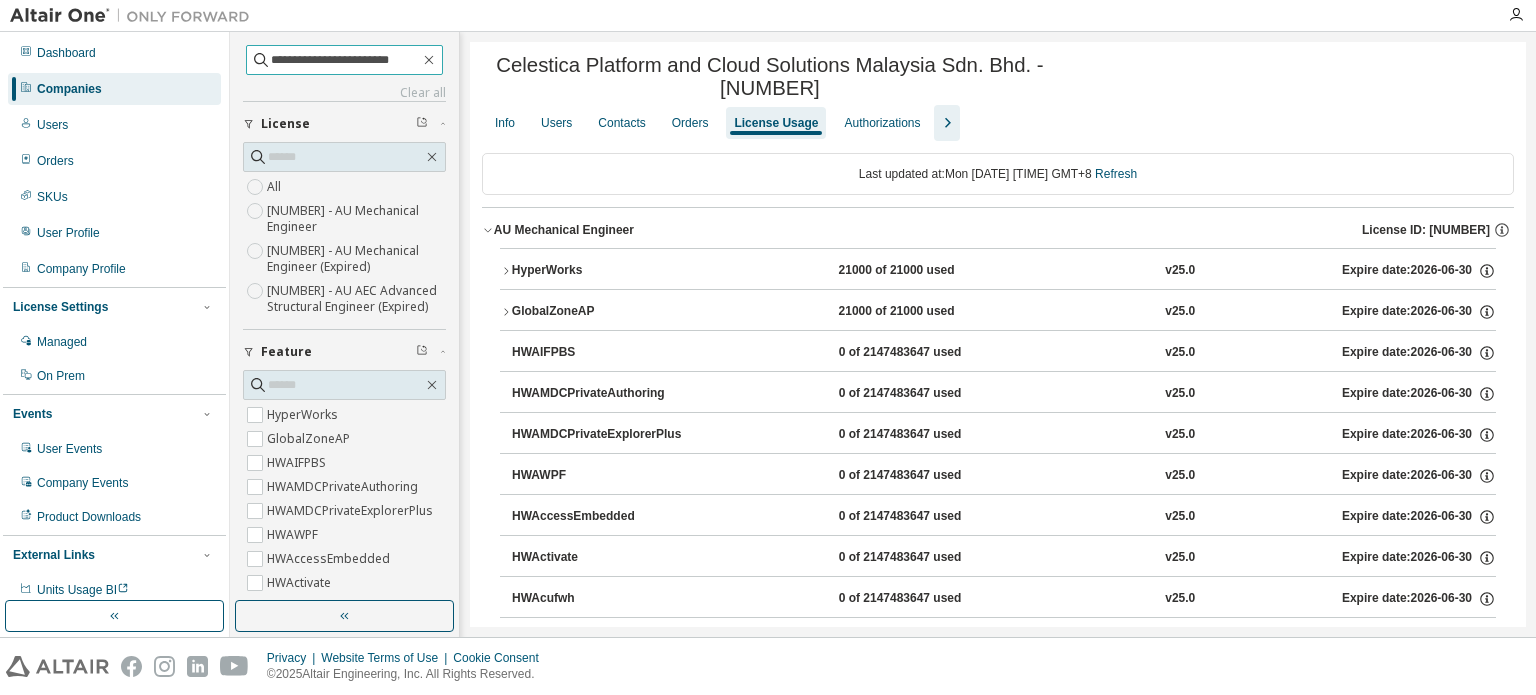 type on "**********" 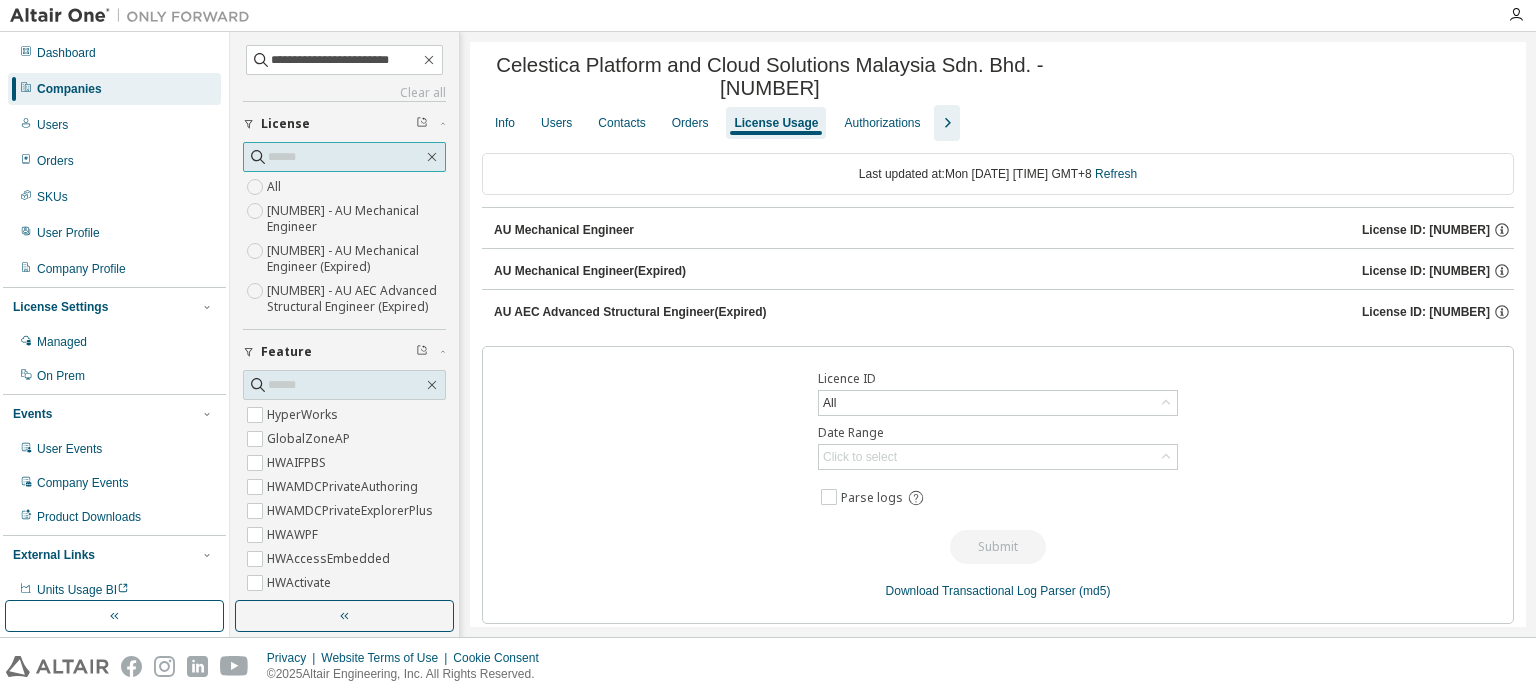 scroll, scrollTop: 0, scrollLeft: 0, axis: both 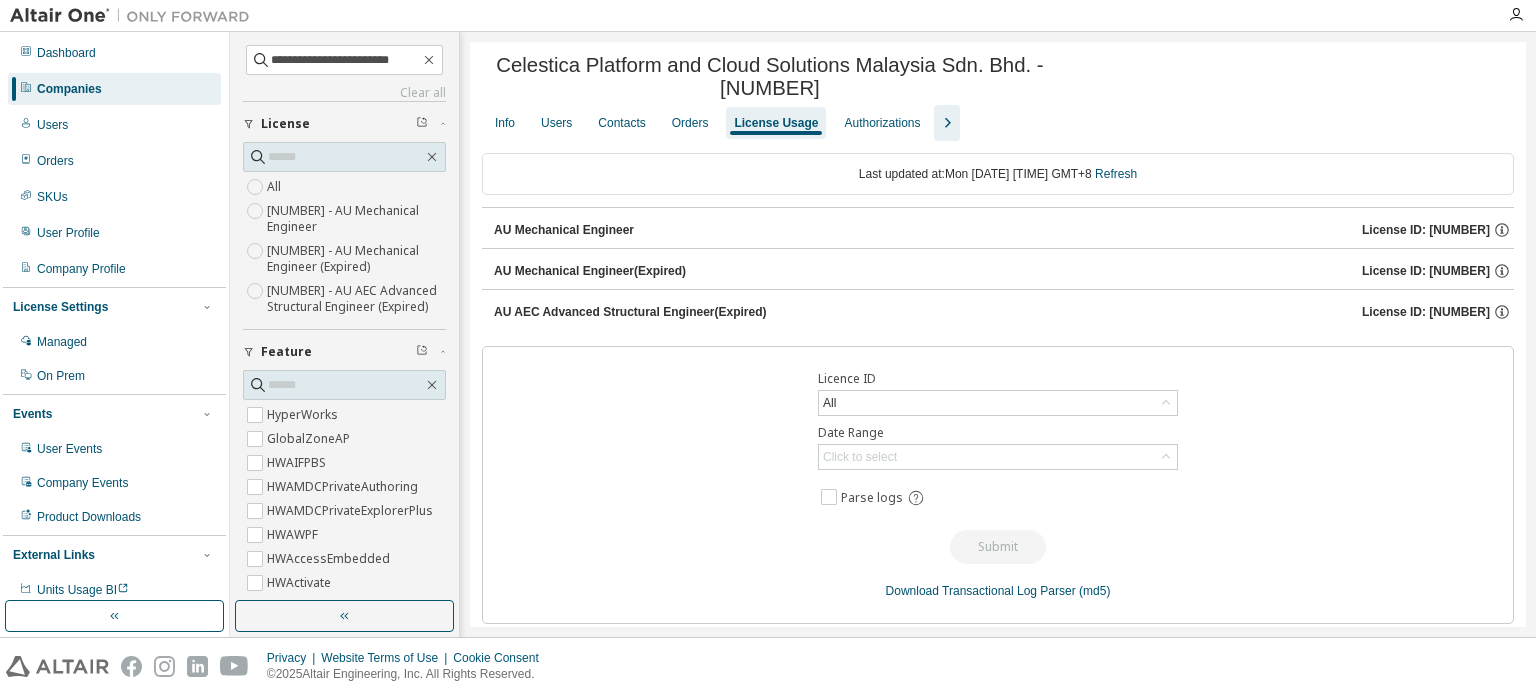 click on "All 146259 - AU Mechanical Engineer  146191 - AU Mechanical Engineer  (Expired) 145439 - AU AEC Advanced Structural Engineer  (Expired)" at bounding box center [344, 230] 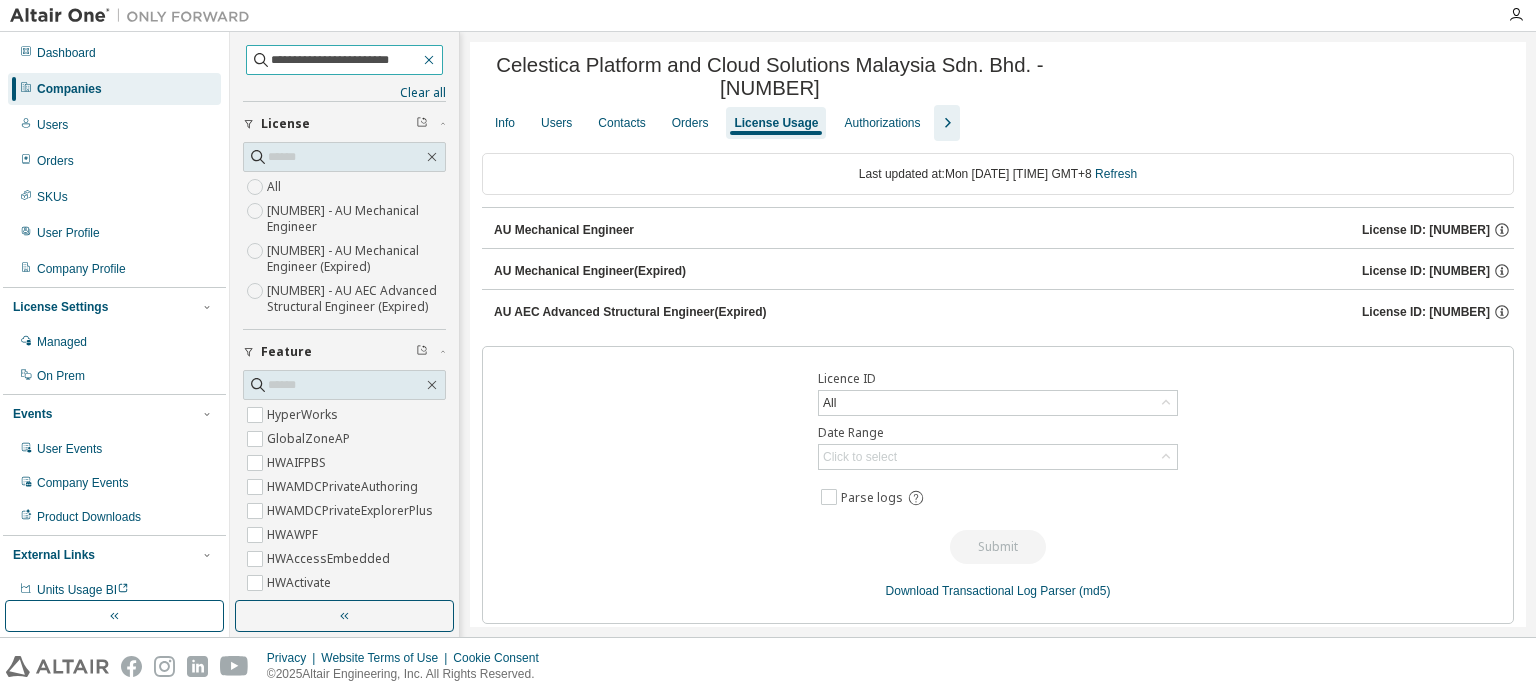click 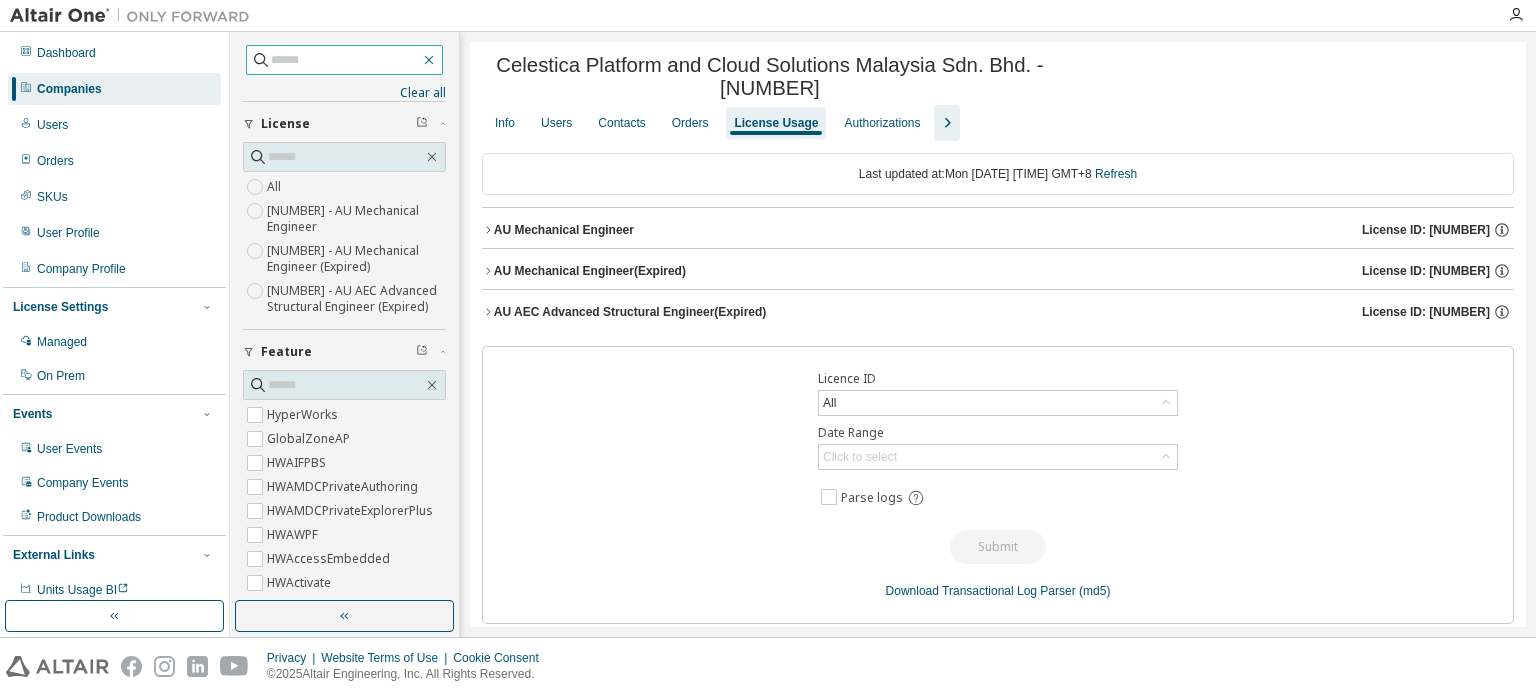 click 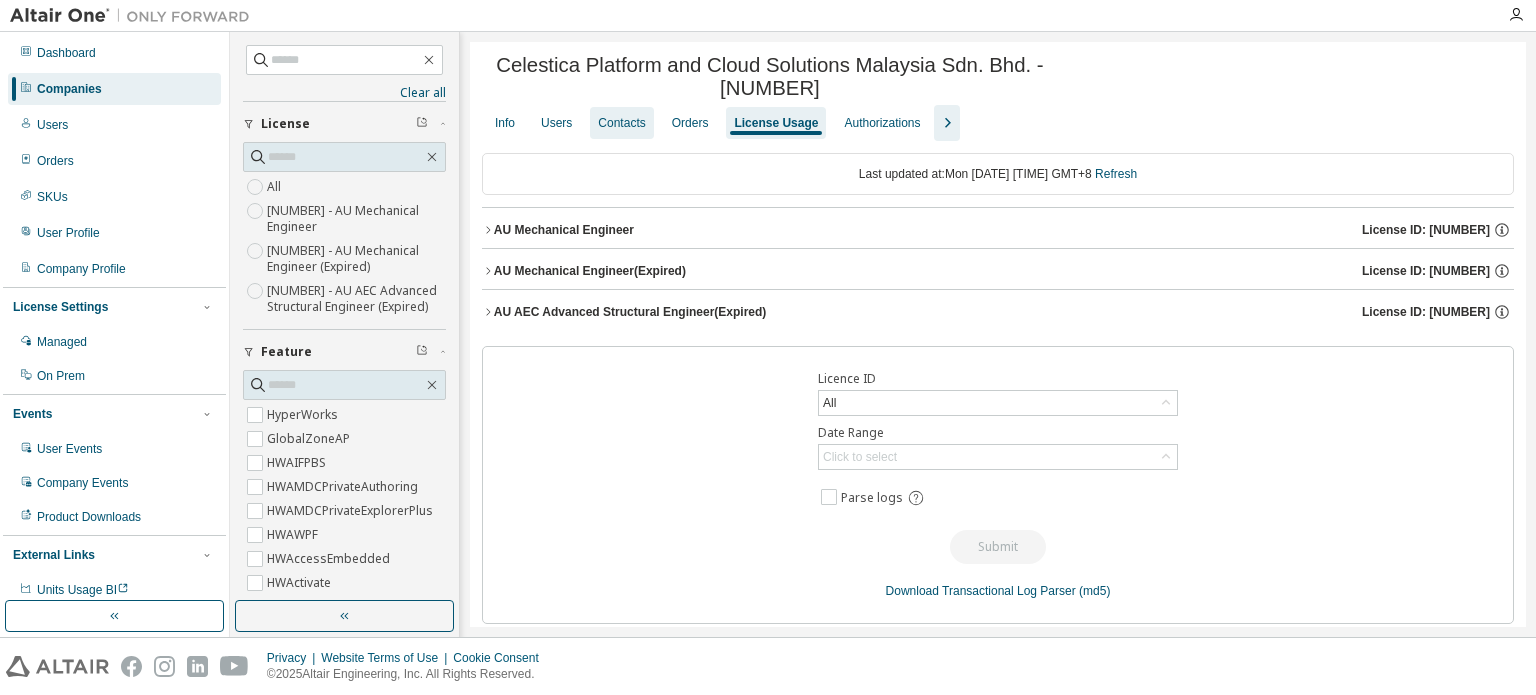 click on "Contacts" at bounding box center [621, 123] 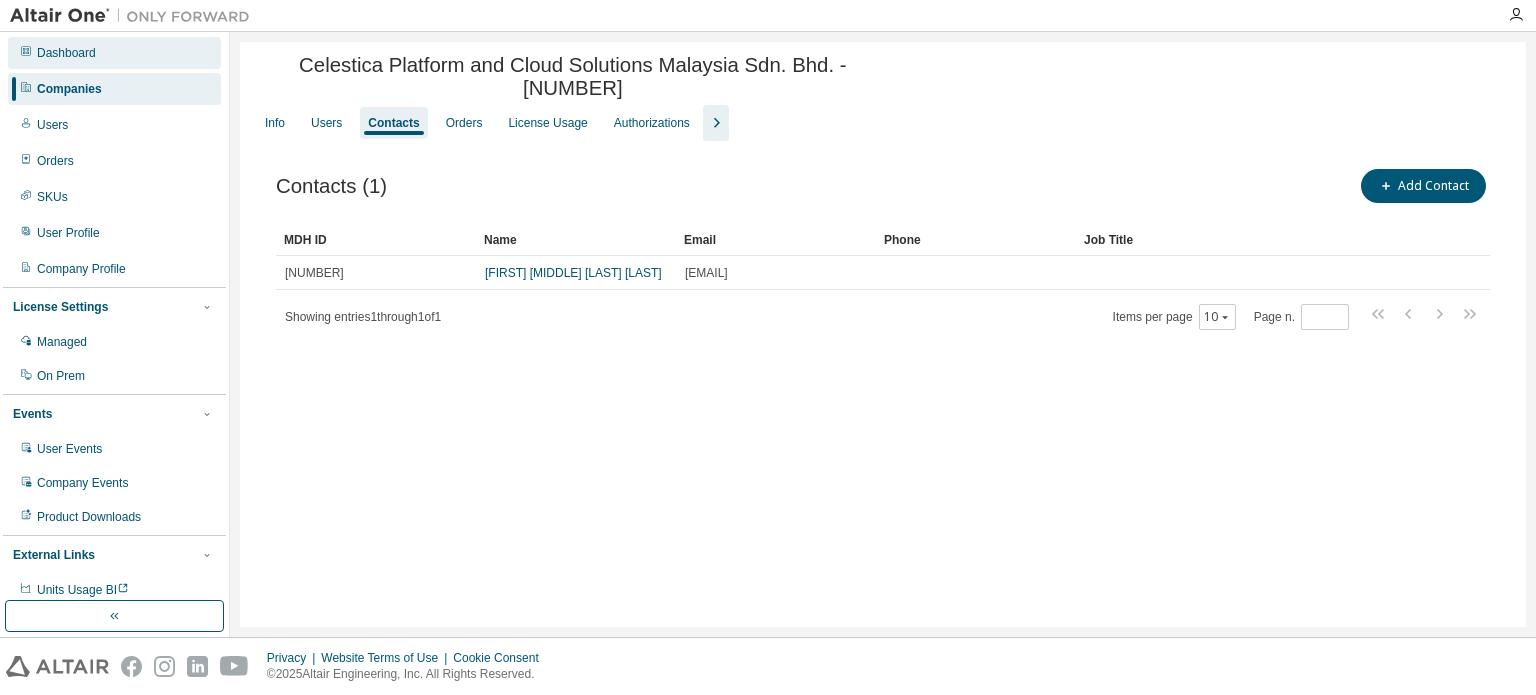 click on "Dashboard" at bounding box center (66, 53) 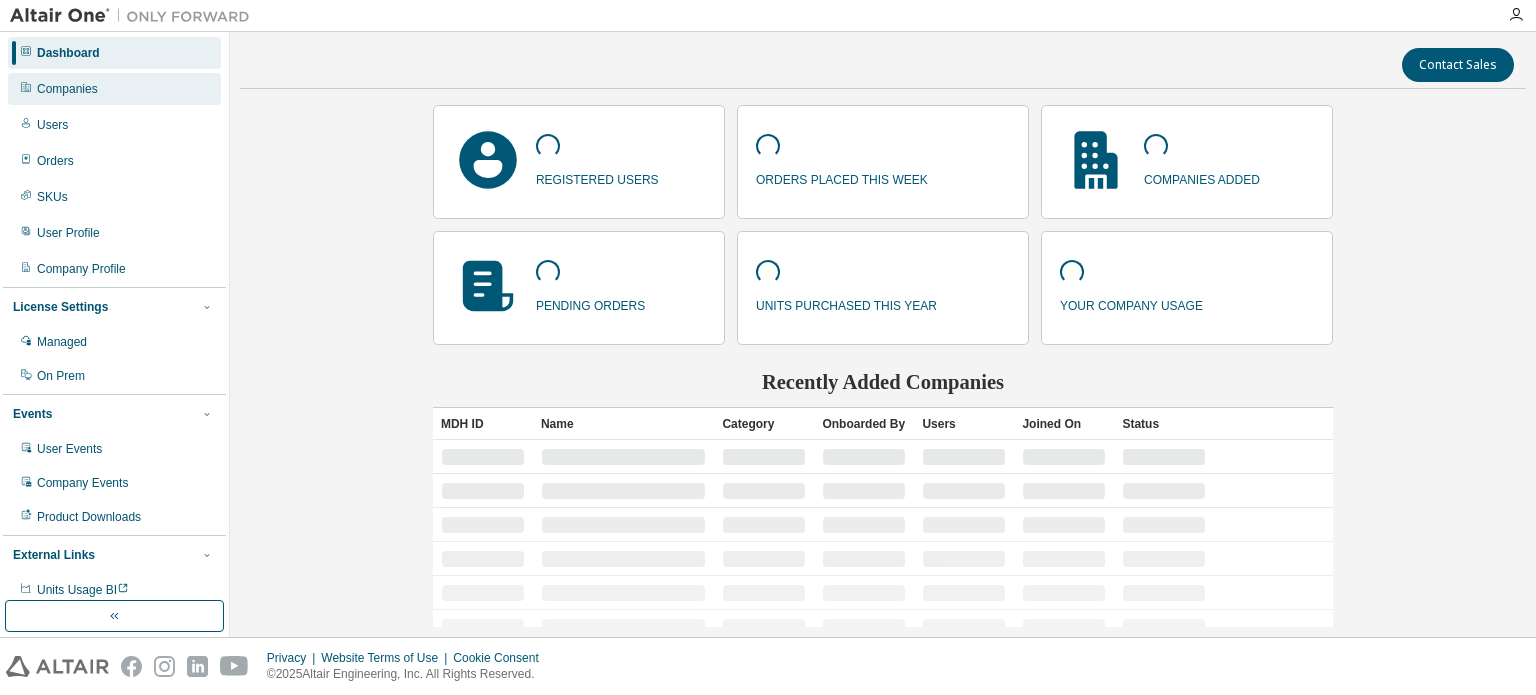 click on "Companies" at bounding box center [67, 89] 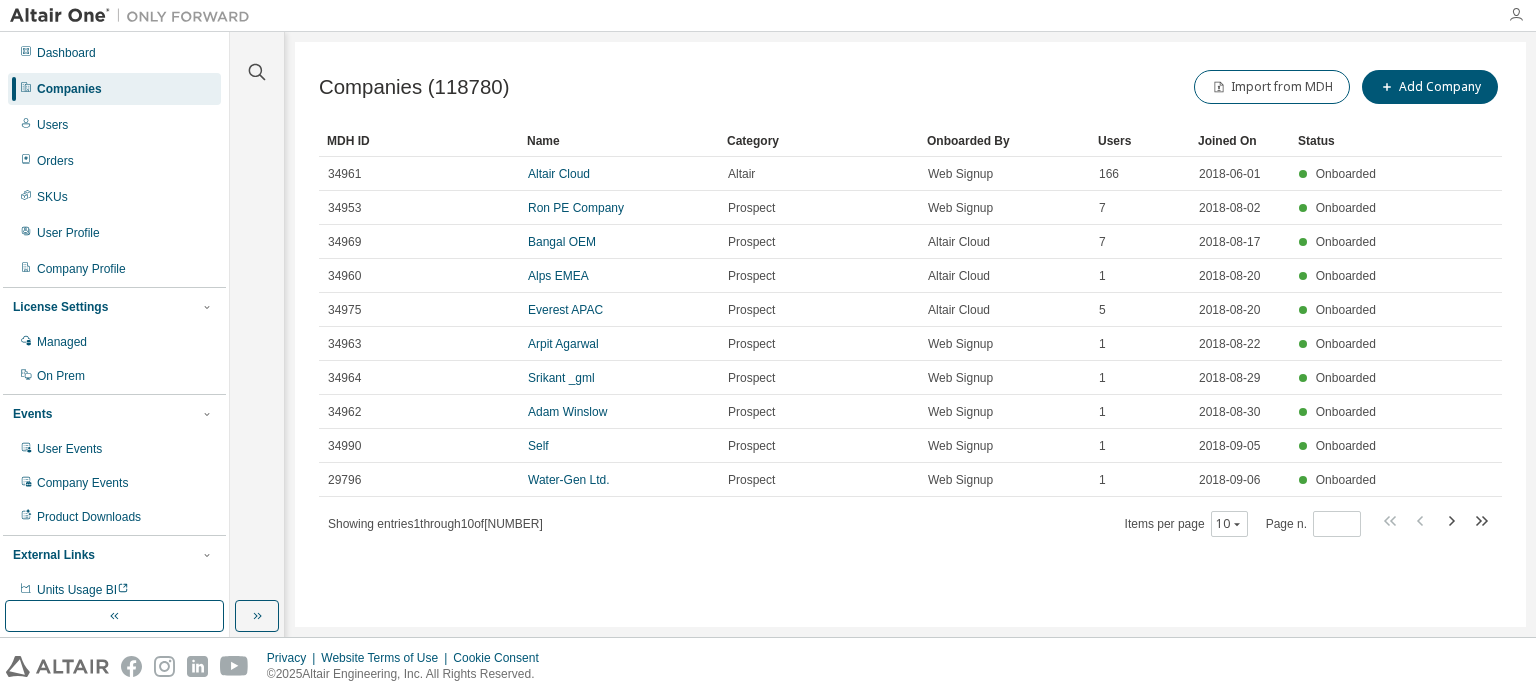 drag, startPoint x: 1507, startPoint y: 11, endPoint x: 1518, endPoint y: 21, distance: 14.866069 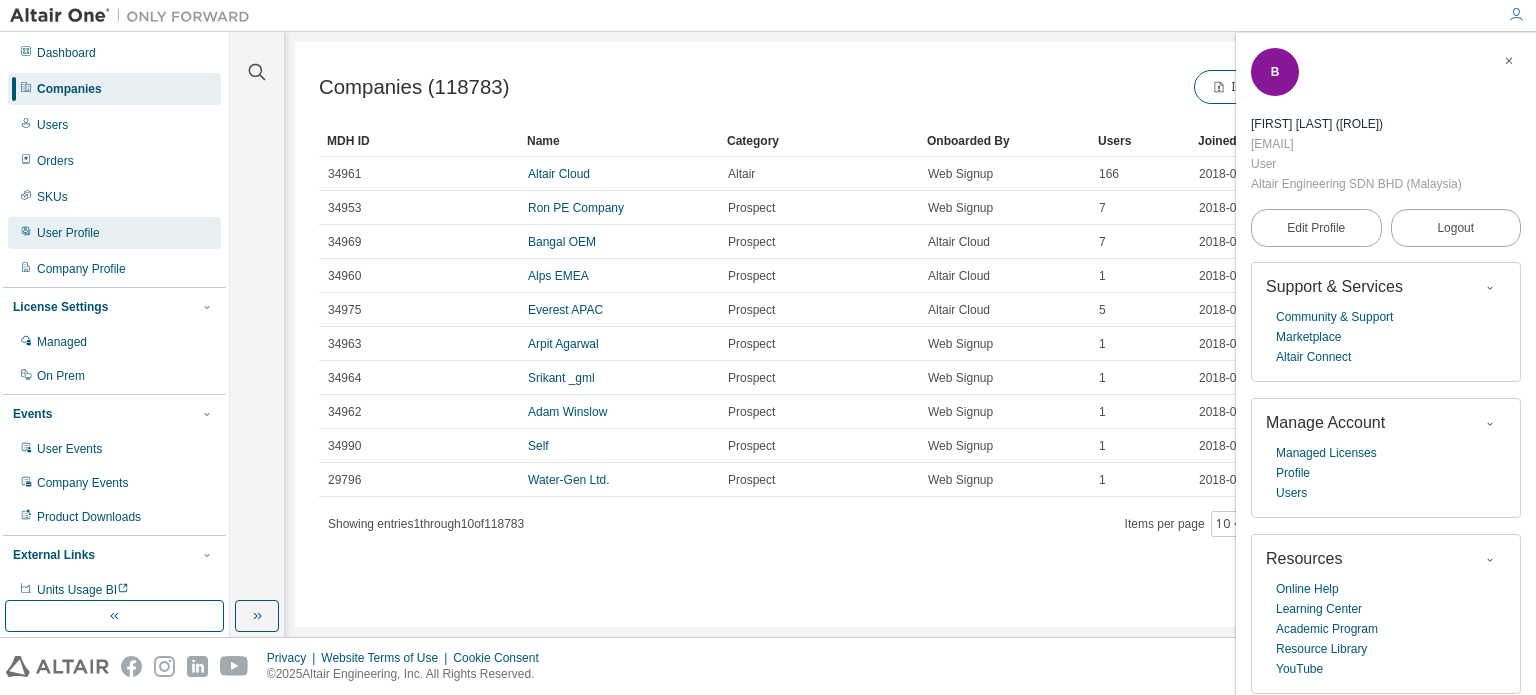 click on "User Profile" at bounding box center [68, 233] 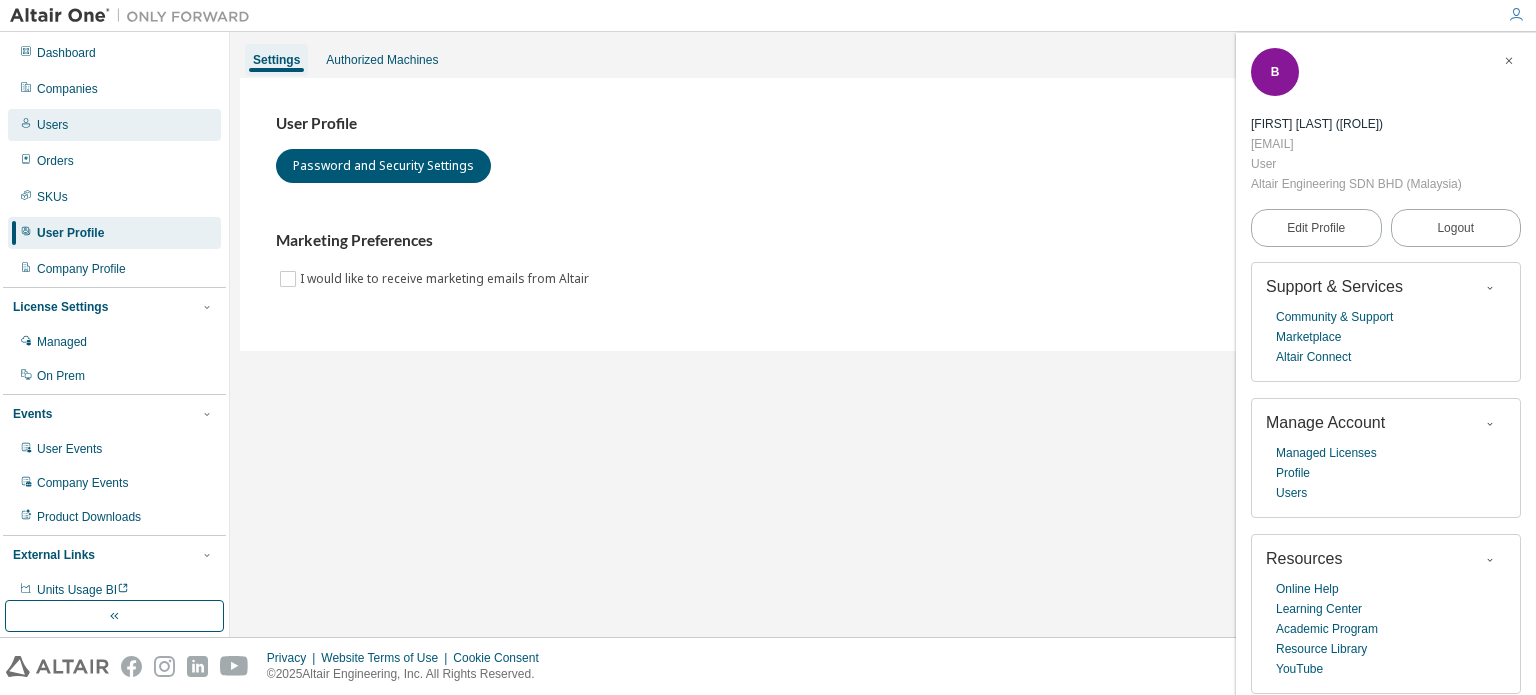 click on "Users" at bounding box center (114, 125) 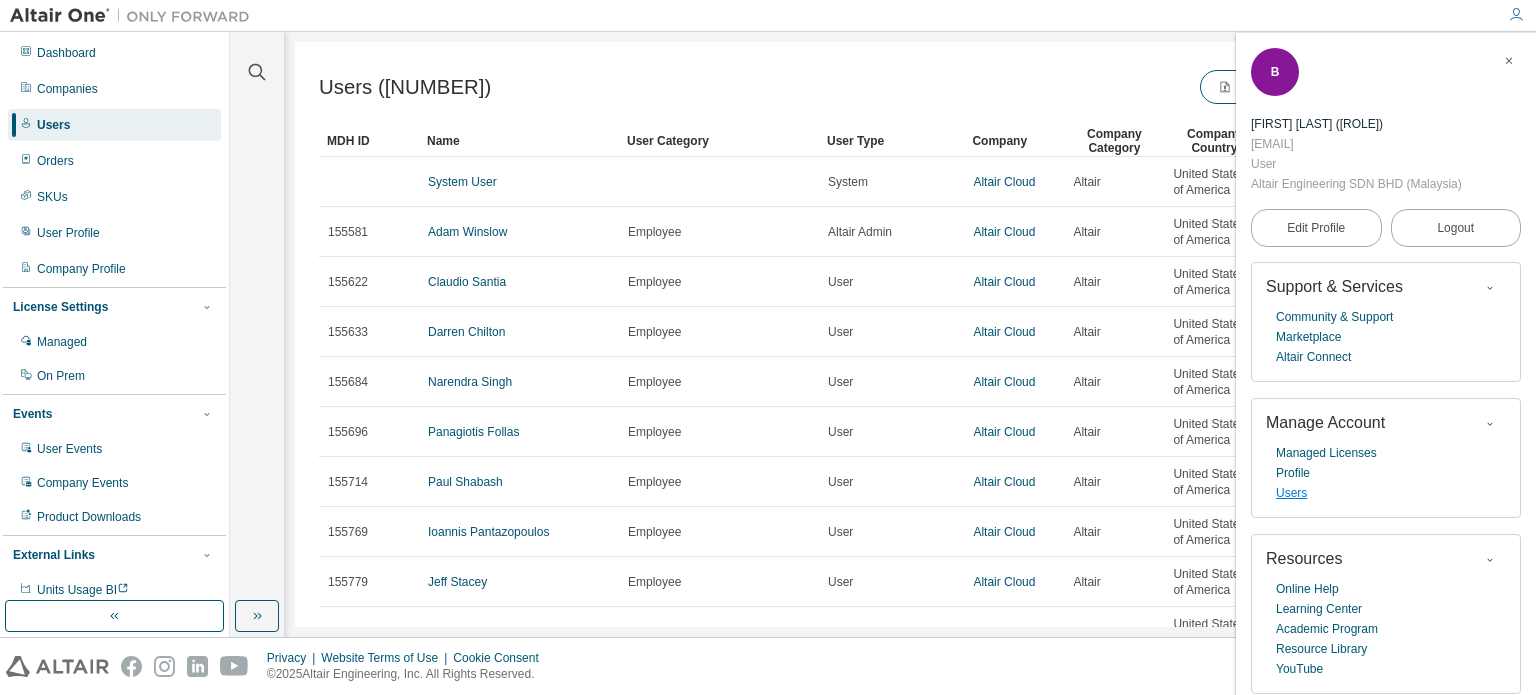click on "Users" at bounding box center [1291, 493] 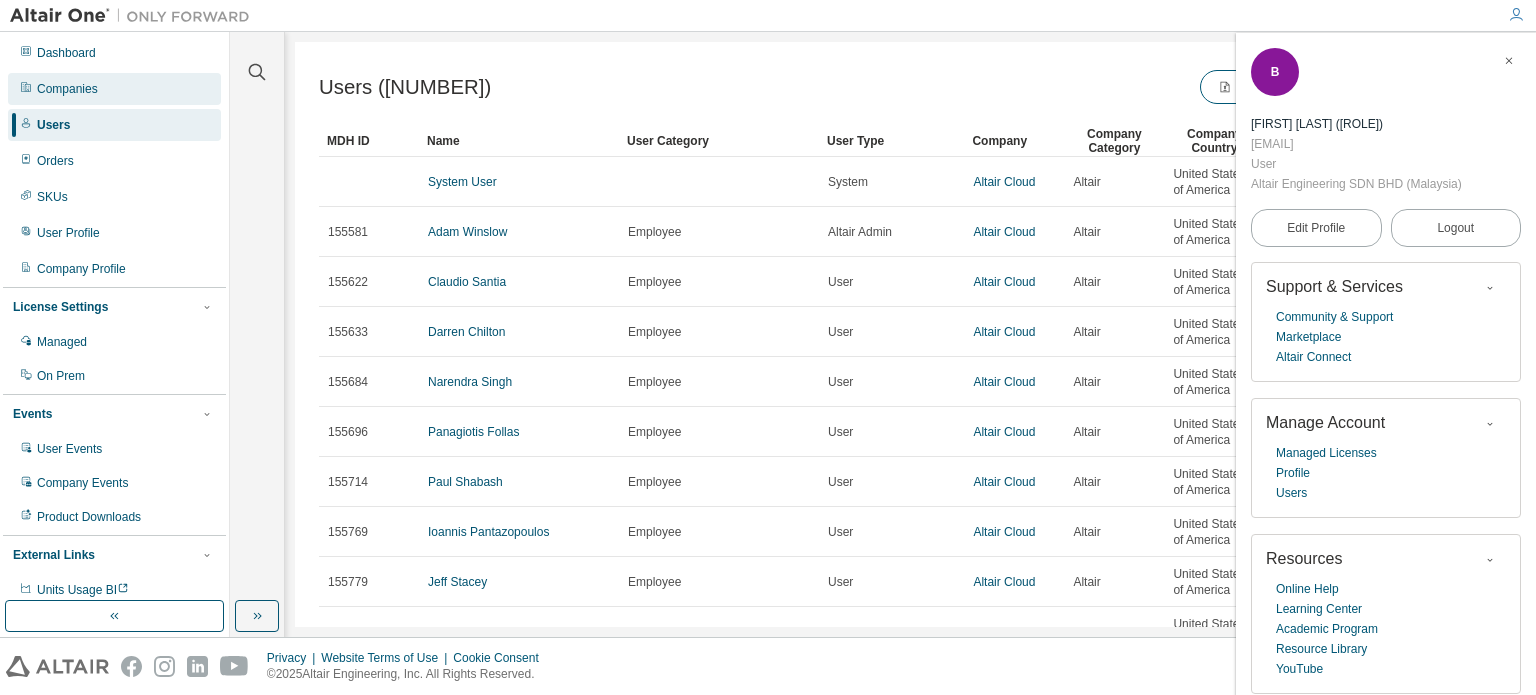 click on "Companies" at bounding box center [67, 89] 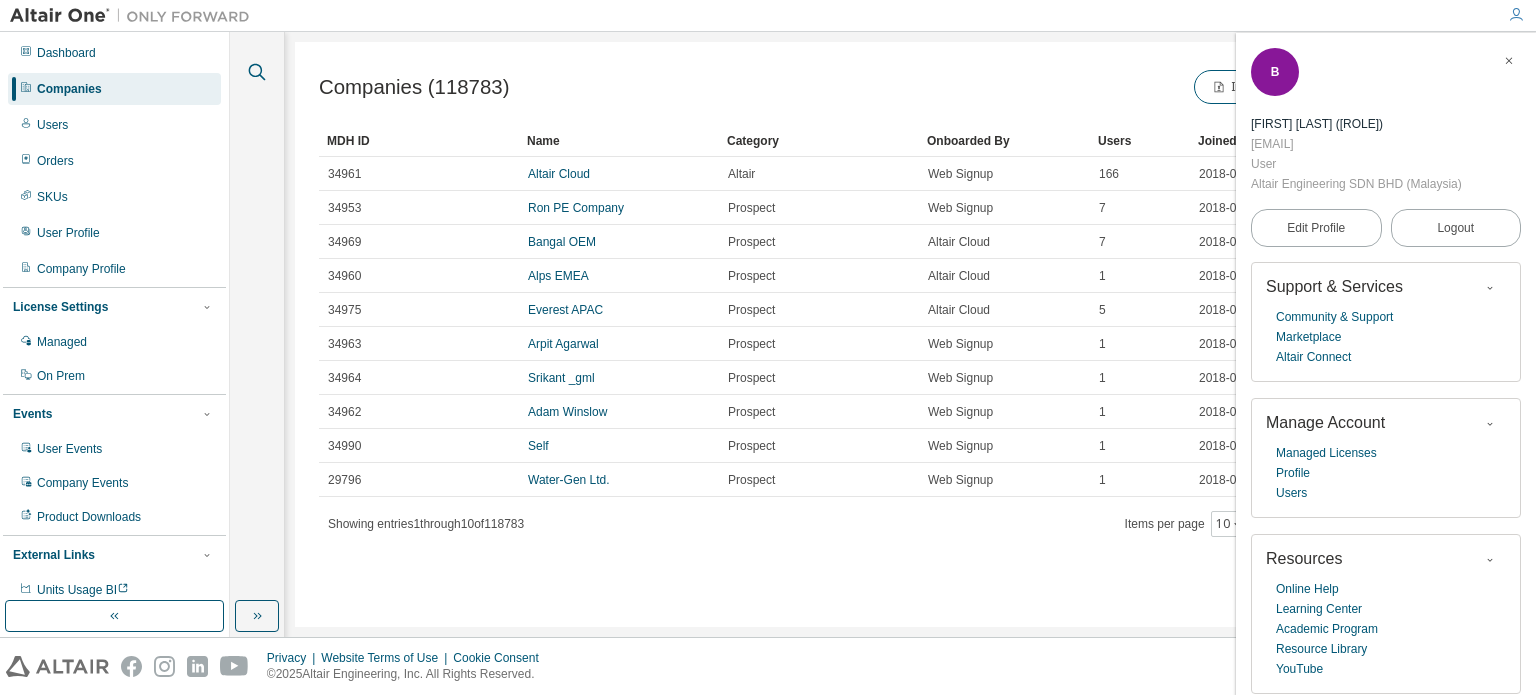 click 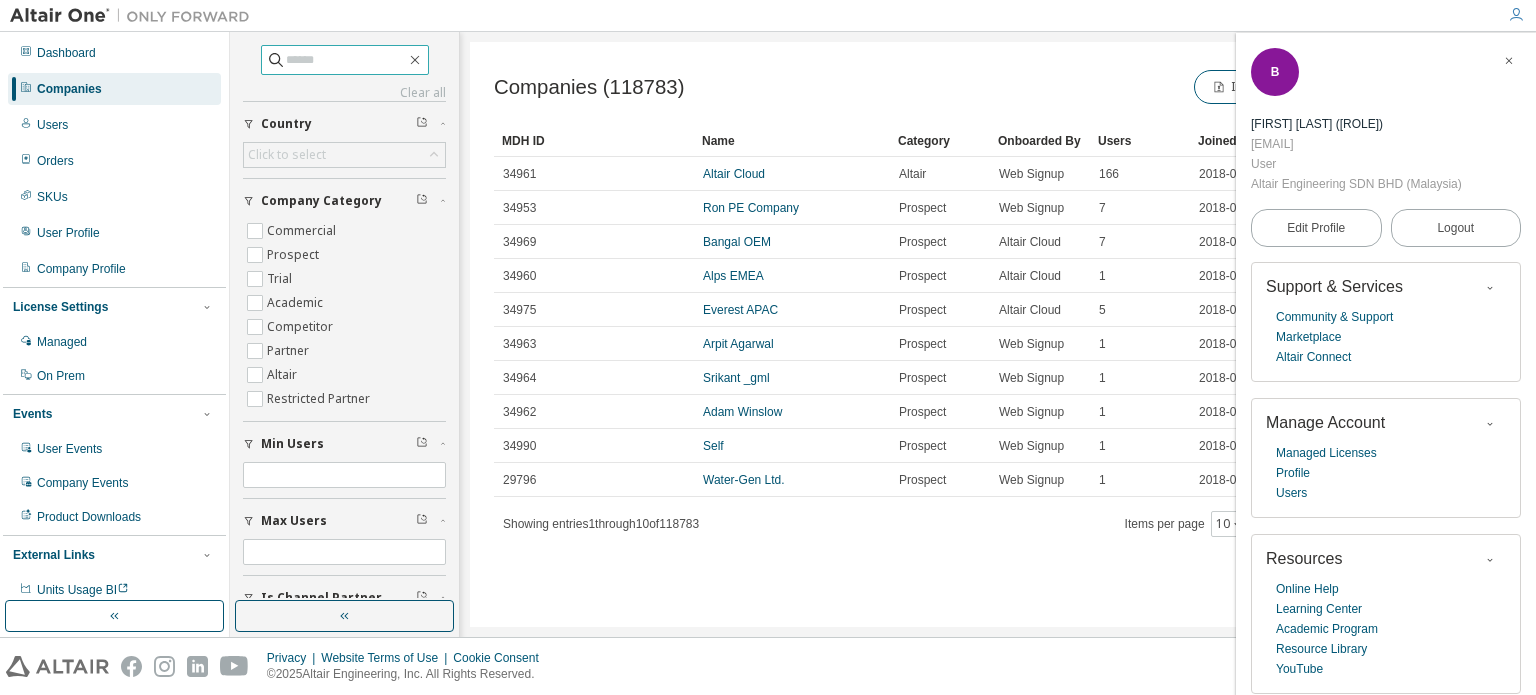 click at bounding box center [346, 60] 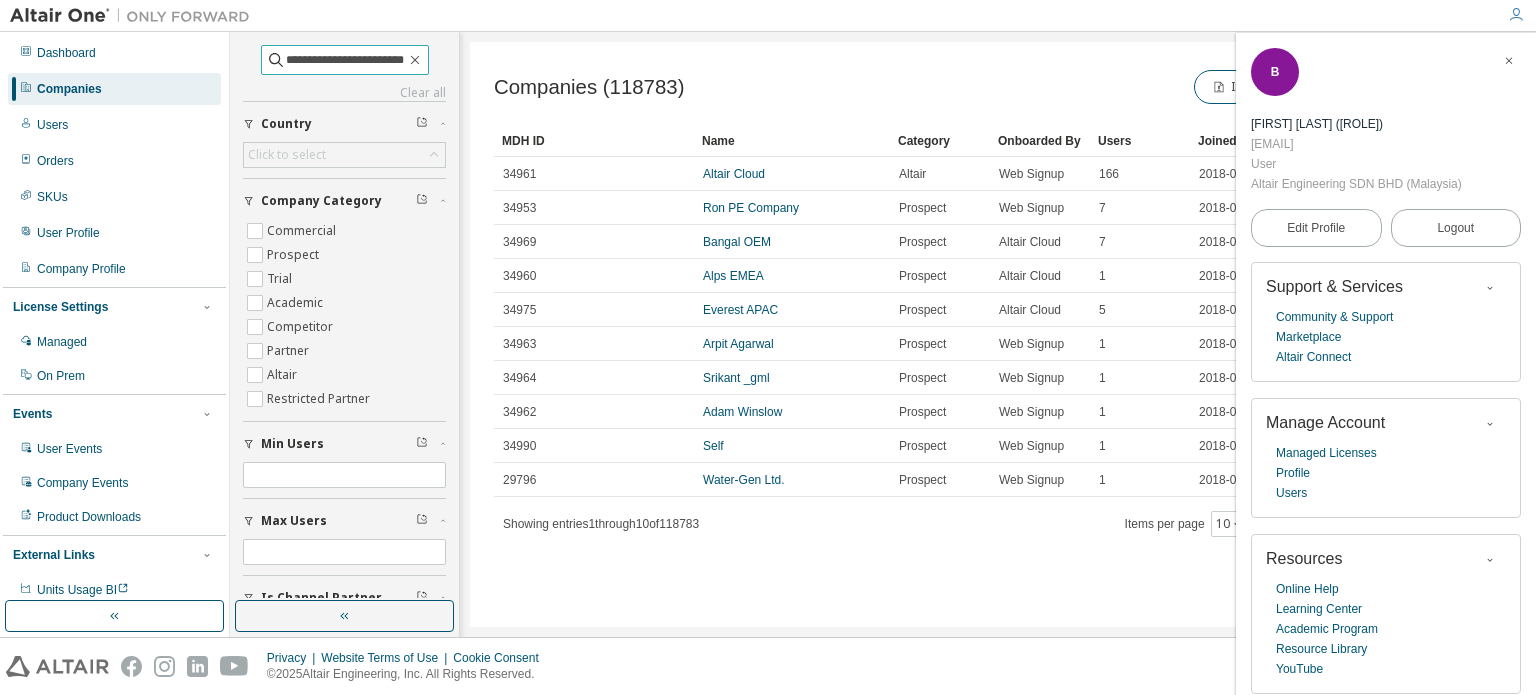 scroll, scrollTop: 0, scrollLeft: 10, axis: horizontal 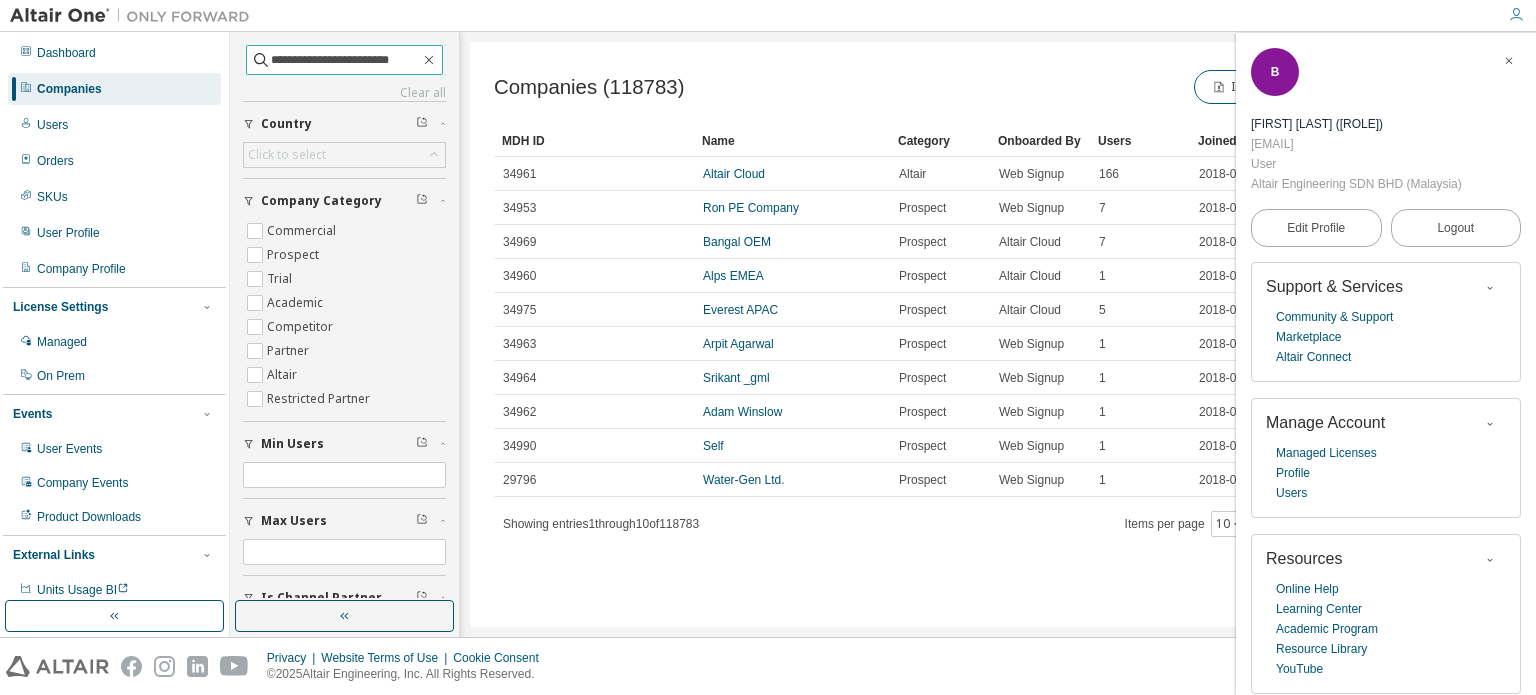 type on "**********" 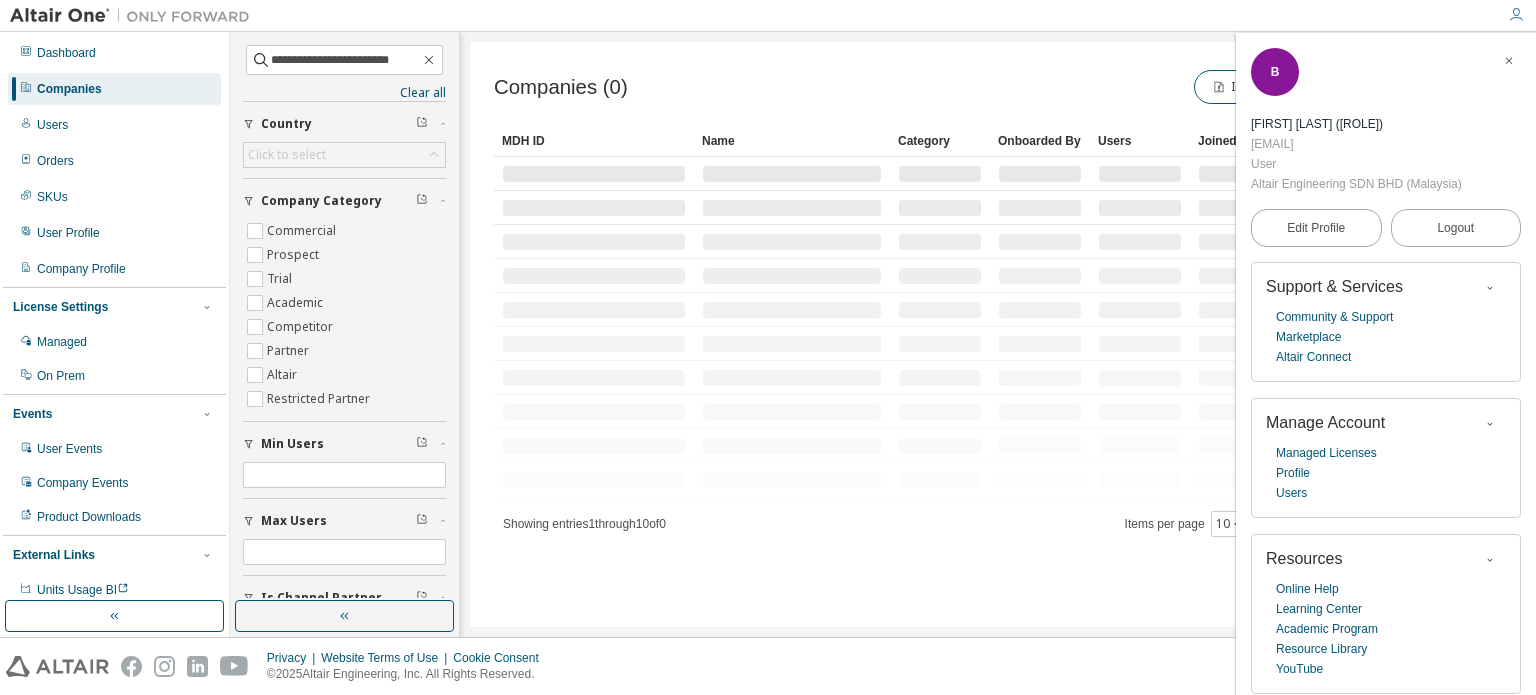 scroll, scrollTop: 0, scrollLeft: 0, axis: both 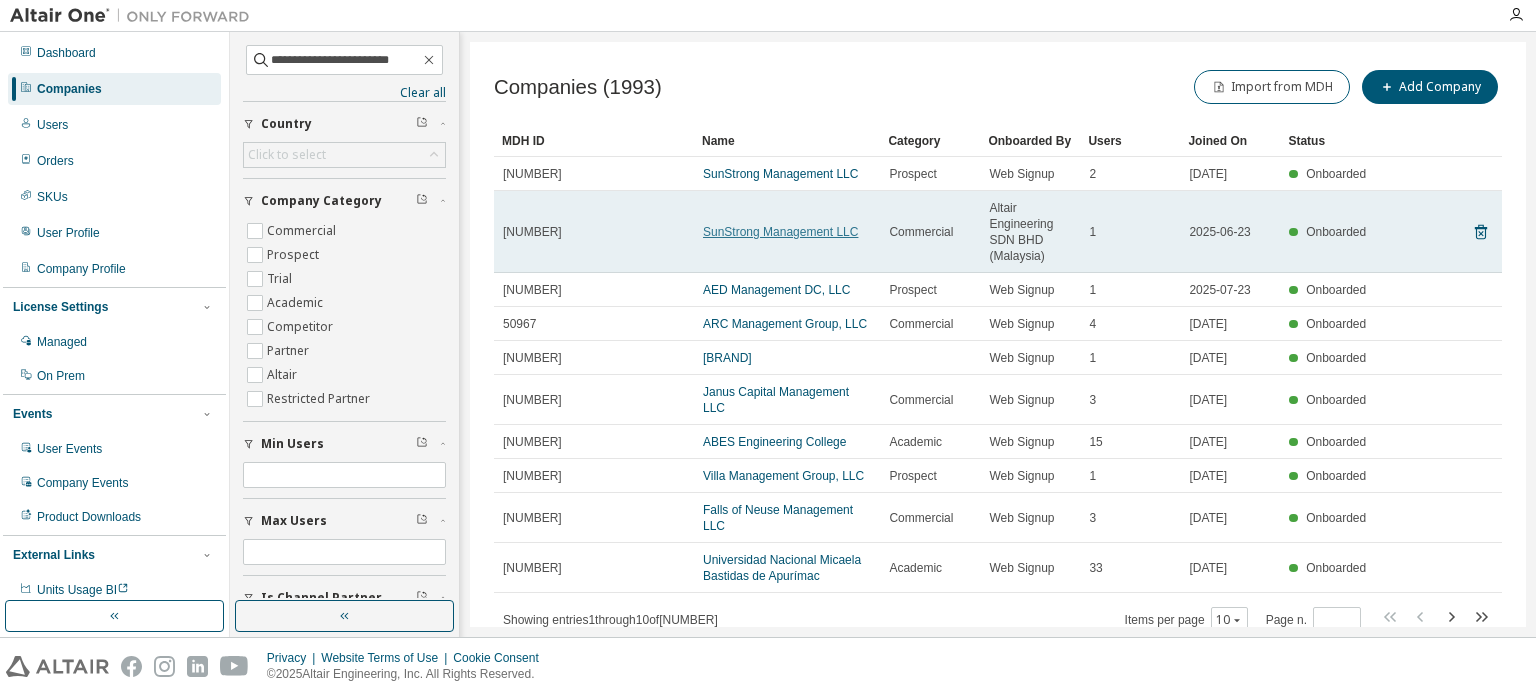 click on "SunStrong Management LLC" at bounding box center (780, 232) 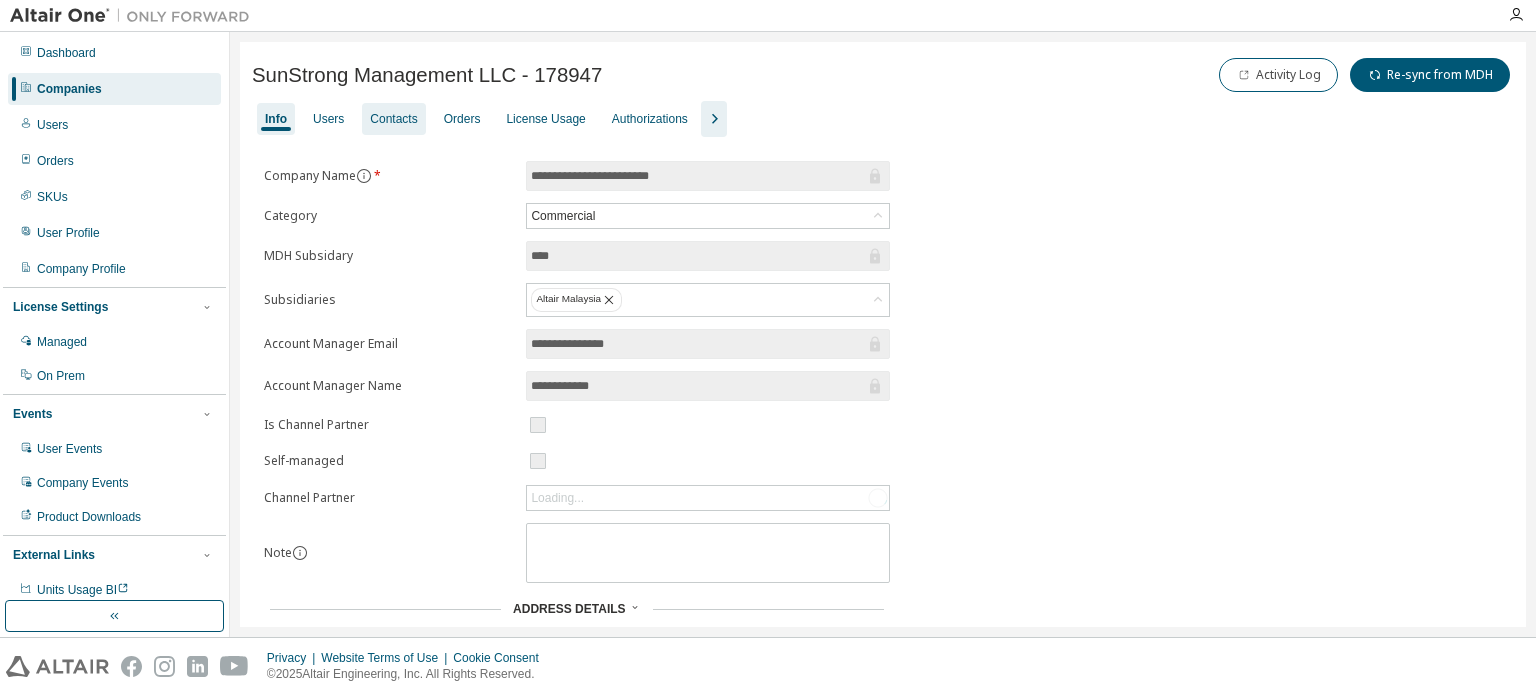 click on "Contacts" at bounding box center [393, 119] 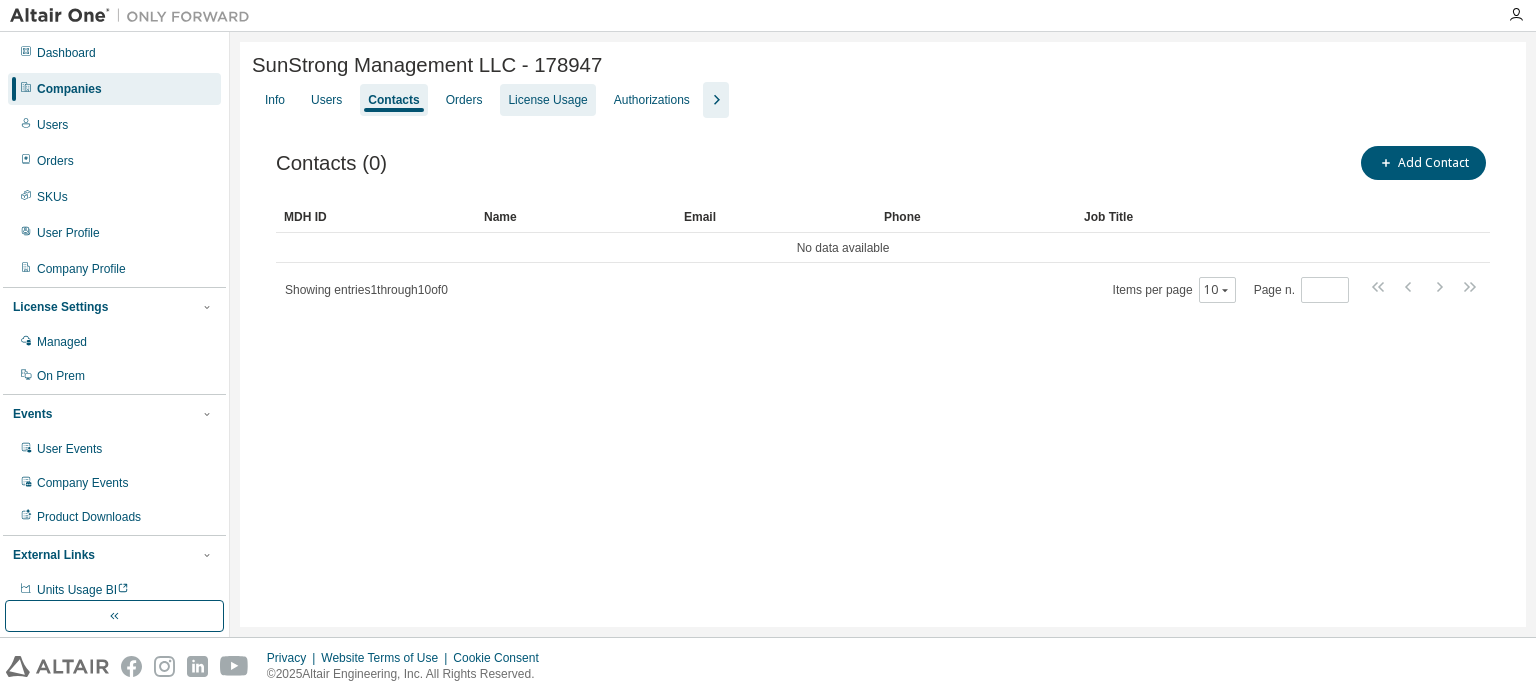 click on "License Usage" at bounding box center [547, 100] 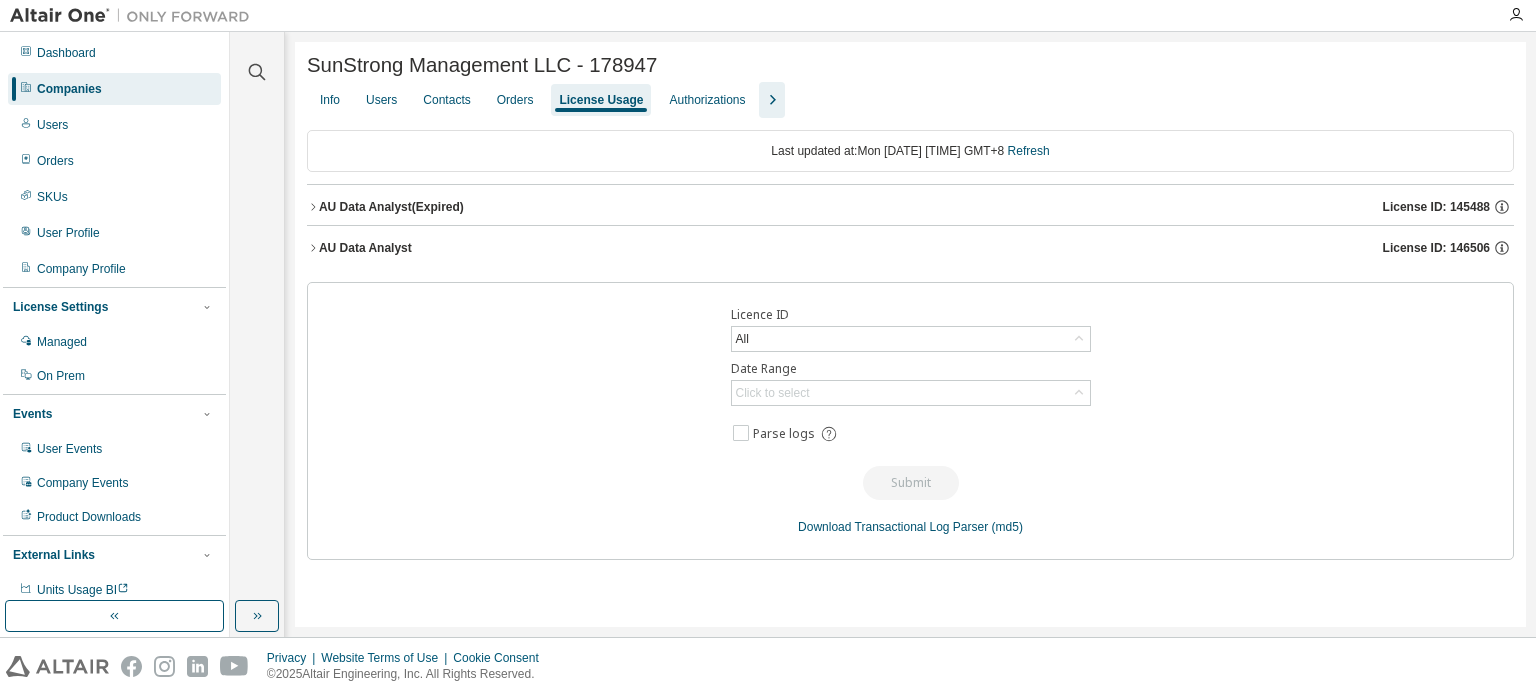 click 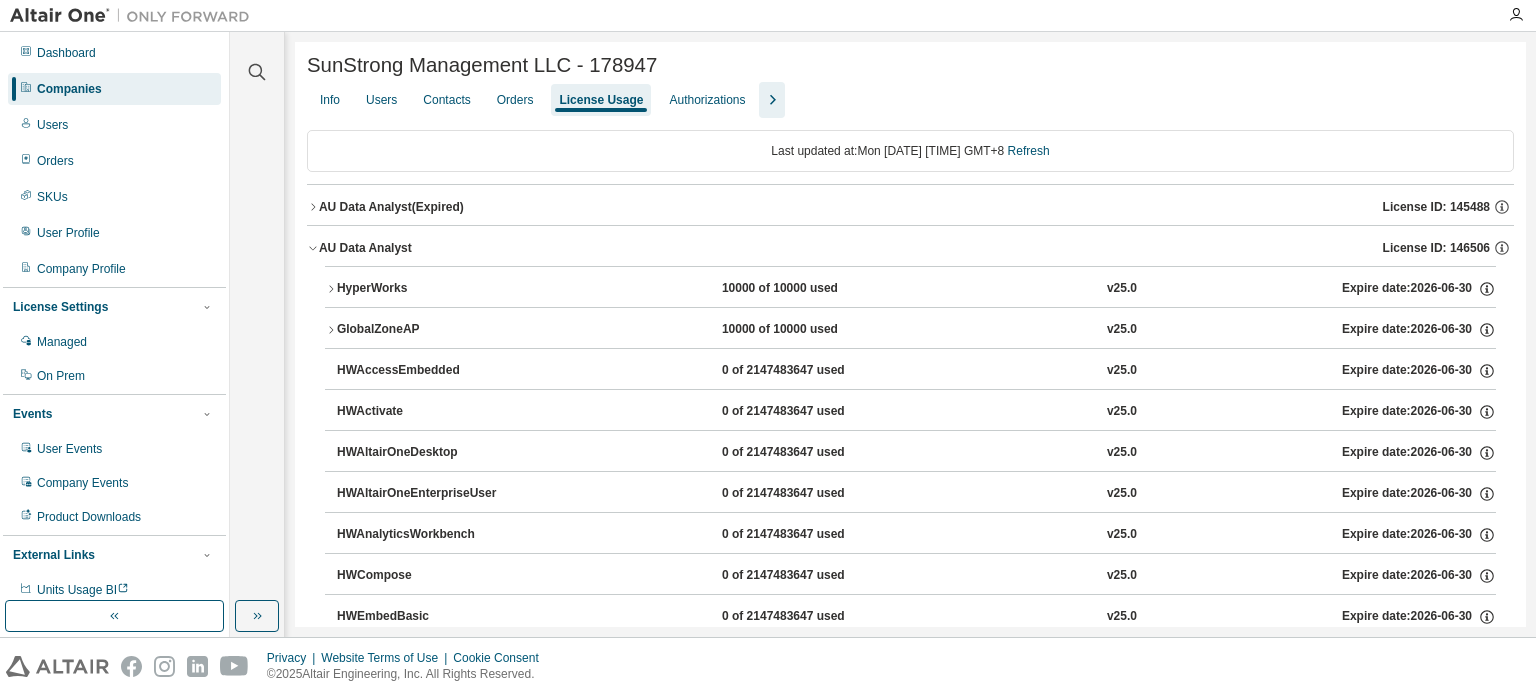 click 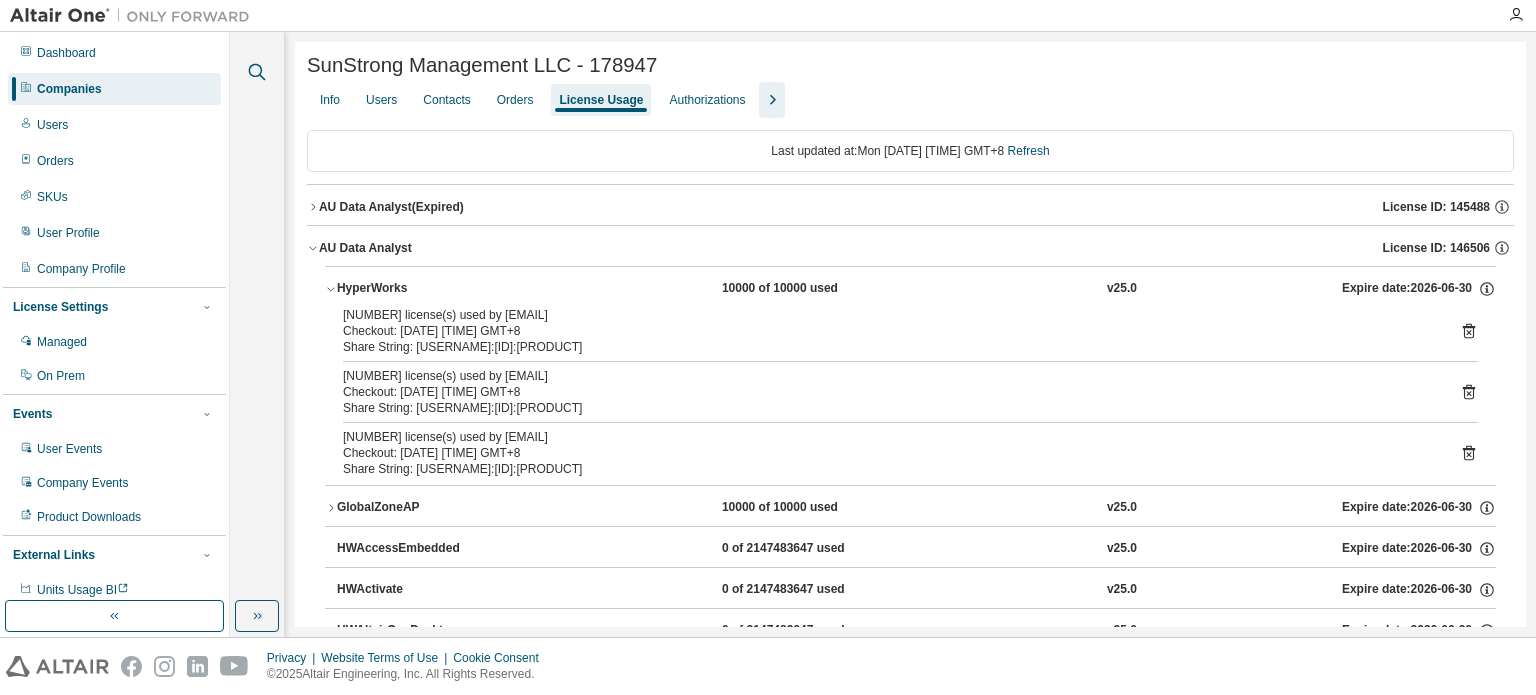 click 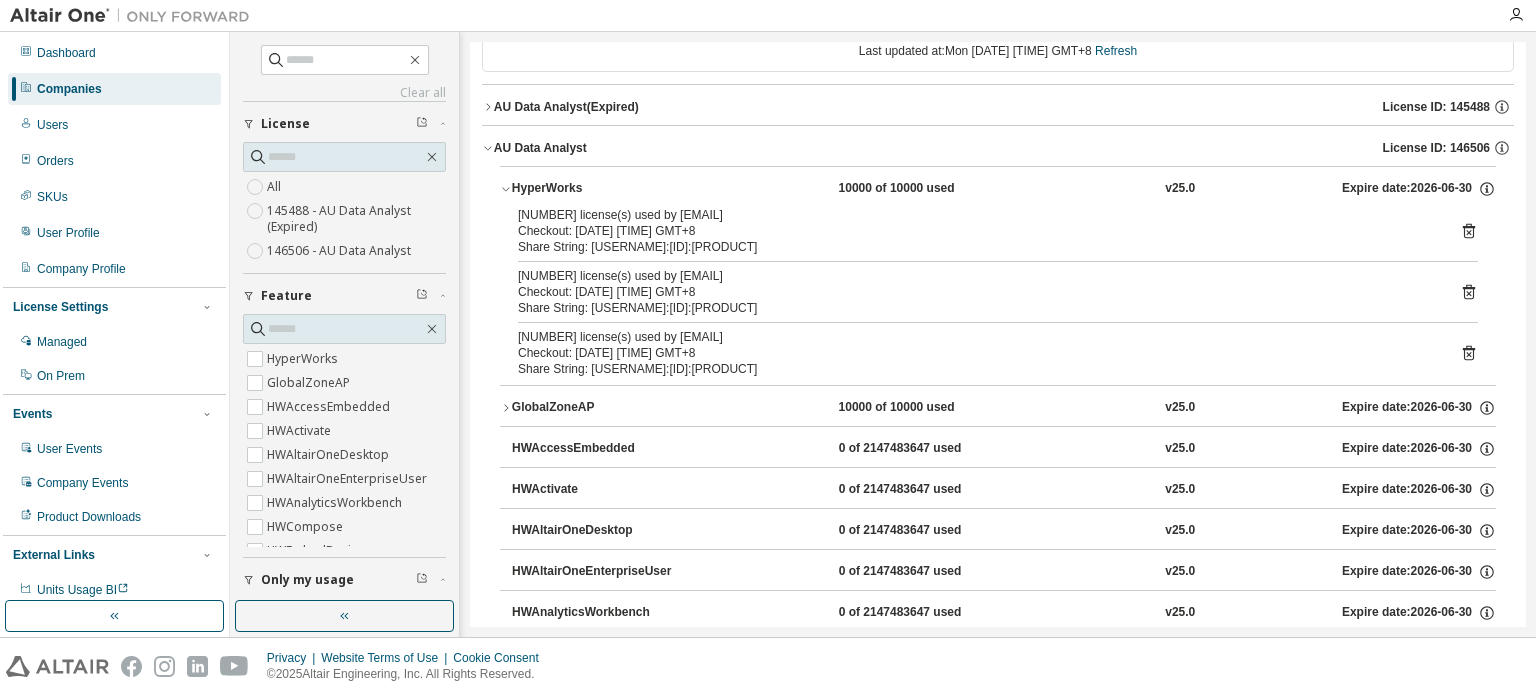 scroll, scrollTop: 100, scrollLeft: 0, axis: vertical 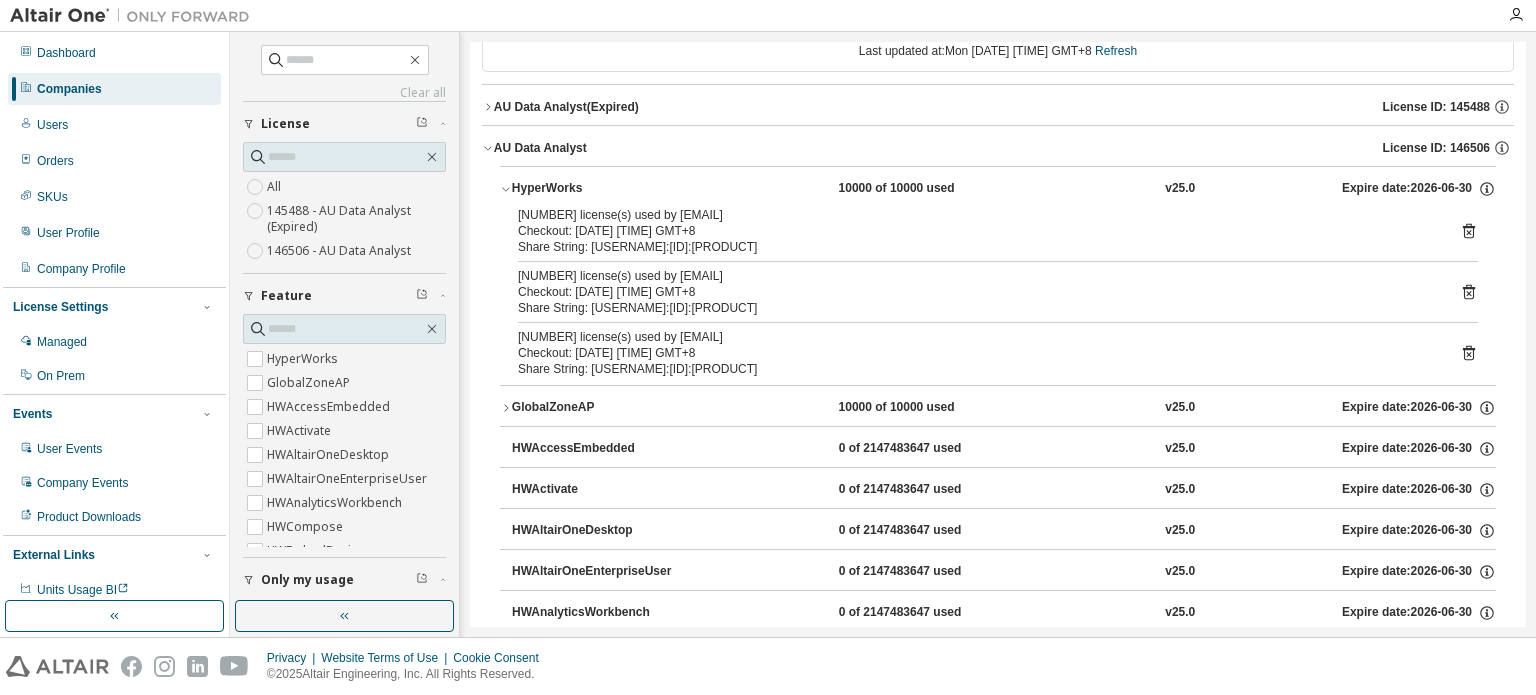 click on "GlobalZoneAP 10000 of 10000 used v25.0 Expire date:  2026-06-30" at bounding box center (998, 408) 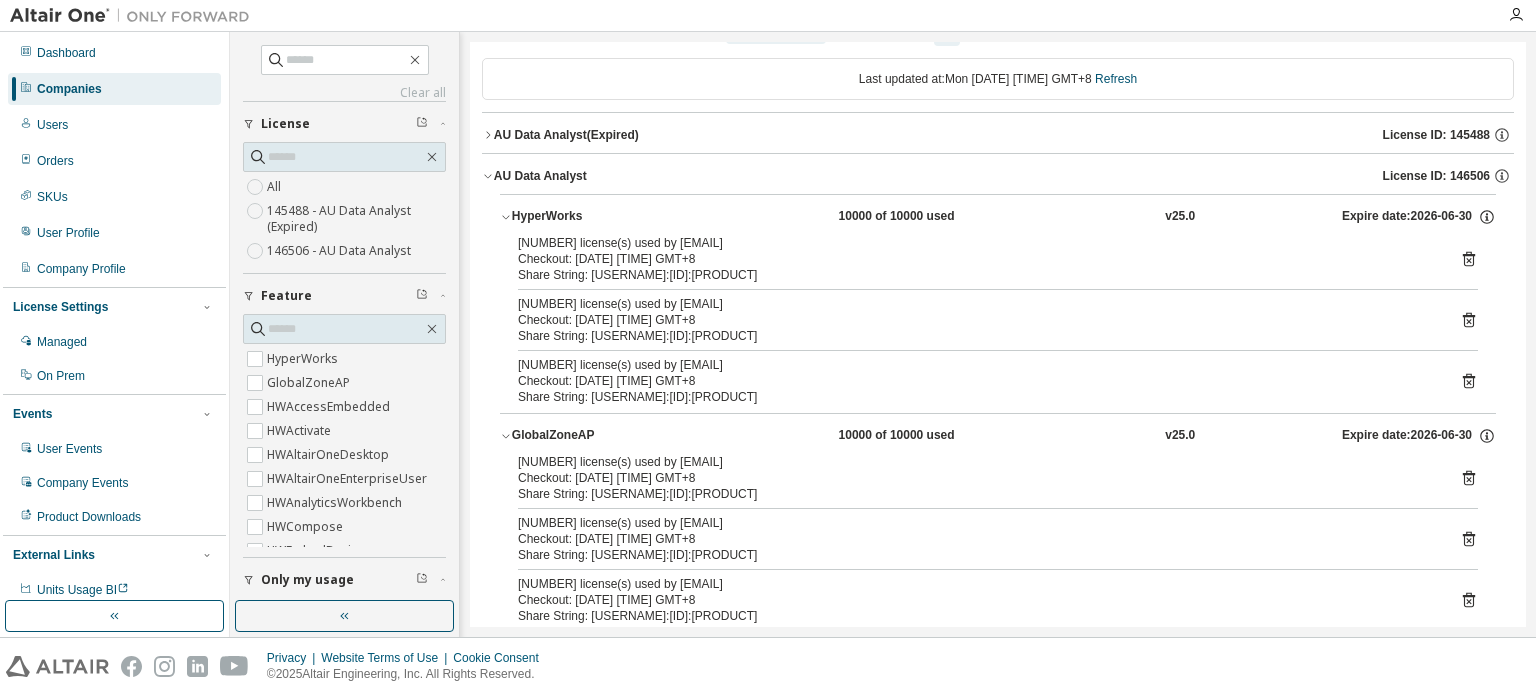 scroll, scrollTop: 0, scrollLeft: 0, axis: both 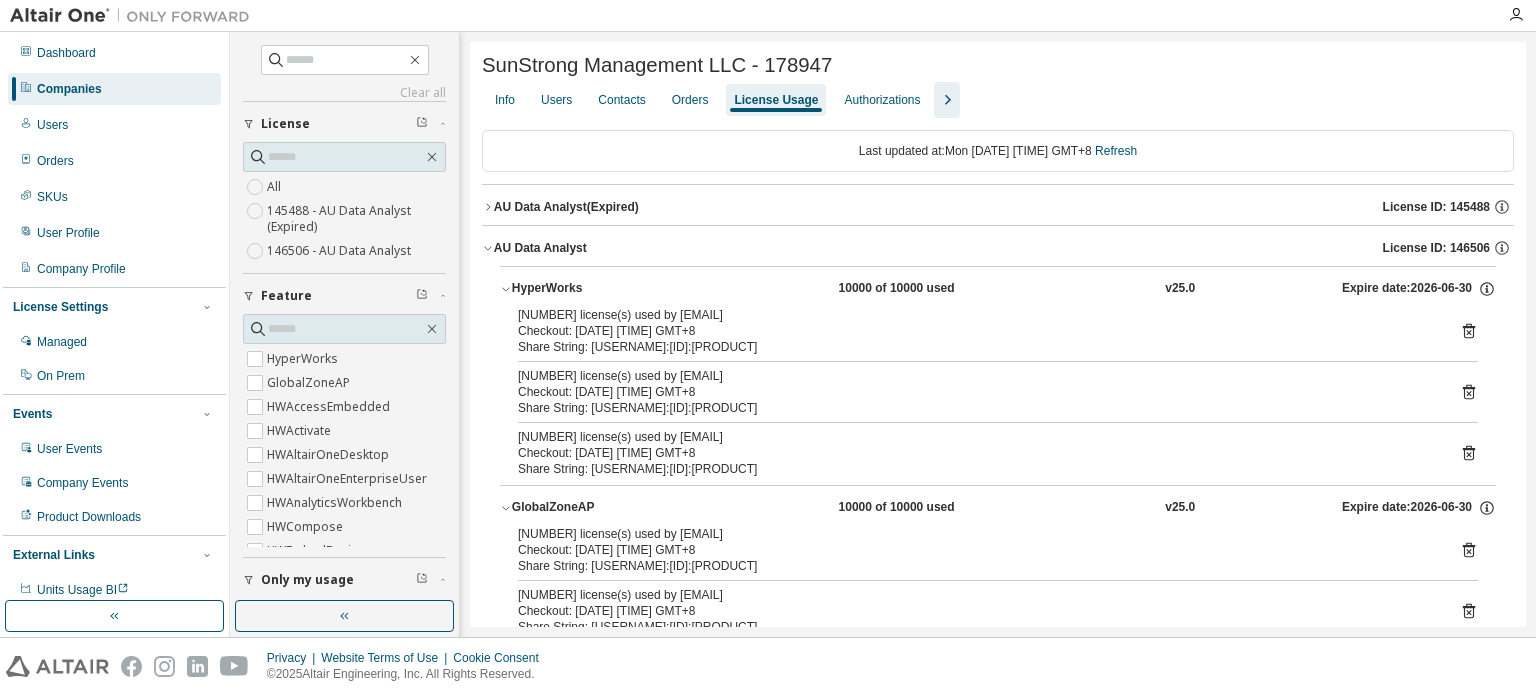 click on "Last updated at:  Mon 2025-08-04 02:52 PM GMT+8   Refresh" at bounding box center (998, 151) 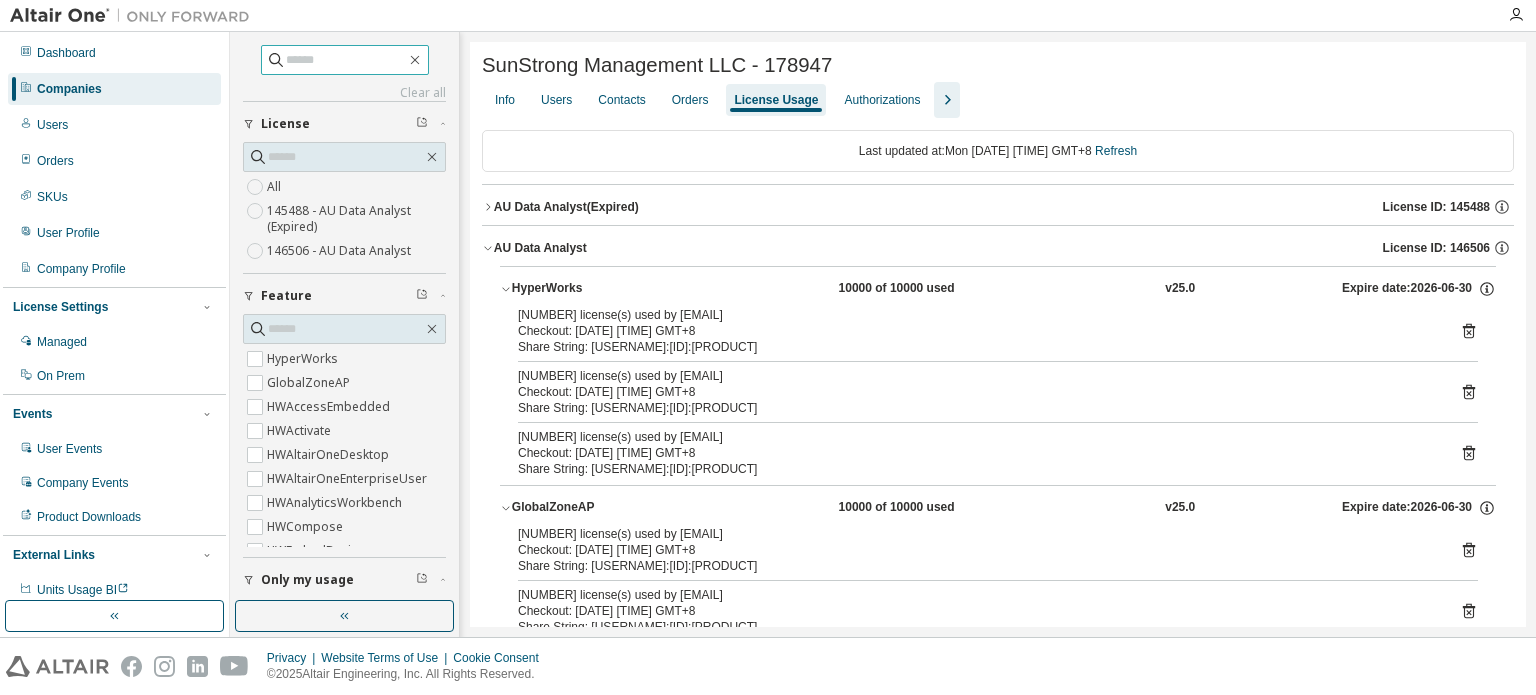 click at bounding box center (346, 60) 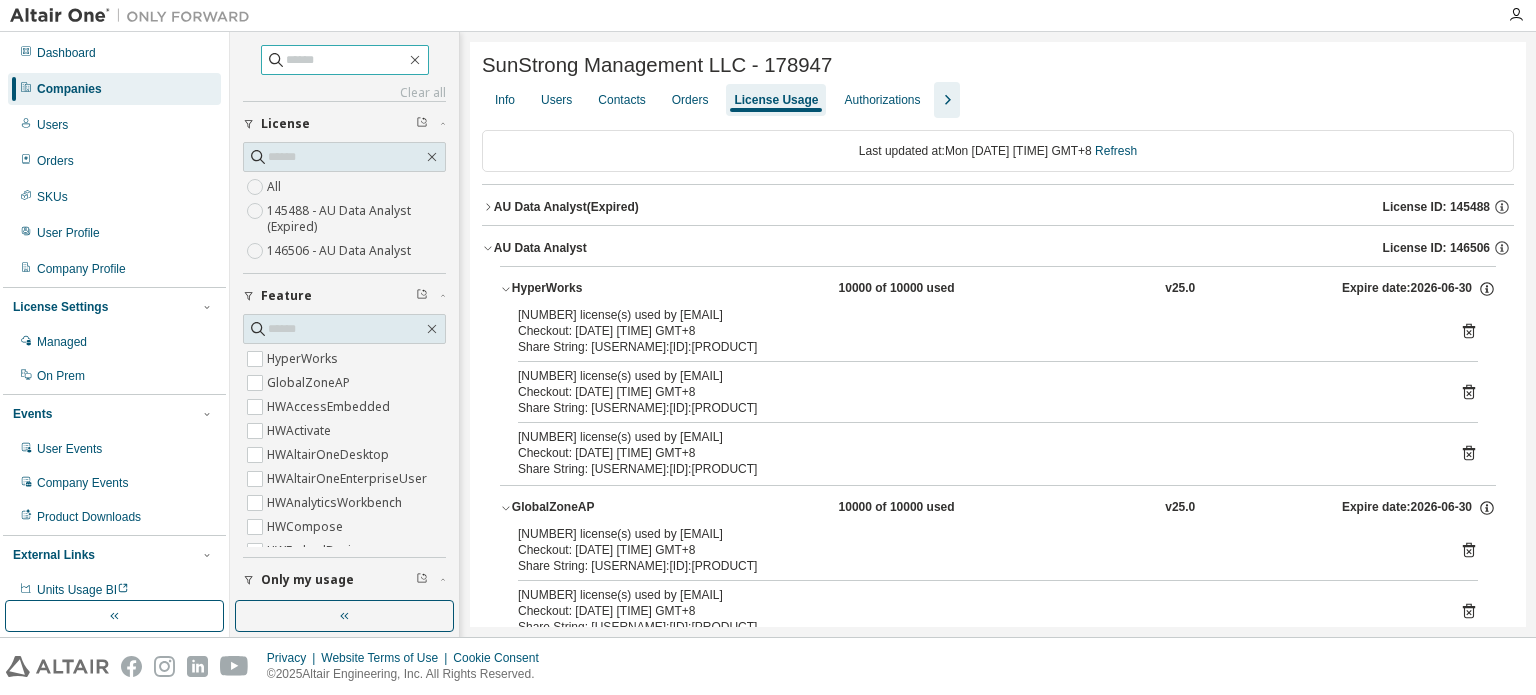 paste on "*" 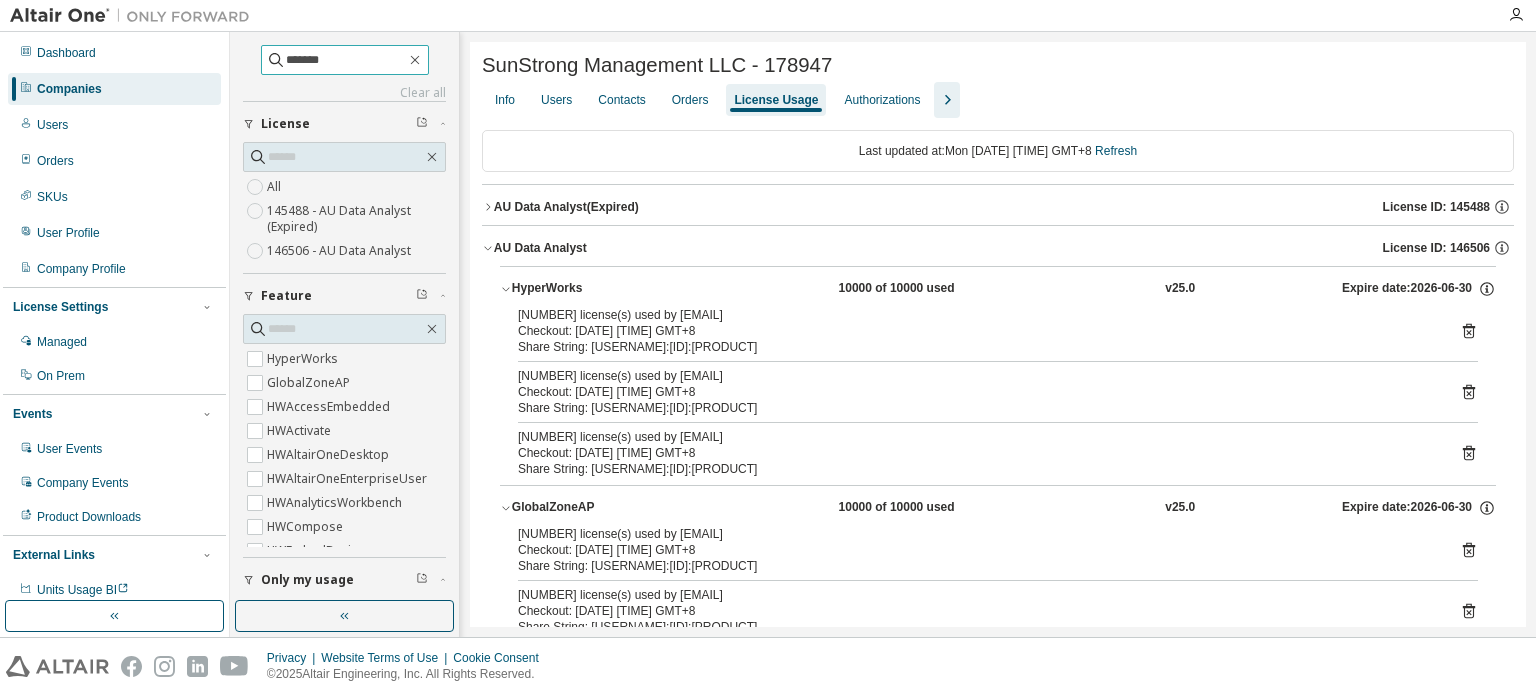 type on "*******" 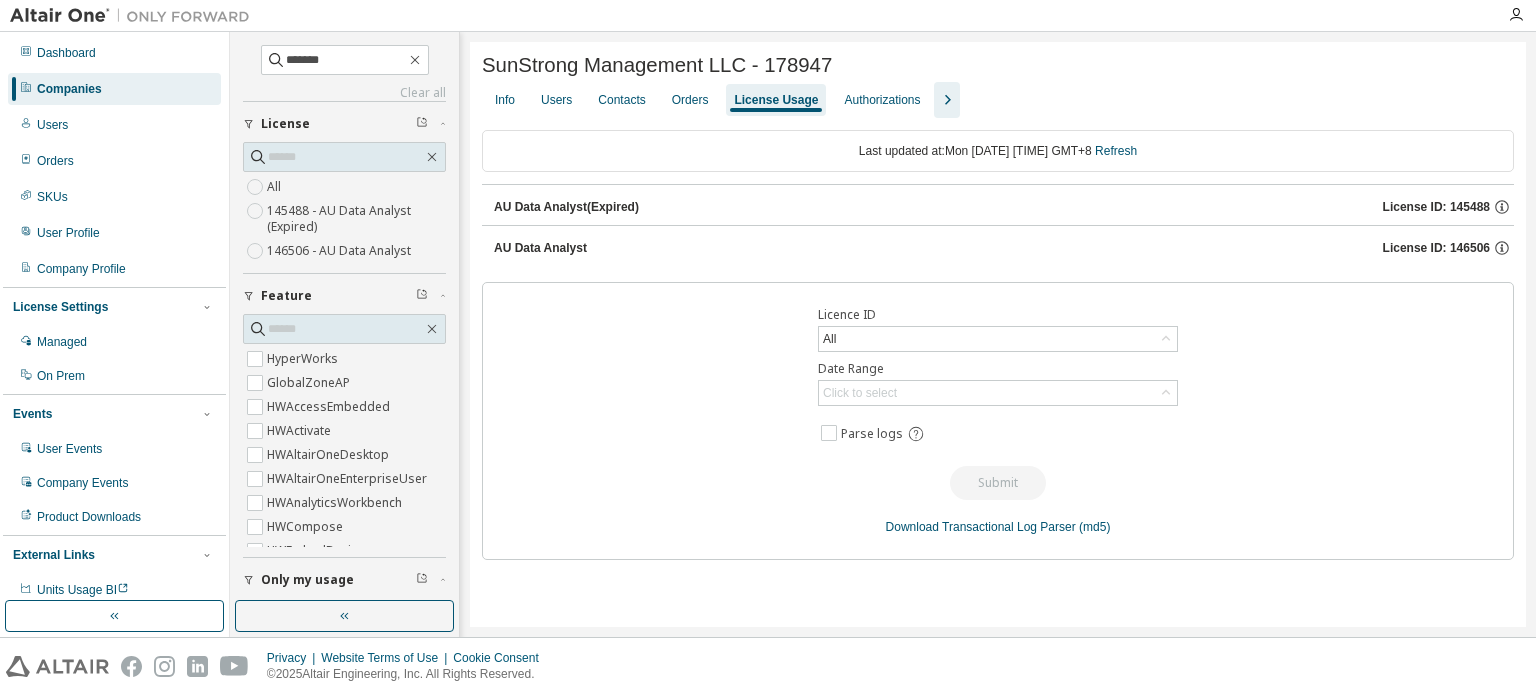 click on "AU Data Analyst" at bounding box center (540, 248) 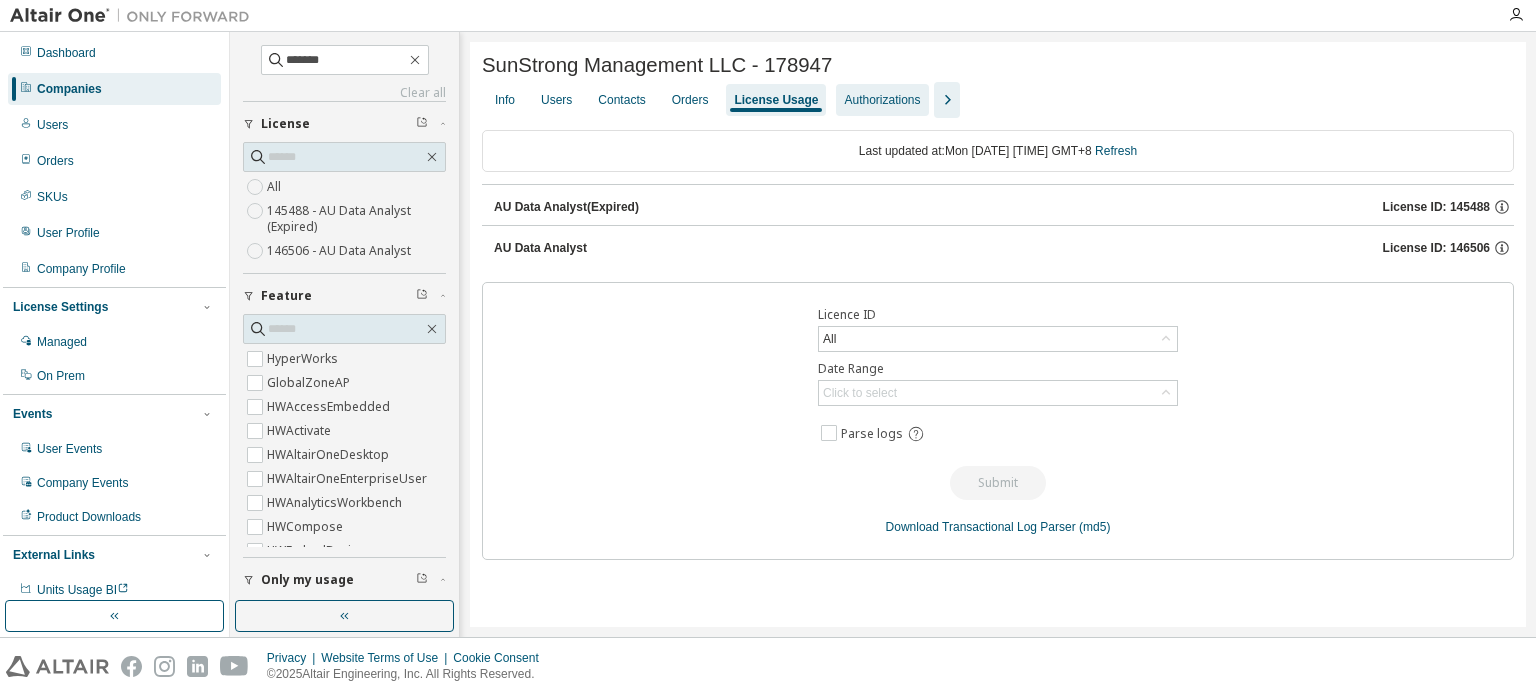 click on "Authorizations" at bounding box center [882, 100] 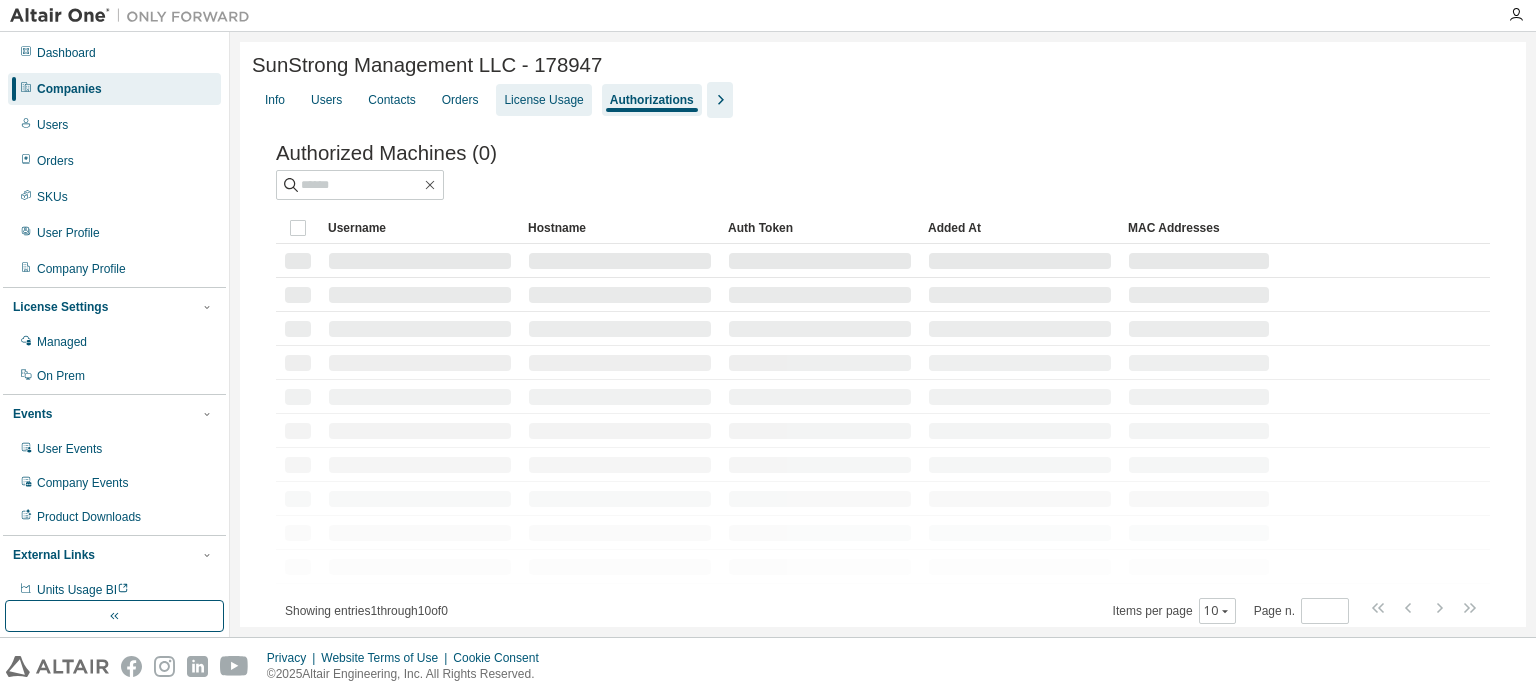 click on "License Usage" at bounding box center [543, 100] 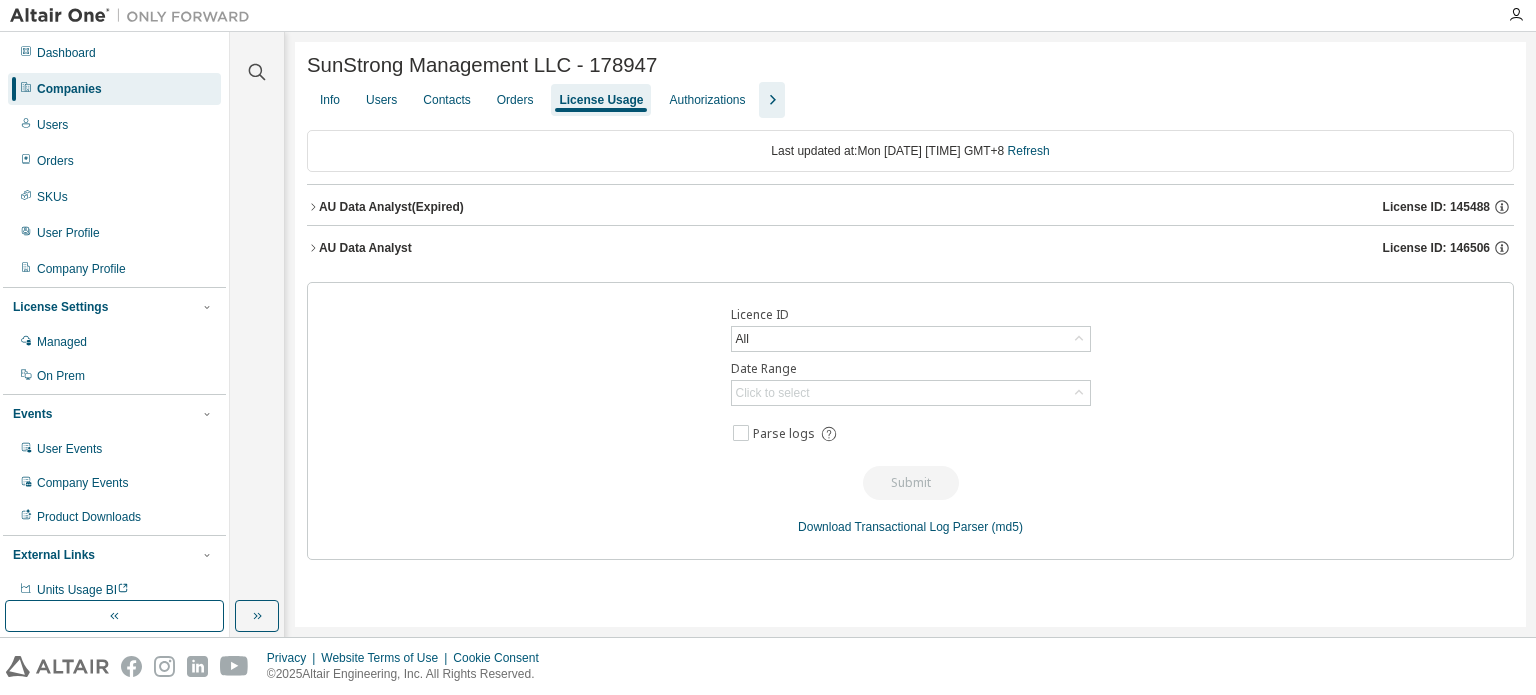click 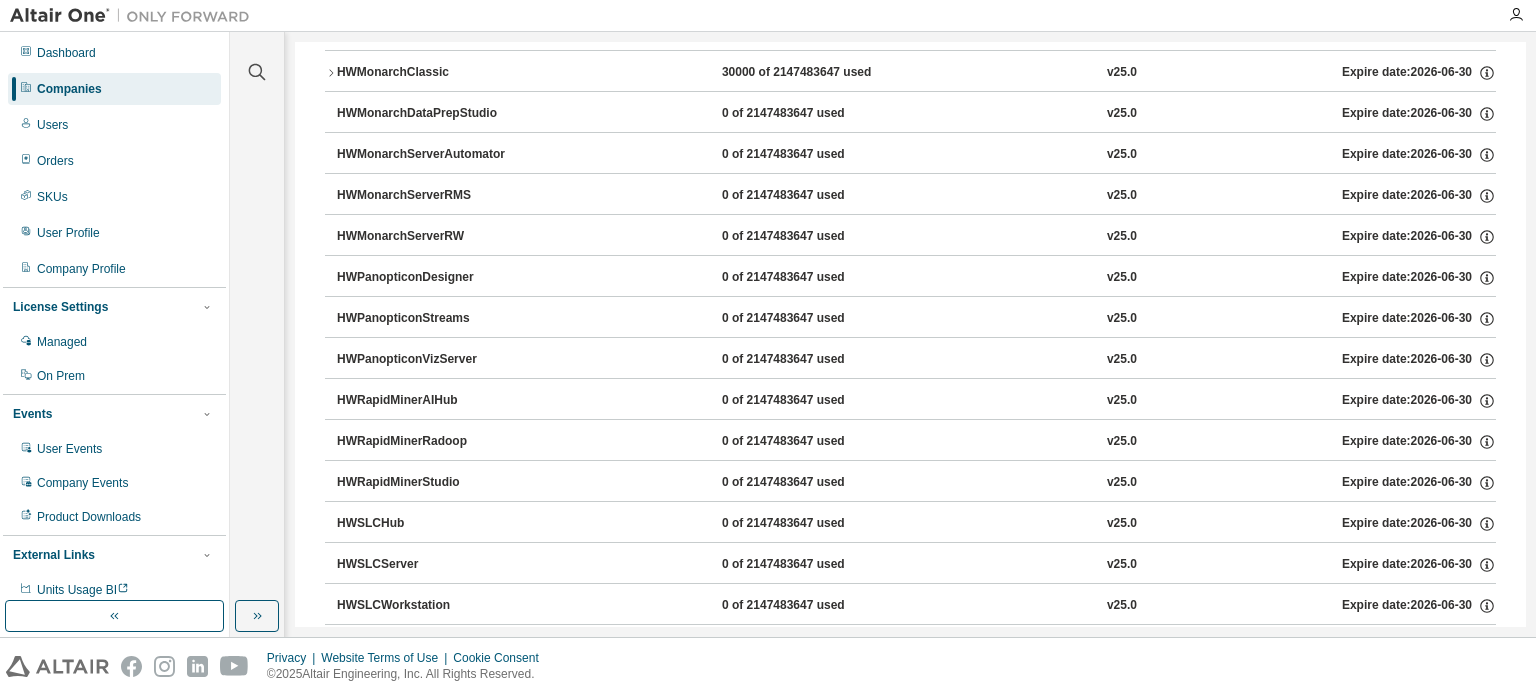 scroll, scrollTop: 1000, scrollLeft: 0, axis: vertical 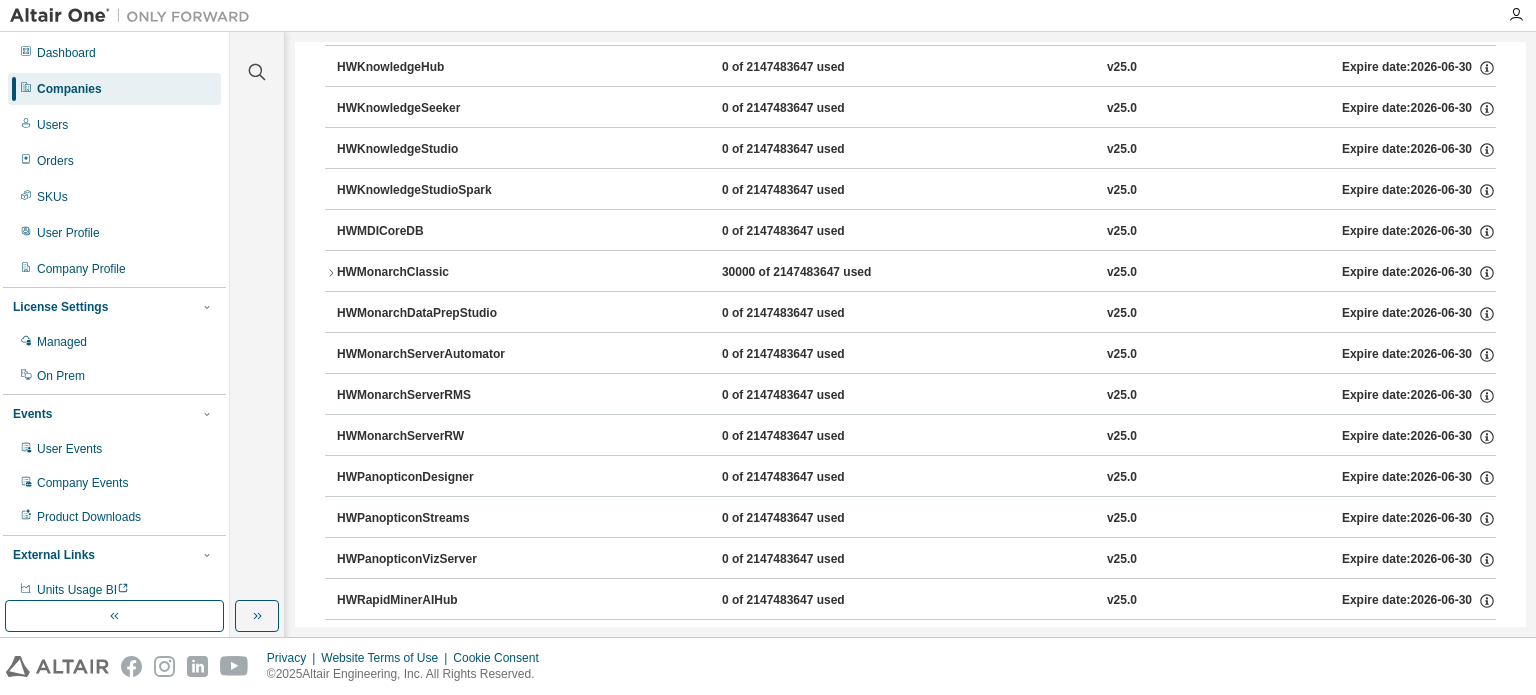 click 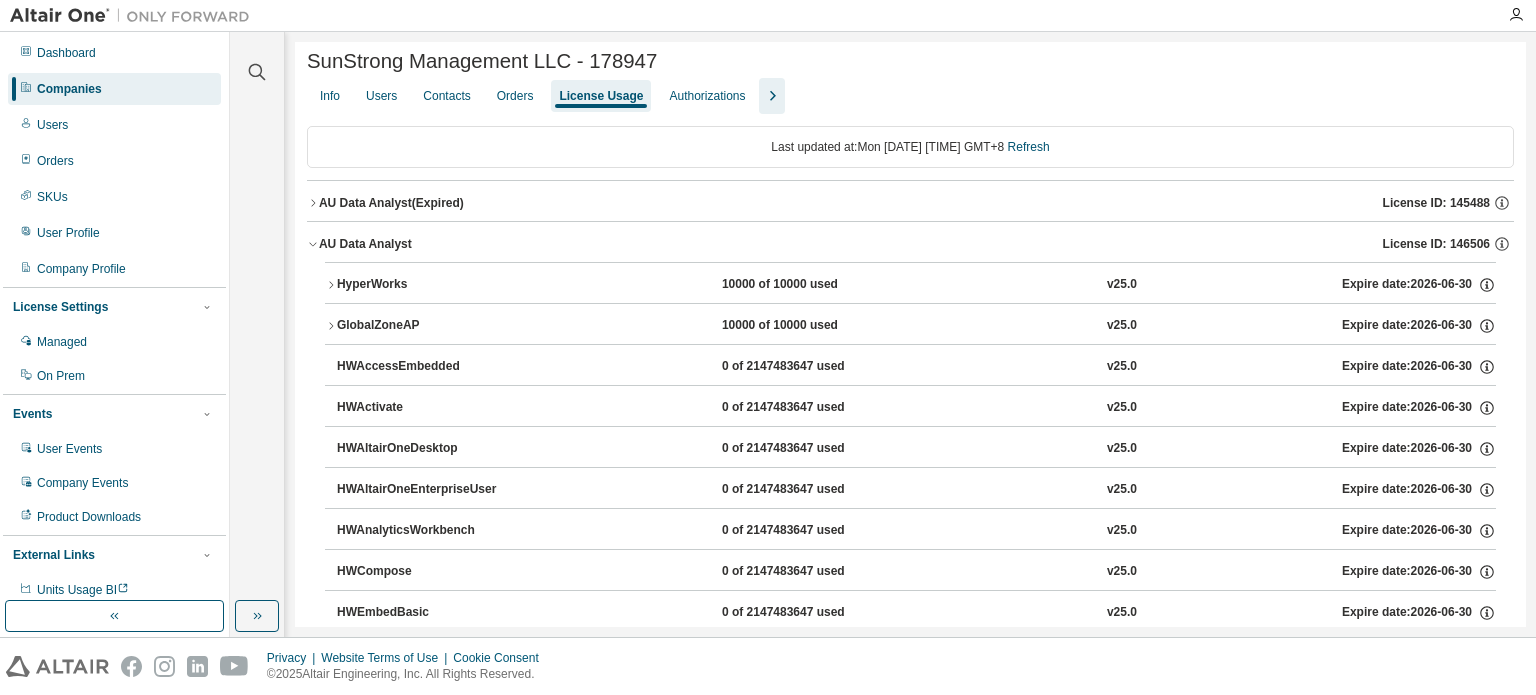 scroll, scrollTop: 0, scrollLeft: 0, axis: both 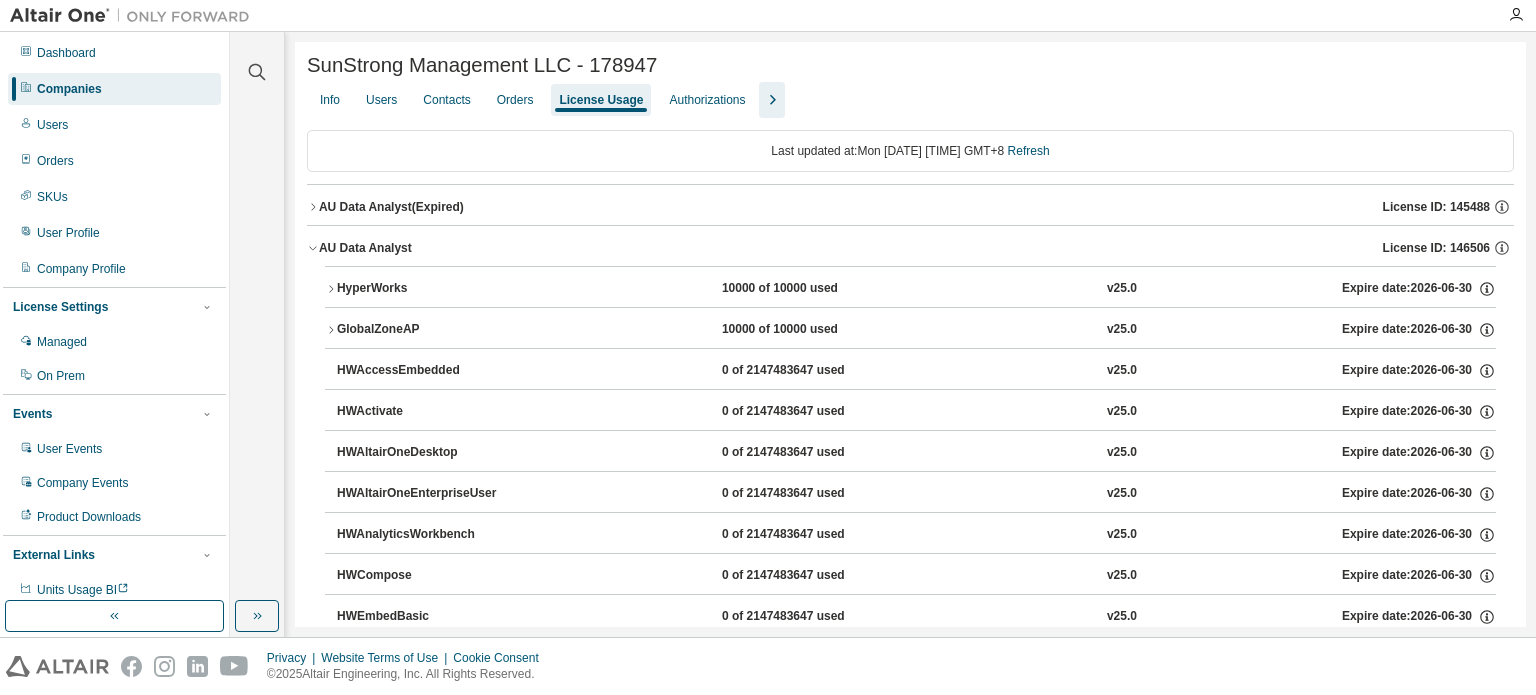 click 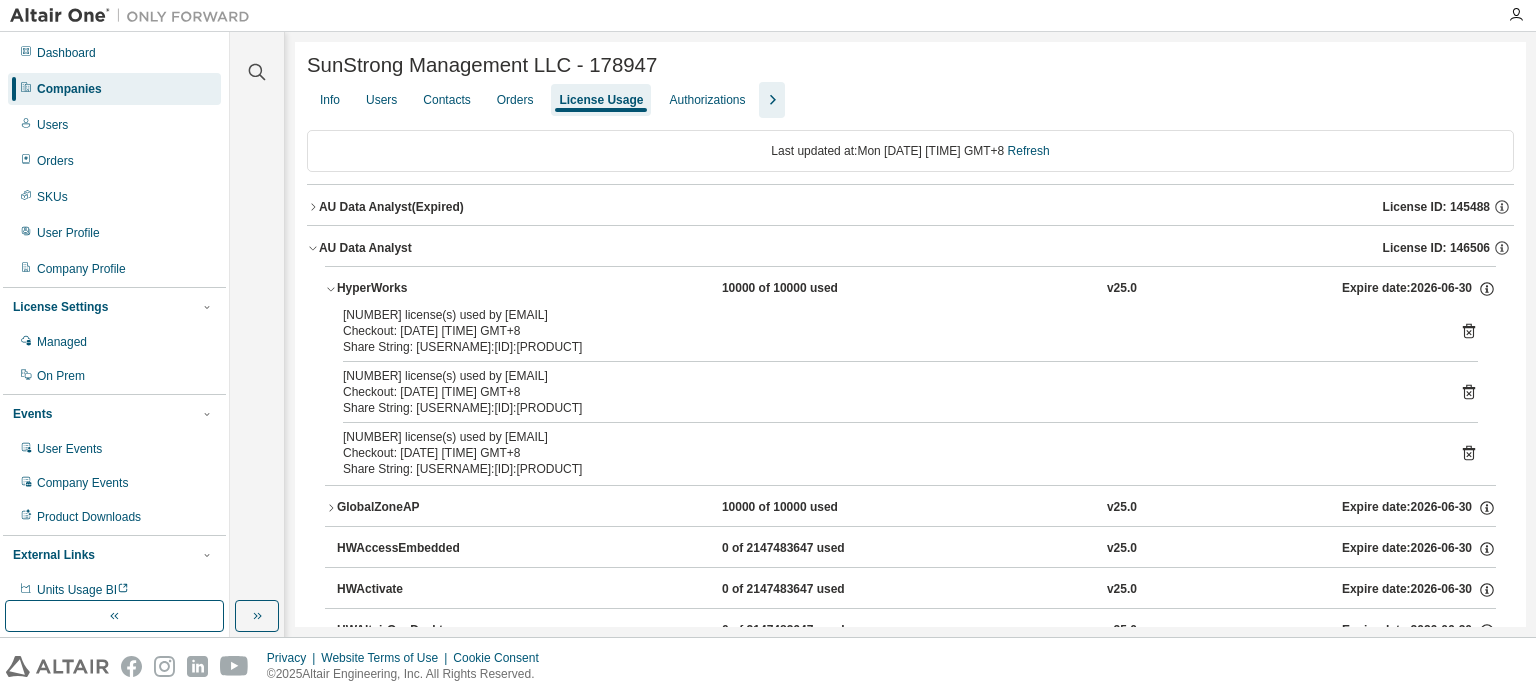 click 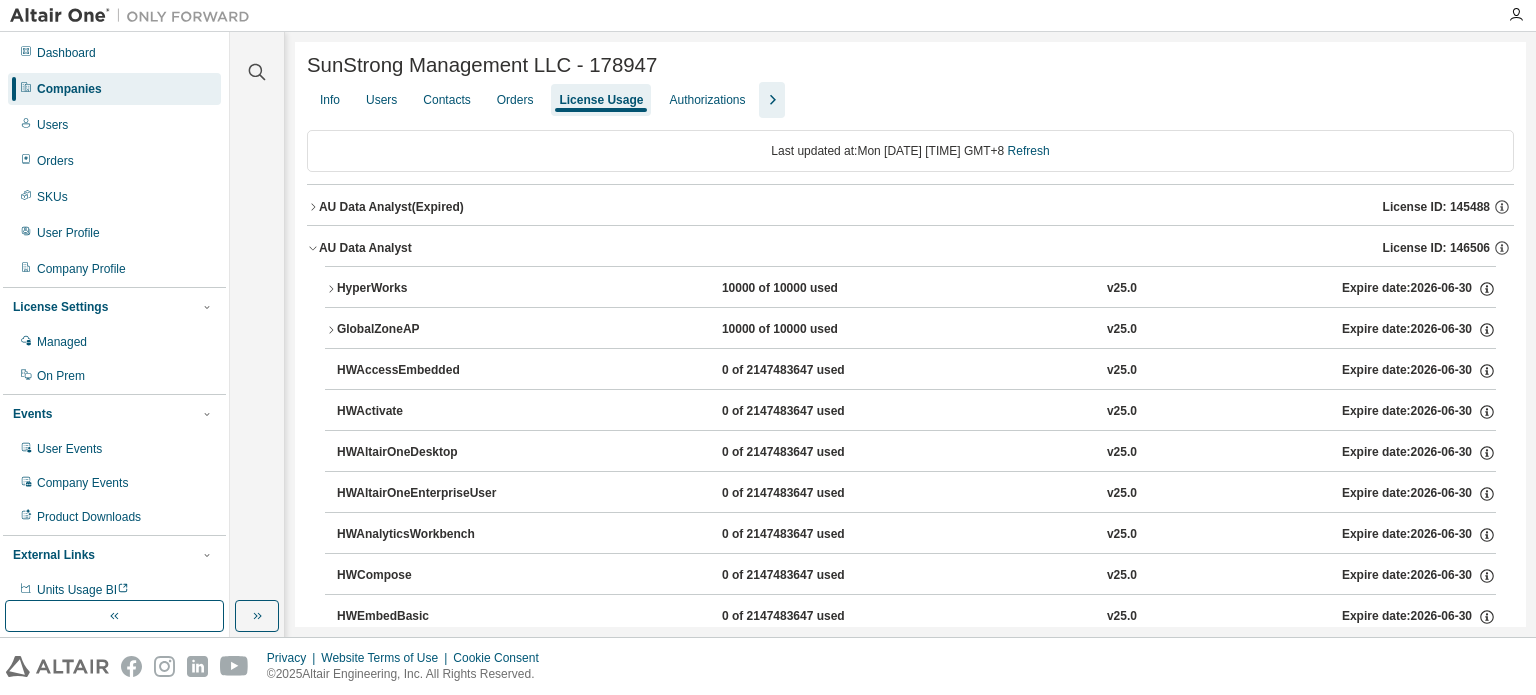 click 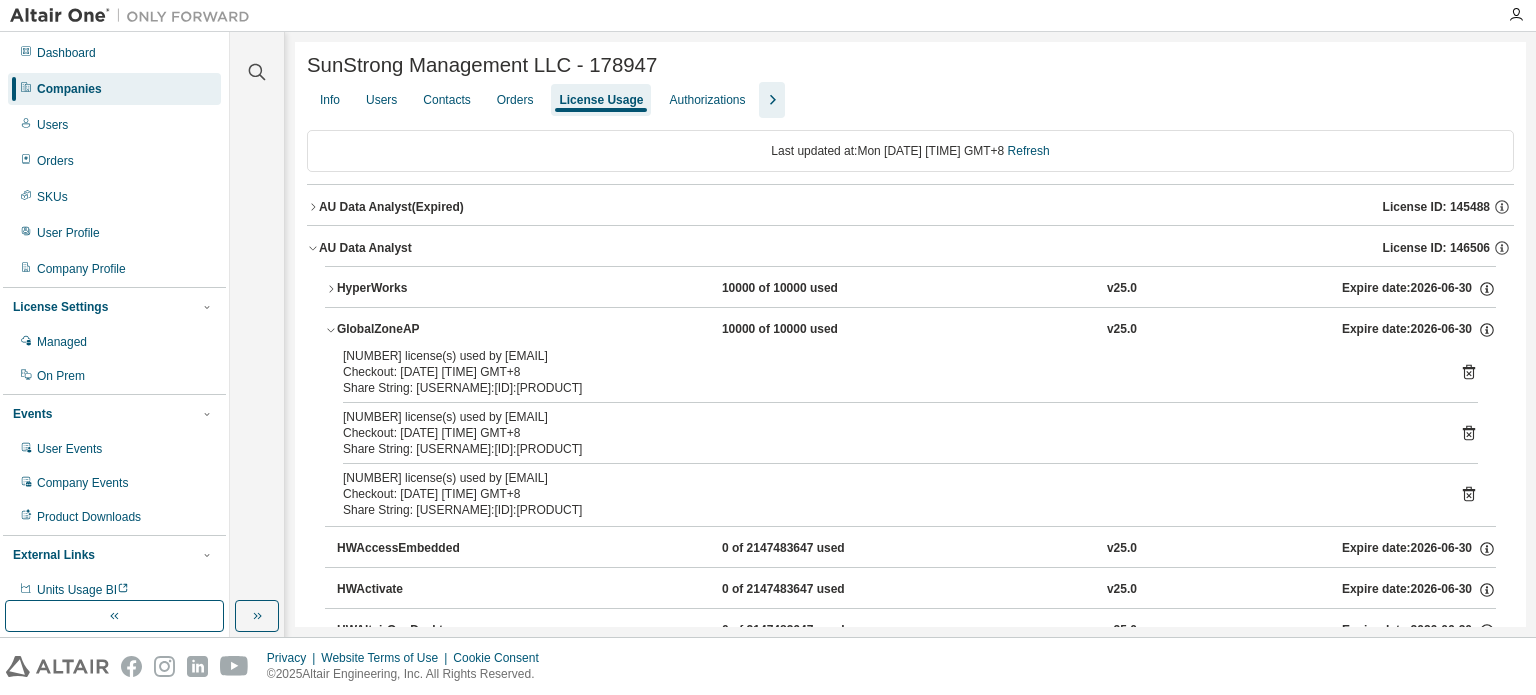 click 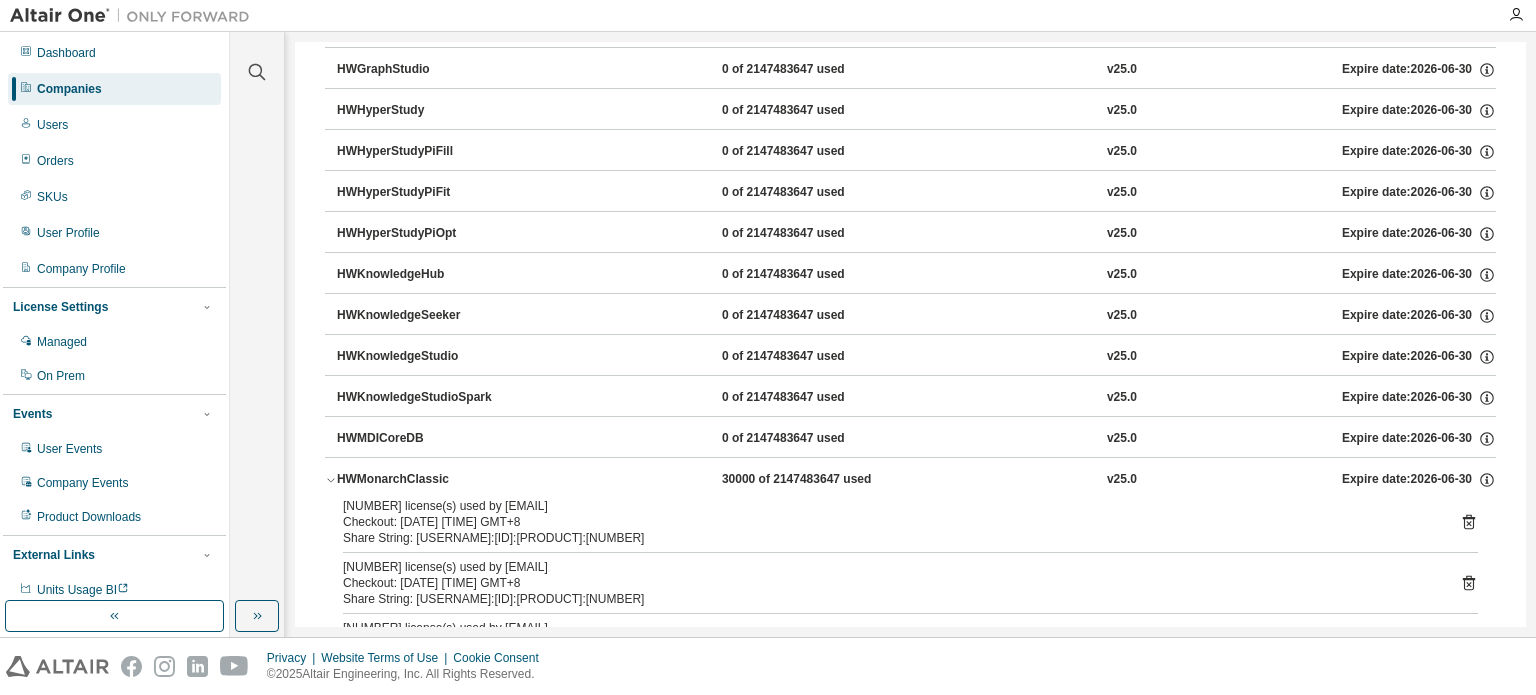 scroll, scrollTop: 1000, scrollLeft: 0, axis: vertical 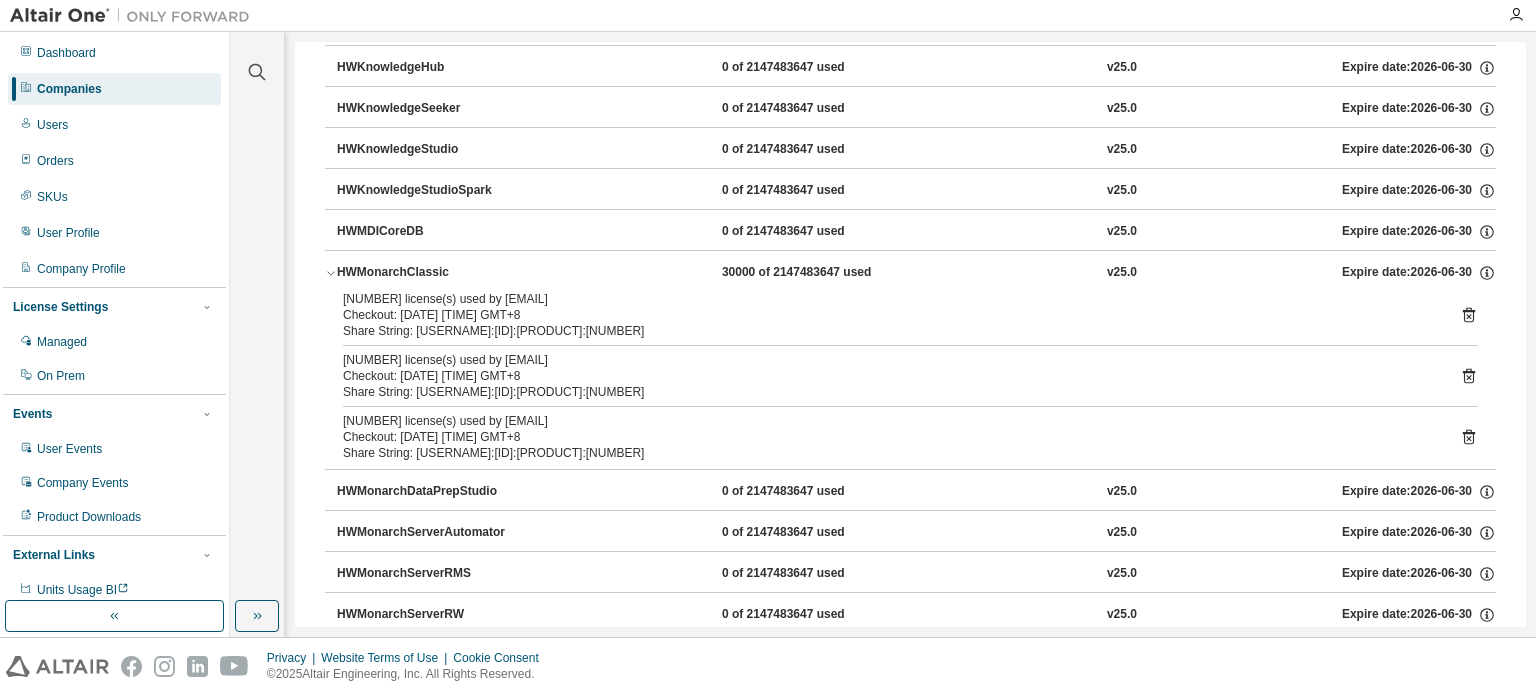 click 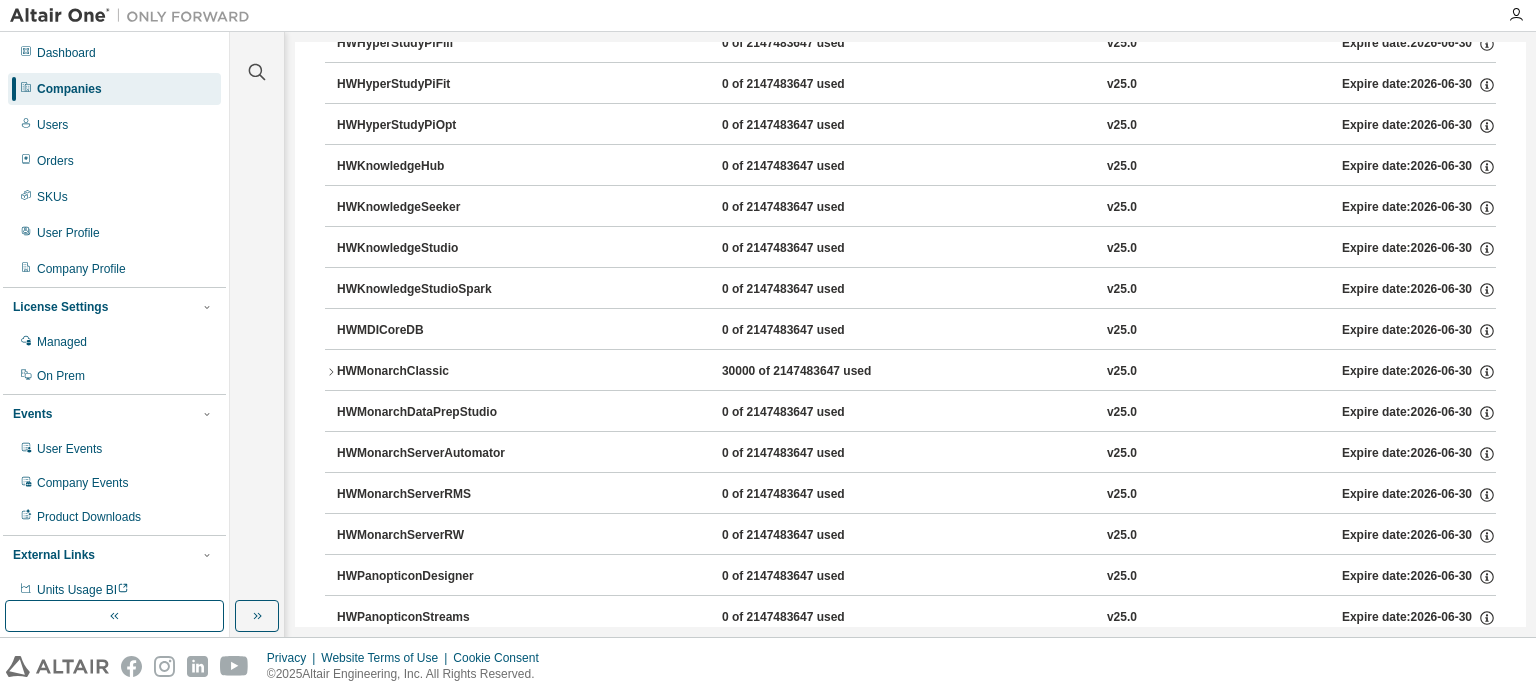 scroll, scrollTop: 900, scrollLeft: 0, axis: vertical 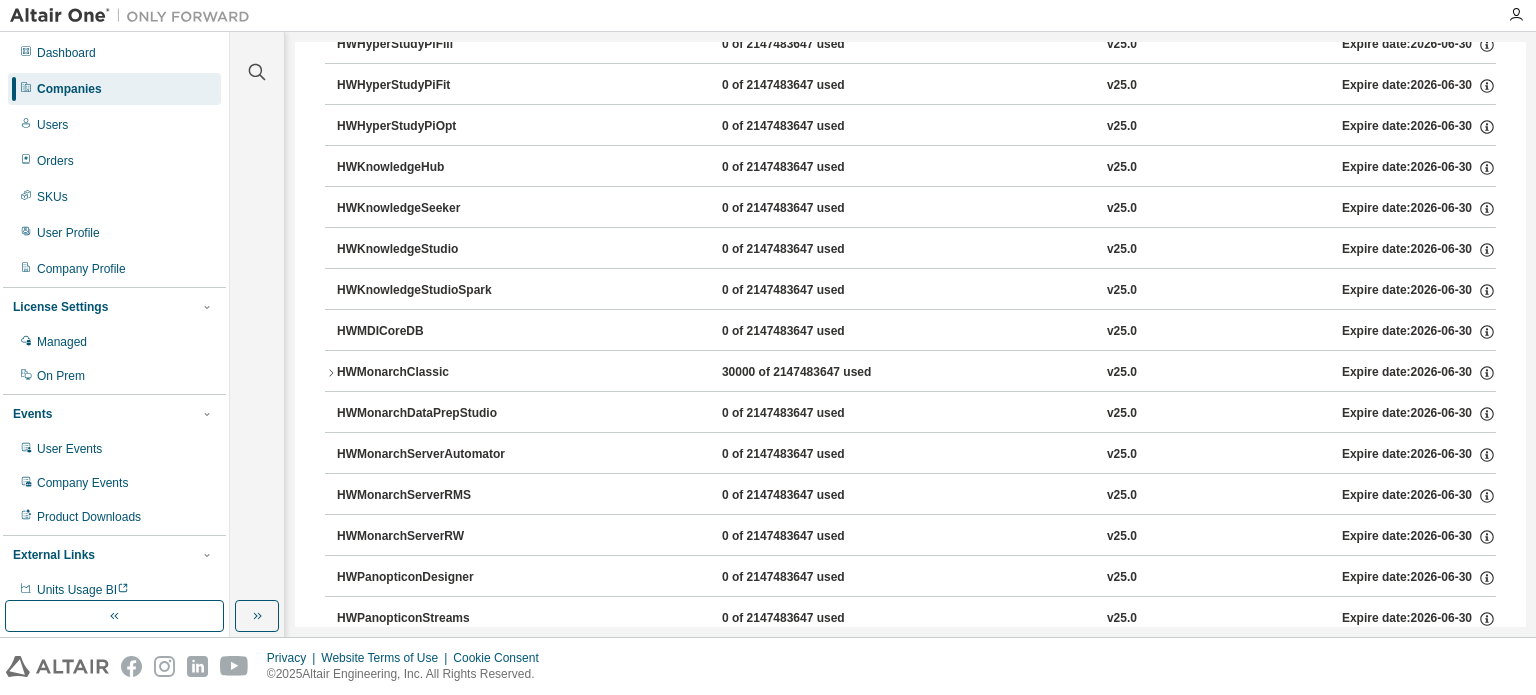 click 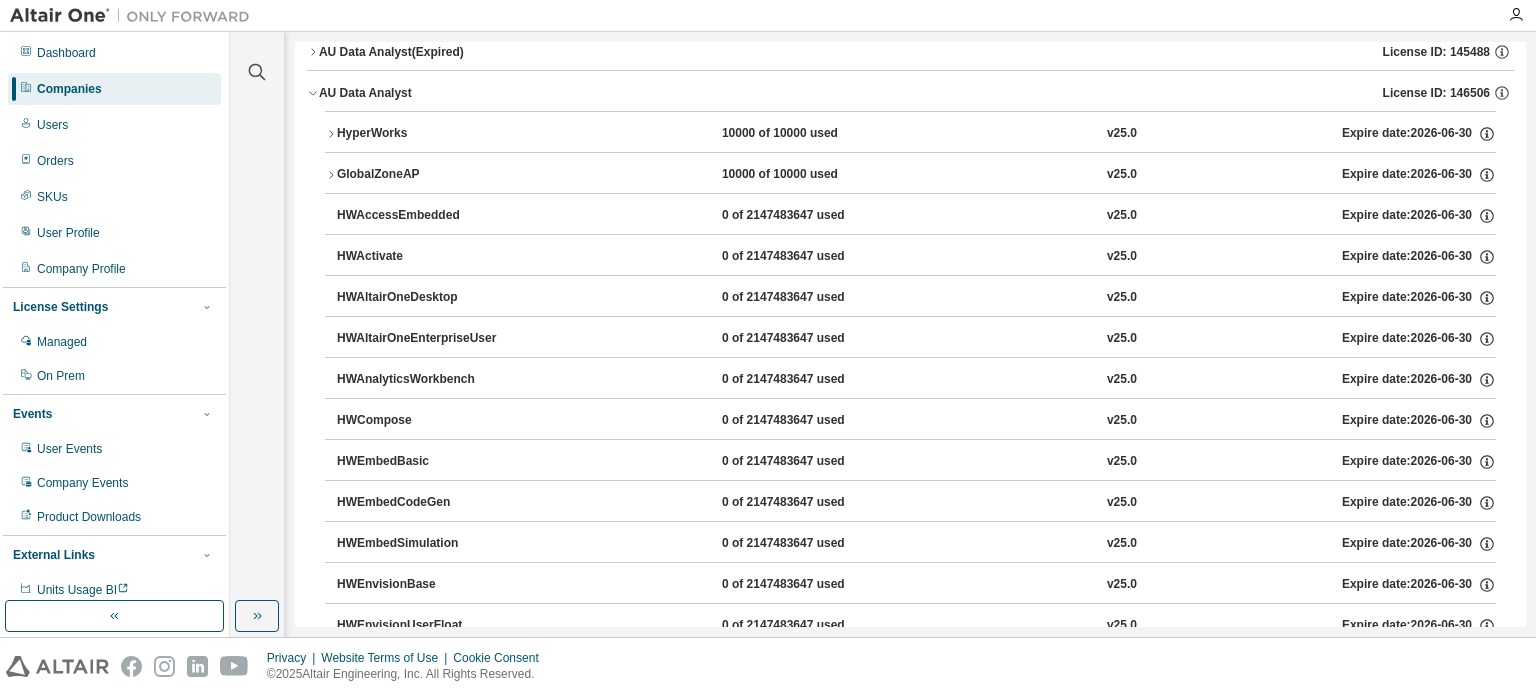 scroll, scrollTop: 0, scrollLeft: 0, axis: both 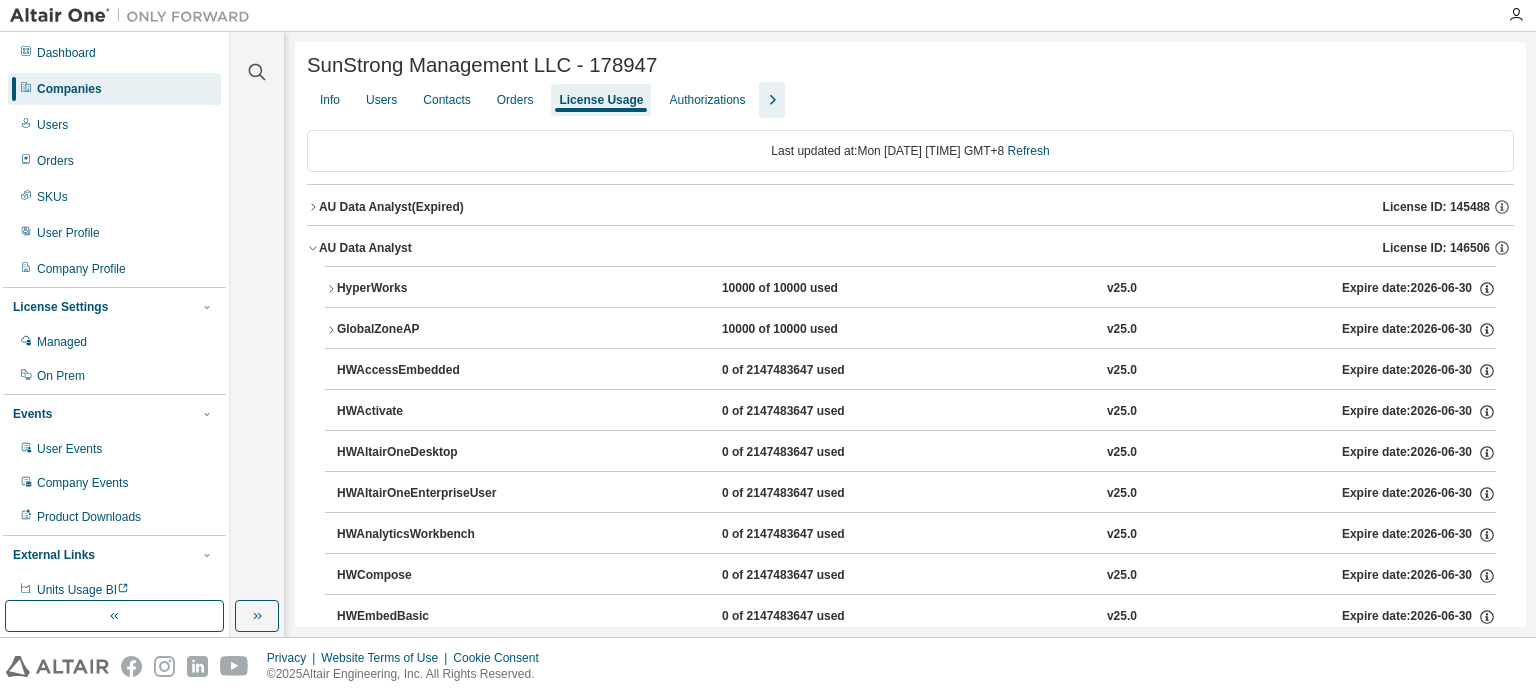 click 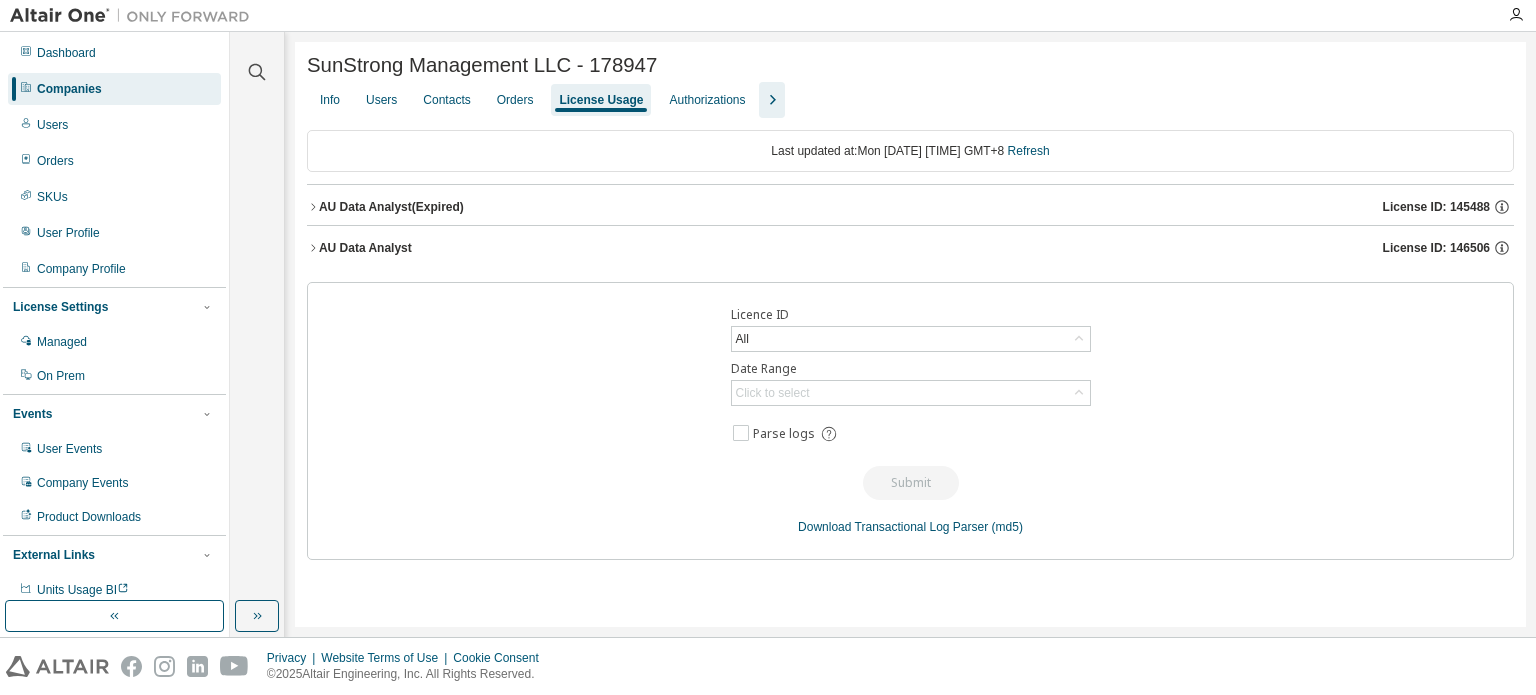 click 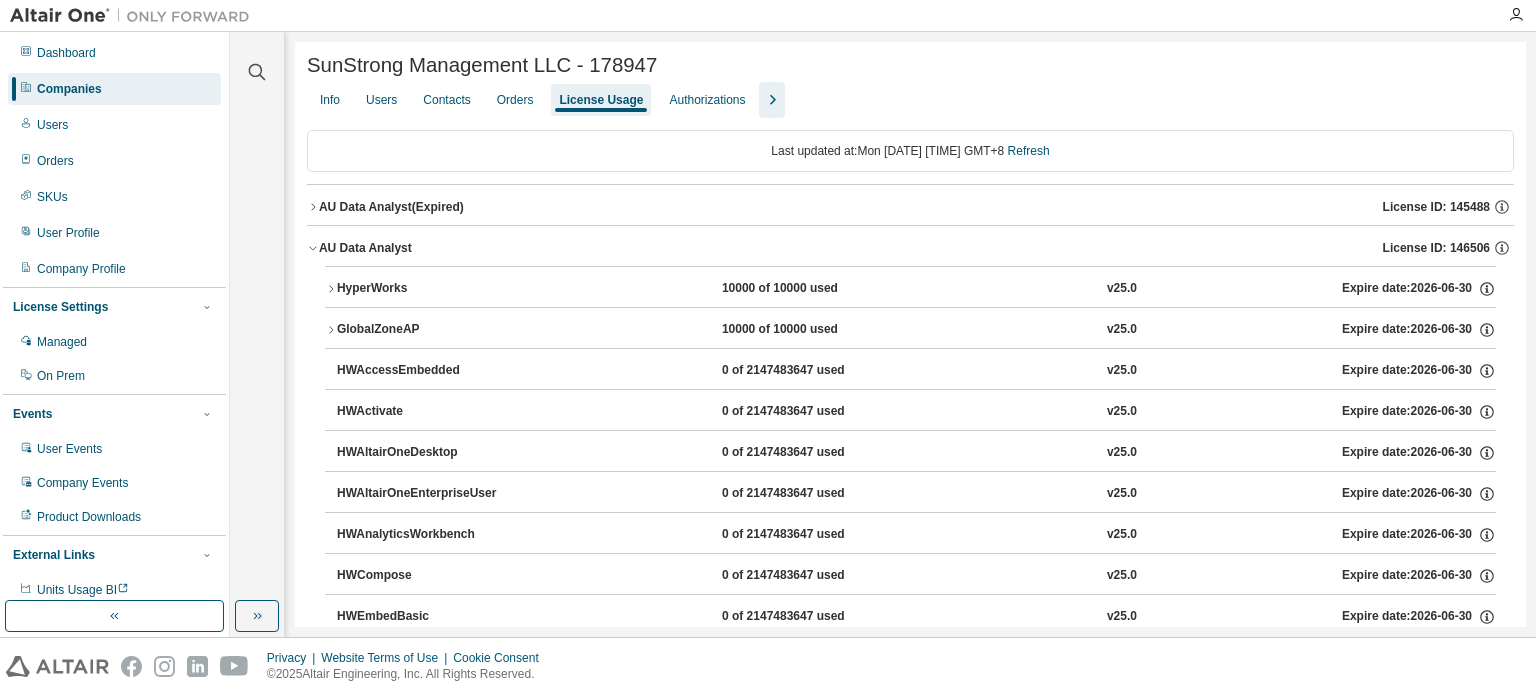 click on "GlobalZoneAP 10000 of 10000 used v25.0 Expire date:  2026-06-30" at bounding box center [910, 330] 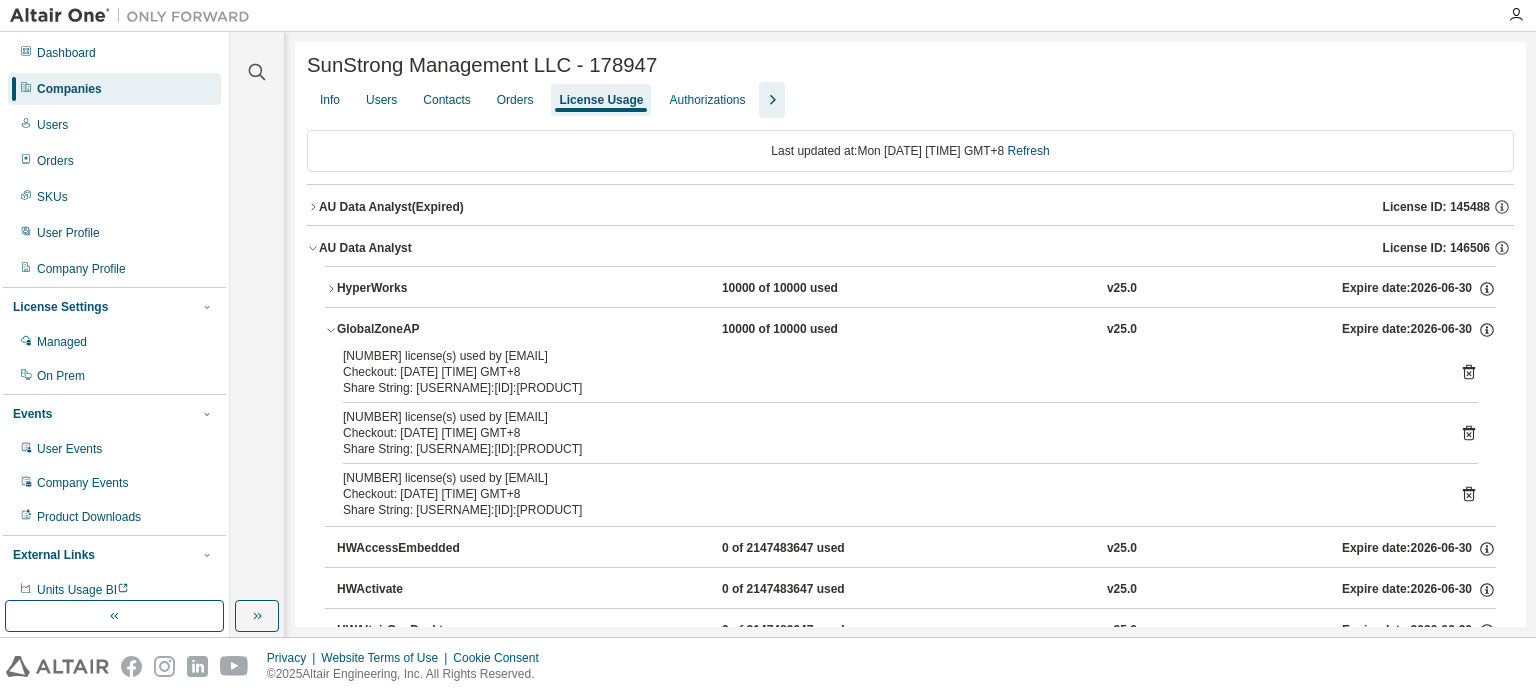 click on "GlobalZoneAP 10000 of 10000 used v25.0 Expire date:  2026-06-30" at bounding box center (910, 330) 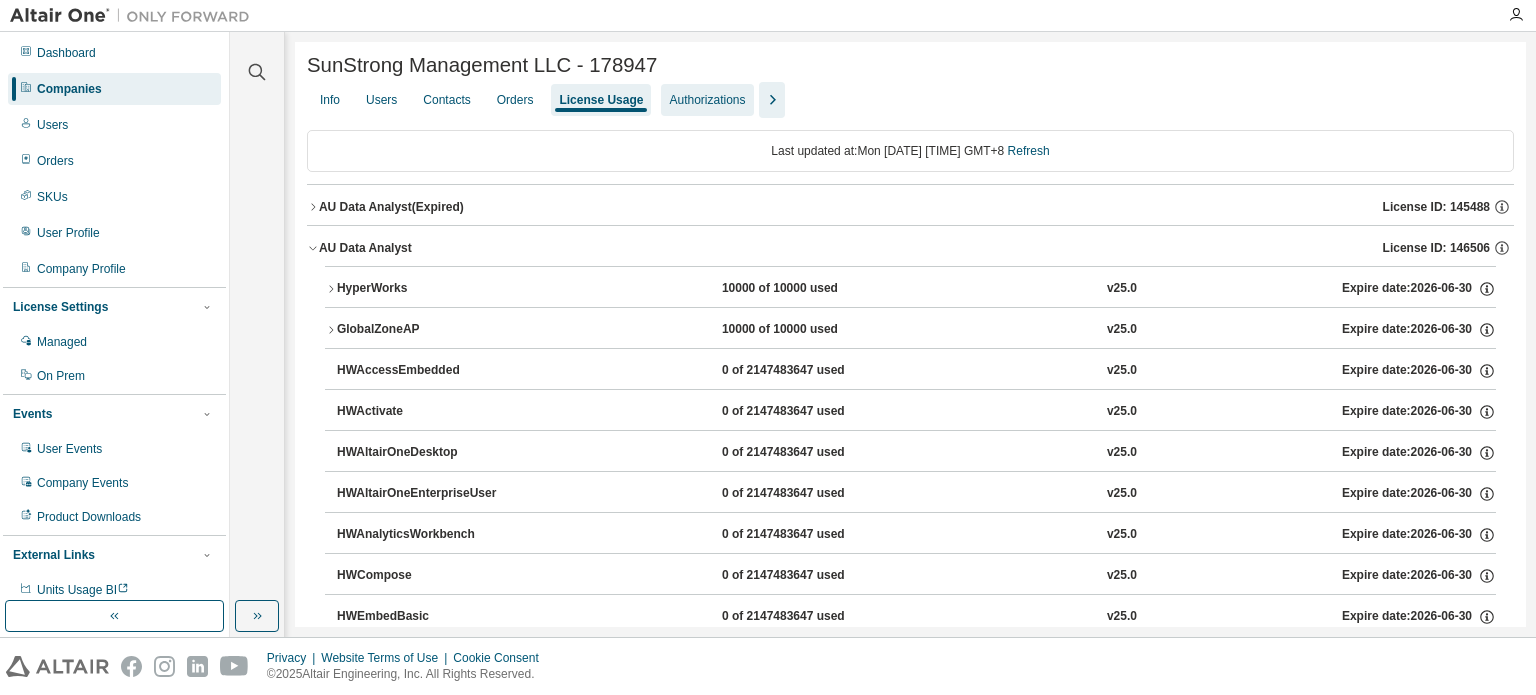 click on "Authorizations" at bounding box center [707, 100] 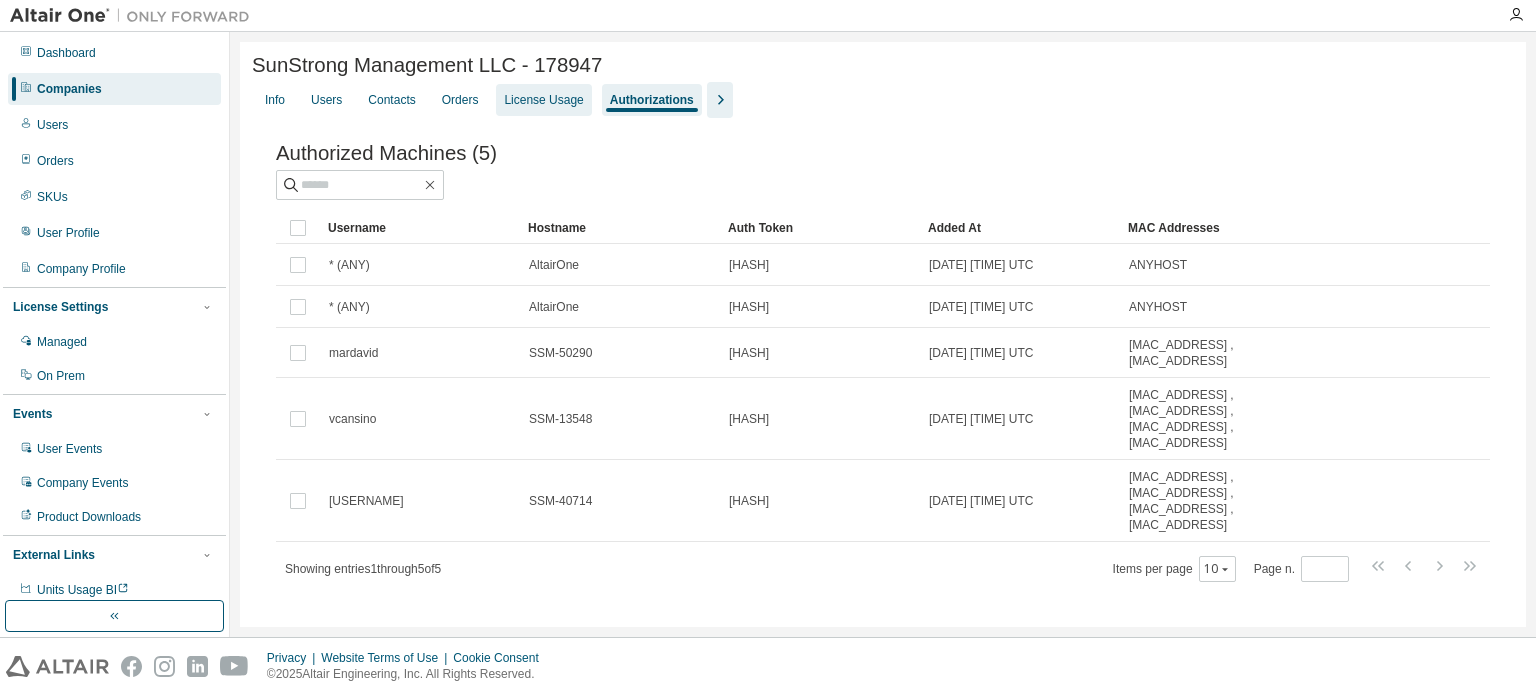 click on "License Usage" at bounding box center [543, 100] 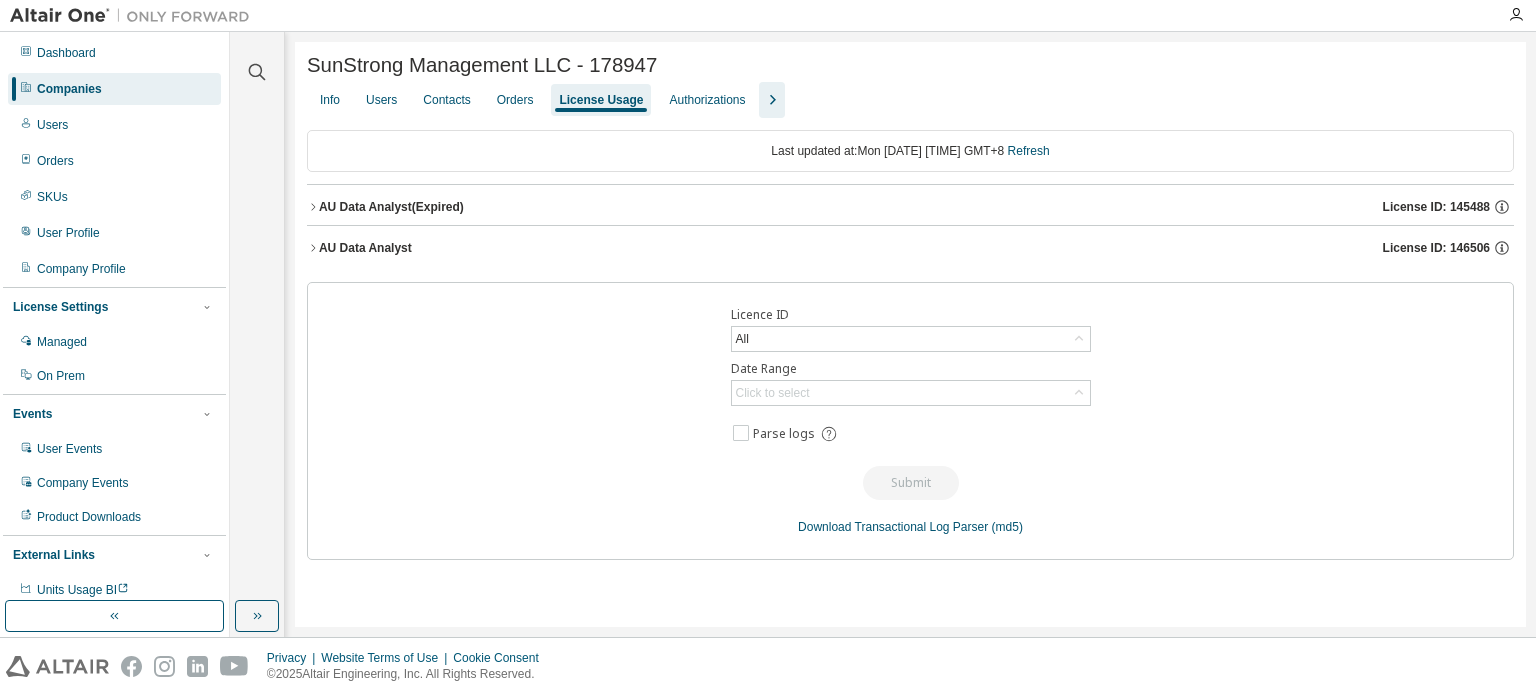 click 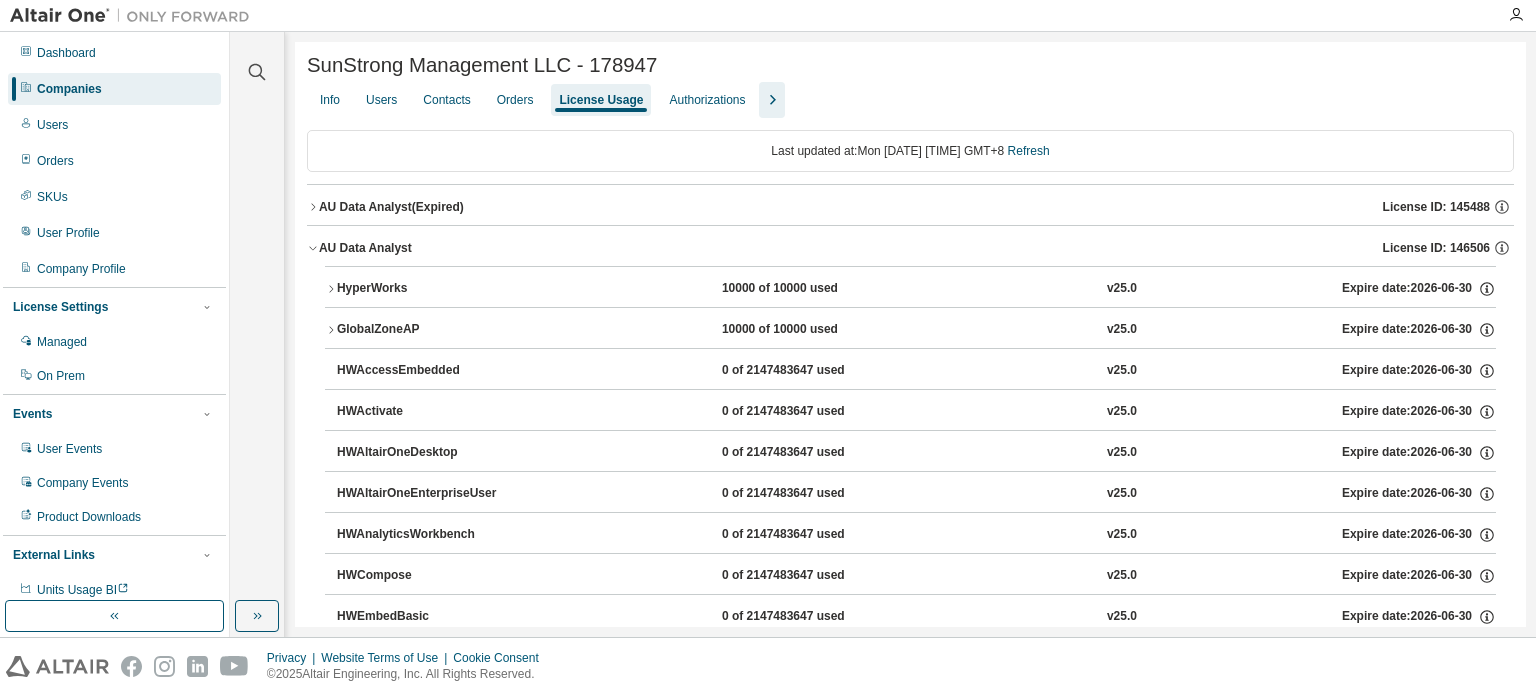 click on "GlobalZoneAP 10000 of 10000 used v25.0 Expire date:  2026-06-30" at bounding box center [910, 330] 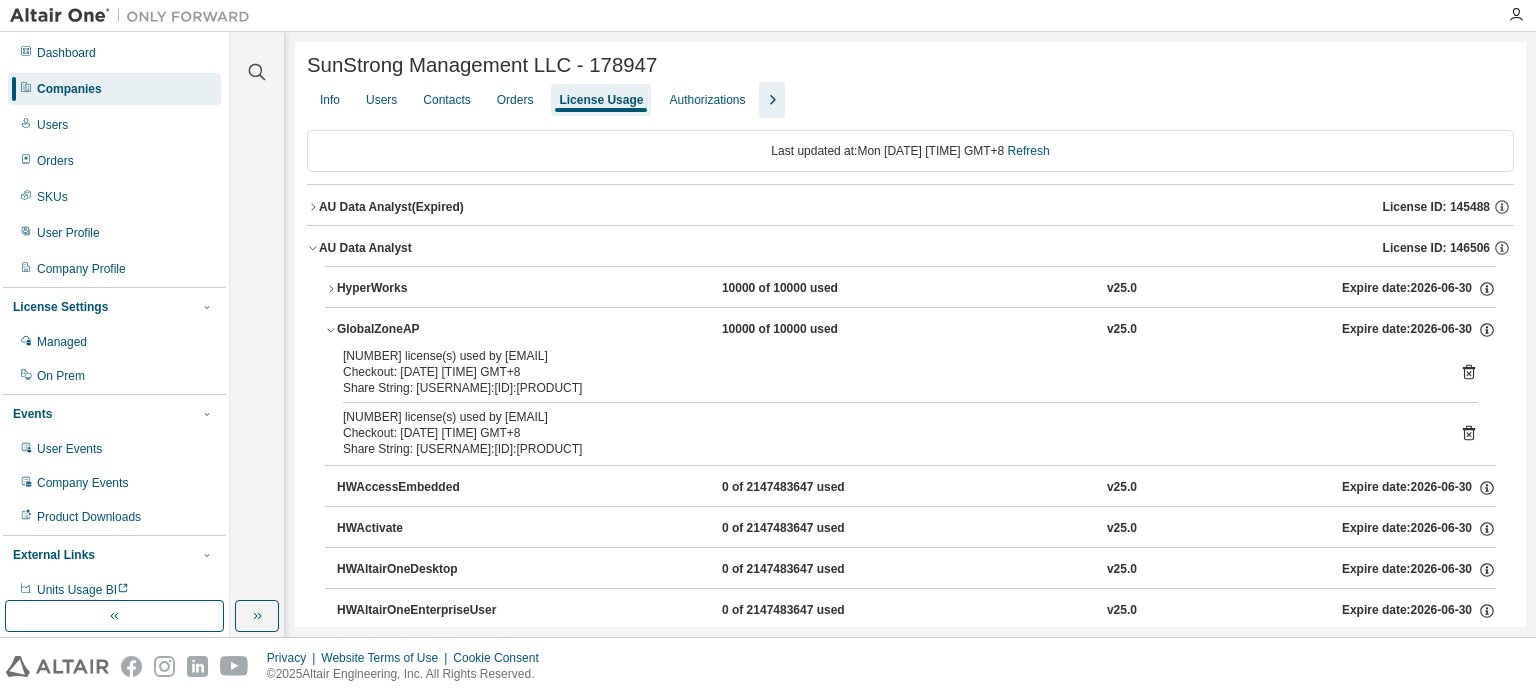 click 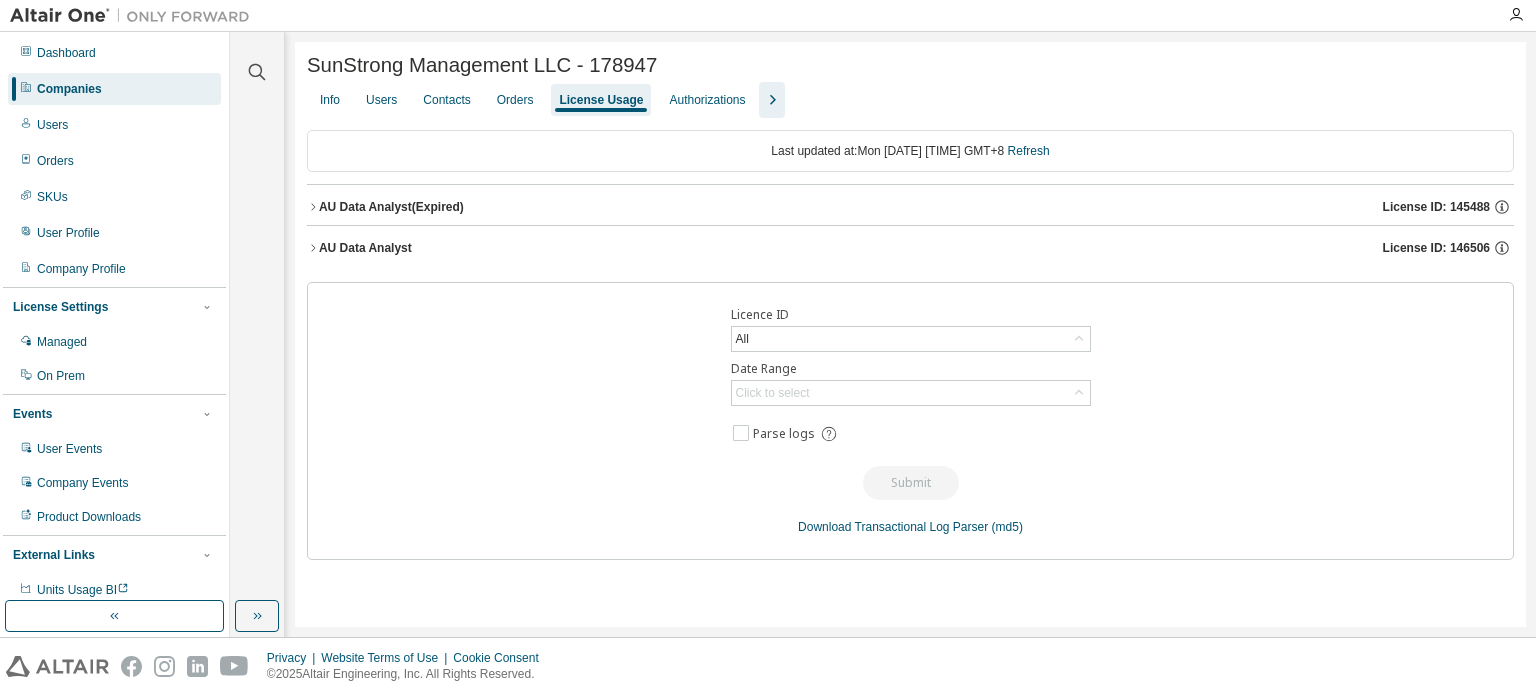 click on "License Usage" at bounding box center [601, 100] 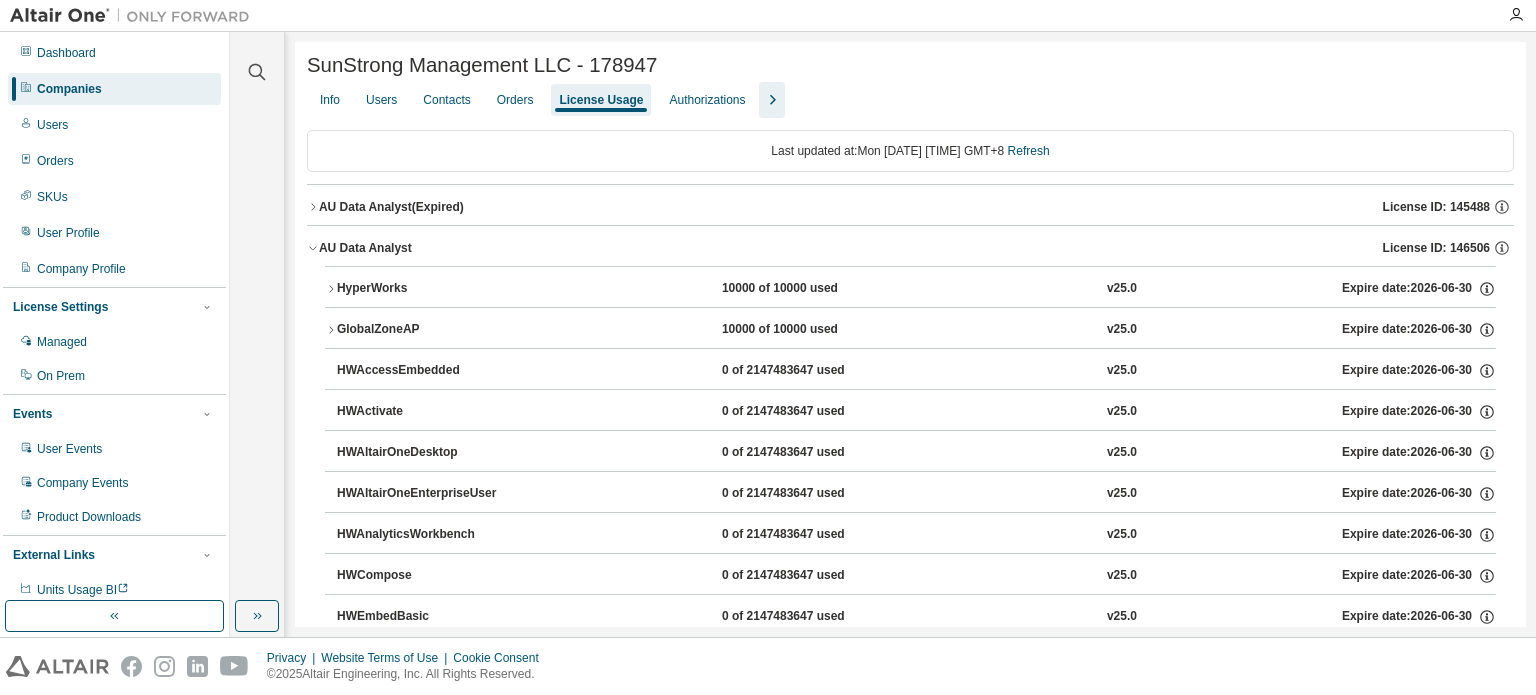 click on "HyperWorks 10000 of 10000 used v25.0 Expire date:  2026-06-30 GlobalZoneAP 10000 of 10000 used v25.0 Expire date:  2026-06-30 HWAccessEmbedded 0 of 2147483647 used v25.0 Expire date:  2026-06-30 HWActivate 0 of 2147483647 used v25.0 Expire date:  2026-06-30 HWAltairOneDesktop 0 of 2147483647 used v25.0 Expire date:  2026-06-30 HWAltairOneEnterpriseUser 0 of 2147483647 used v25.0 Expire date:  2026-06-30 HWAnalyticsWorkbench 0 of 2147483647 used v25.0 Expire date:  2026-06-30 HWCompose 0 of 2147483647 used v25.0 Expire date:  2026-06-30 HWEmbedBasic 0 of 2147483647 used v25.0 Expire date:  2026-06-30 HWEmbedCodeGen 0 of 2147483647 used v25.0 Expire date:  2026-06-30 HWEmbedSimulation 0 of 2147483647 used v25.0 Expire date:  2026-06-30 HWEnvisionBase 0 of 2147483647 used v25.0 Expire date:  2026-06-30 HWEnvisionUserFloat 0 of 2147483647 used v25.0 Expire date:  2026-06-30 HWGraphLakehouse 0 of 2147483647 used v25.0 Expire date:  2026-06-30 HWGraphStudio 0 of 2147483647 used v25.0 Expire date:  2026-06-30 v25.0" at bounding box center [910, 1172] 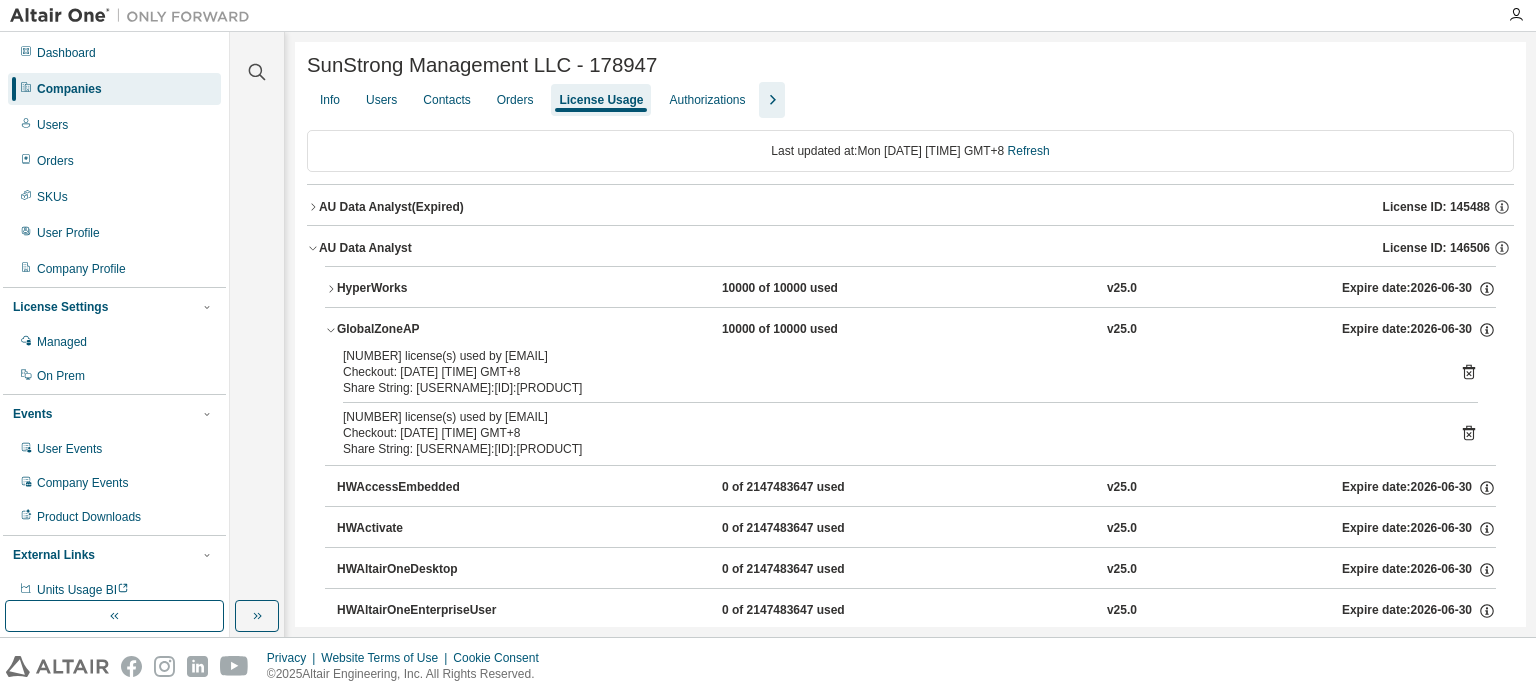 click on "HyperWorks 10000 of 10000 used v25.0 Expire date:  2026-06-30 GlobalZoneAP 10000 of 10000 used v25.0 Expire date:  2026-06-30 10000 license(s) used by dpalapus@SSM-40714 Checkout: 2025-08-04 14:46 GMT+8 Share String: dpalapus:SSM-40714:MonarchCompleteSuite 10000 license(s) used by dpalapus@SSM-40714 Checkout: 2025-08-04 14:49 GMT+8 Share String: dpalapus:SSM-40714:MonarchCompleteSuite HWAccessEmbedded 0 of 2147483647 used v25.0 Expire date:  2026-06-30 HWActivate 0 of 2147483647 used v25.0 Expire date:  2026-06-30 HWAltairOneDesktop 0 of 2147483647 used v25.0 Expire date:  2026-06-30 HWAltairOneEnterpriseUser 0 of 2147483647 used v25.0 Expire date:  2026-06-30 HWAnalyticsWorkbench 0 of 2147483647 used v25.0 Expire date:  2026-06-30 HWCompose 0 of 2147483647 used v25.0 Expire date:  2026-06-30 HWEmbedBasic 0 of 2147483647 used v25.0 Expire date:  2026-06-30 HWEmbedCodeGen 0 of 2147483647 used v25.0 Expire date:  2026-06-30 HWEmbedSimulation 0 of 2147483647 used v25.0 Expire date:  2026-06-30 HWEnvisionBase" at bounding box center [910, 1230] 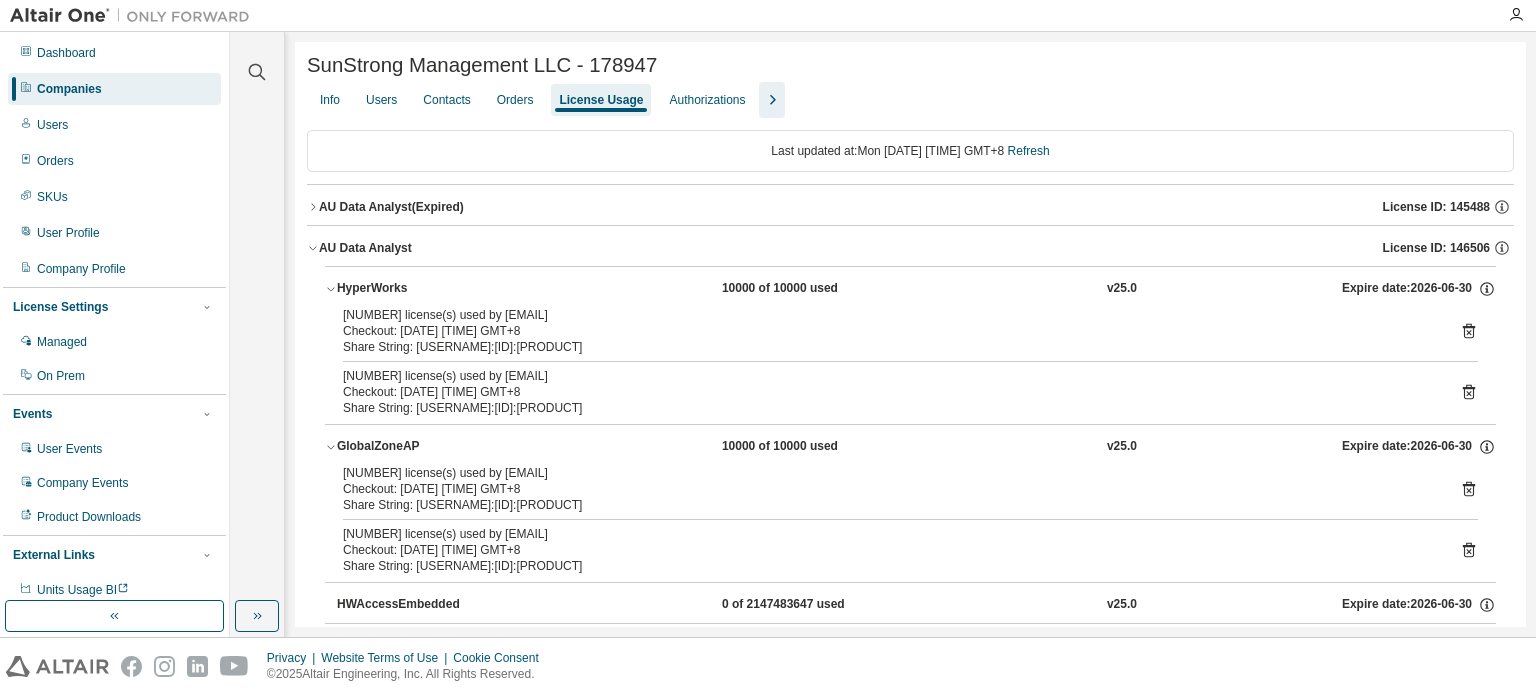 click on "Info Users Contacts Orders License Usage Authorizations" at bounding box center [910, 100] 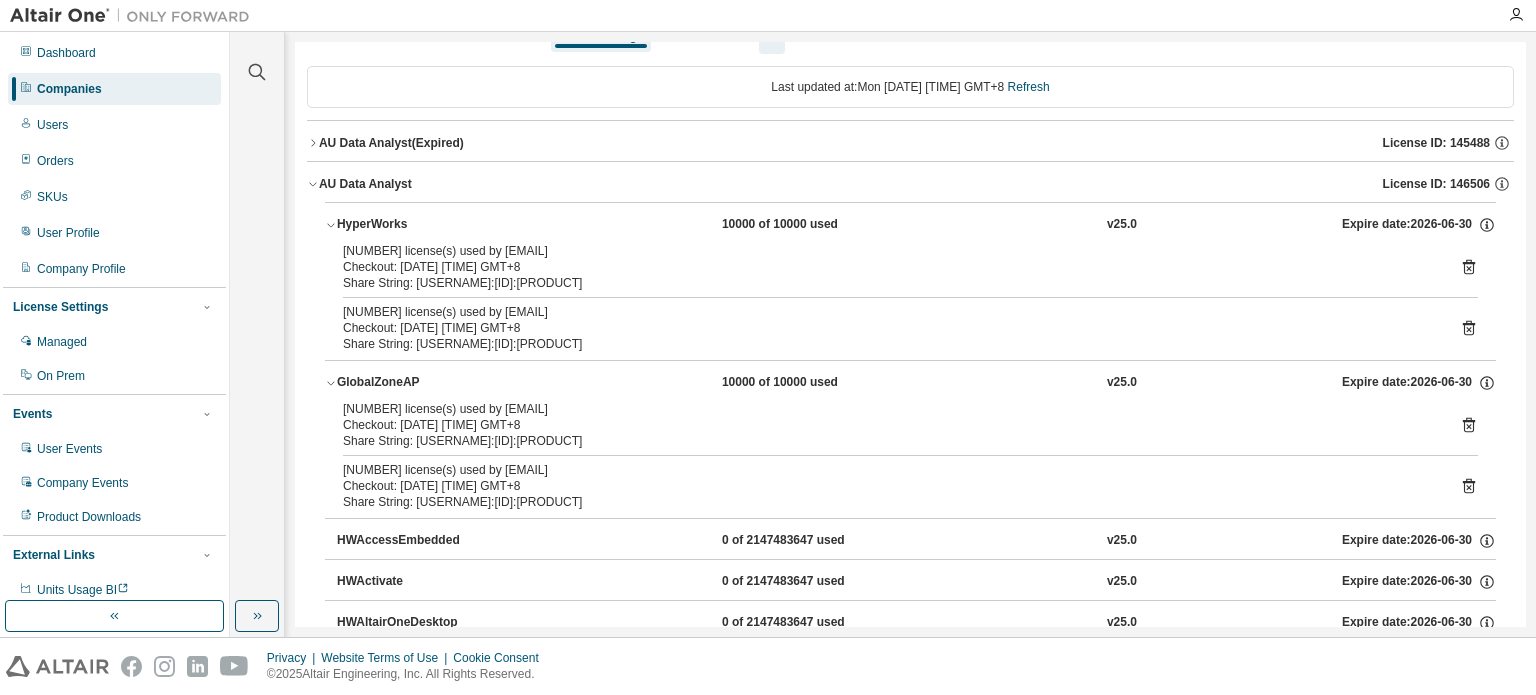 scroll, scrollTop: 100, scrollLeft: 0, axis: vertical 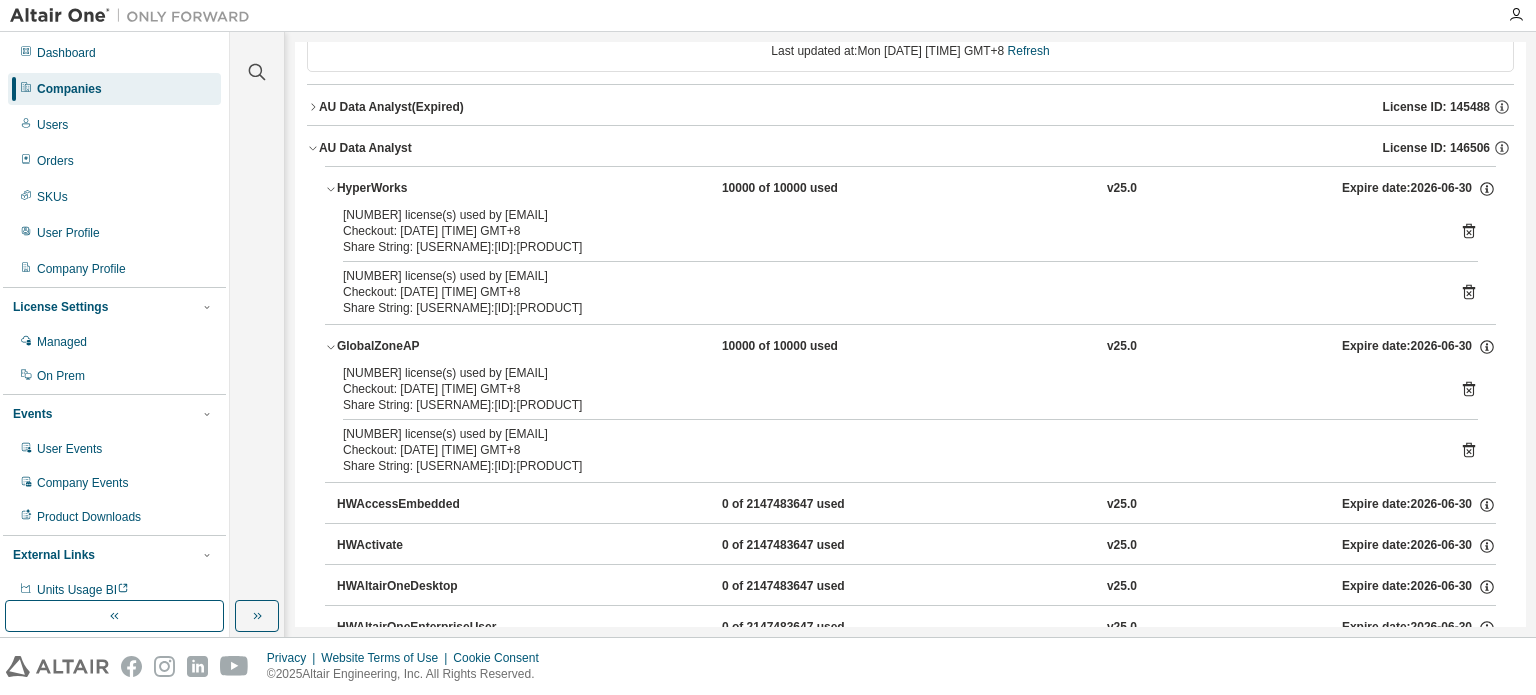 click 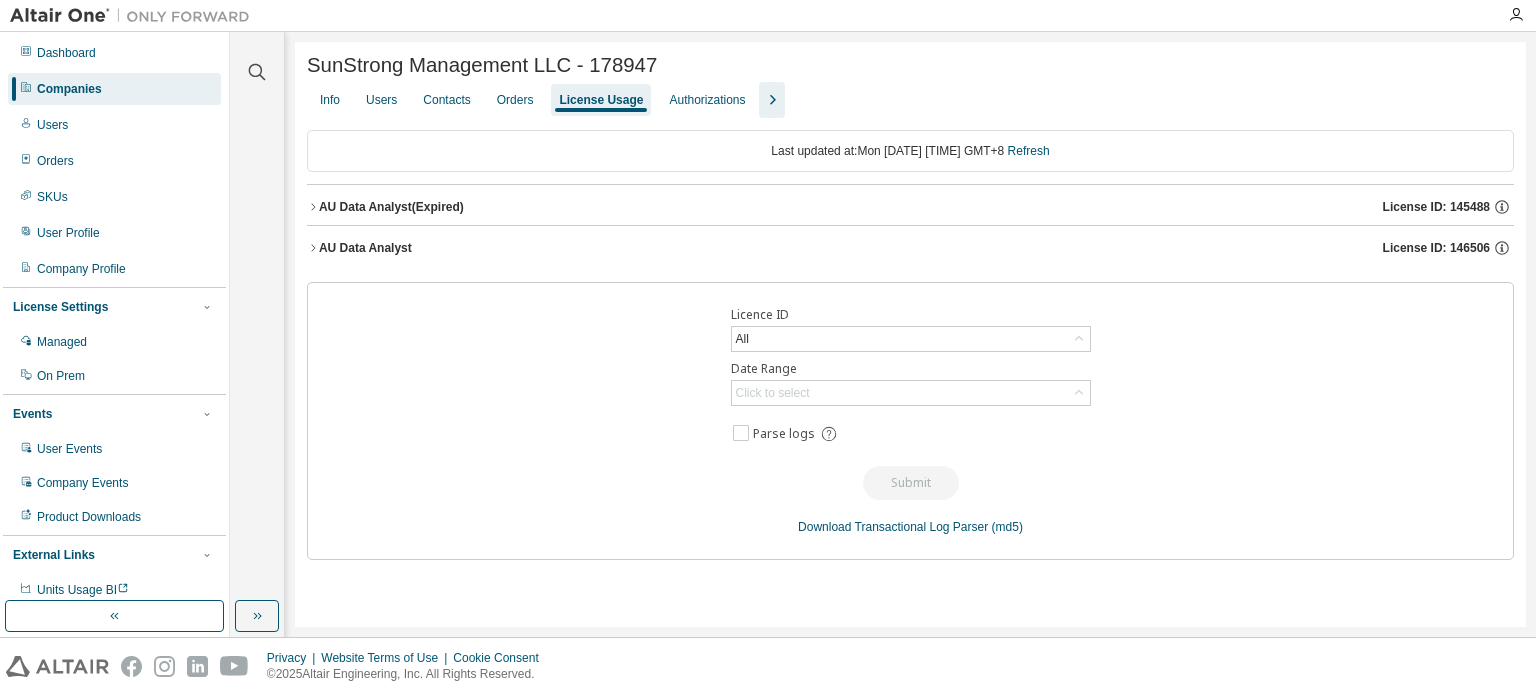 scroll, scrollTop: 0, scrollLeft: 0, axis: both 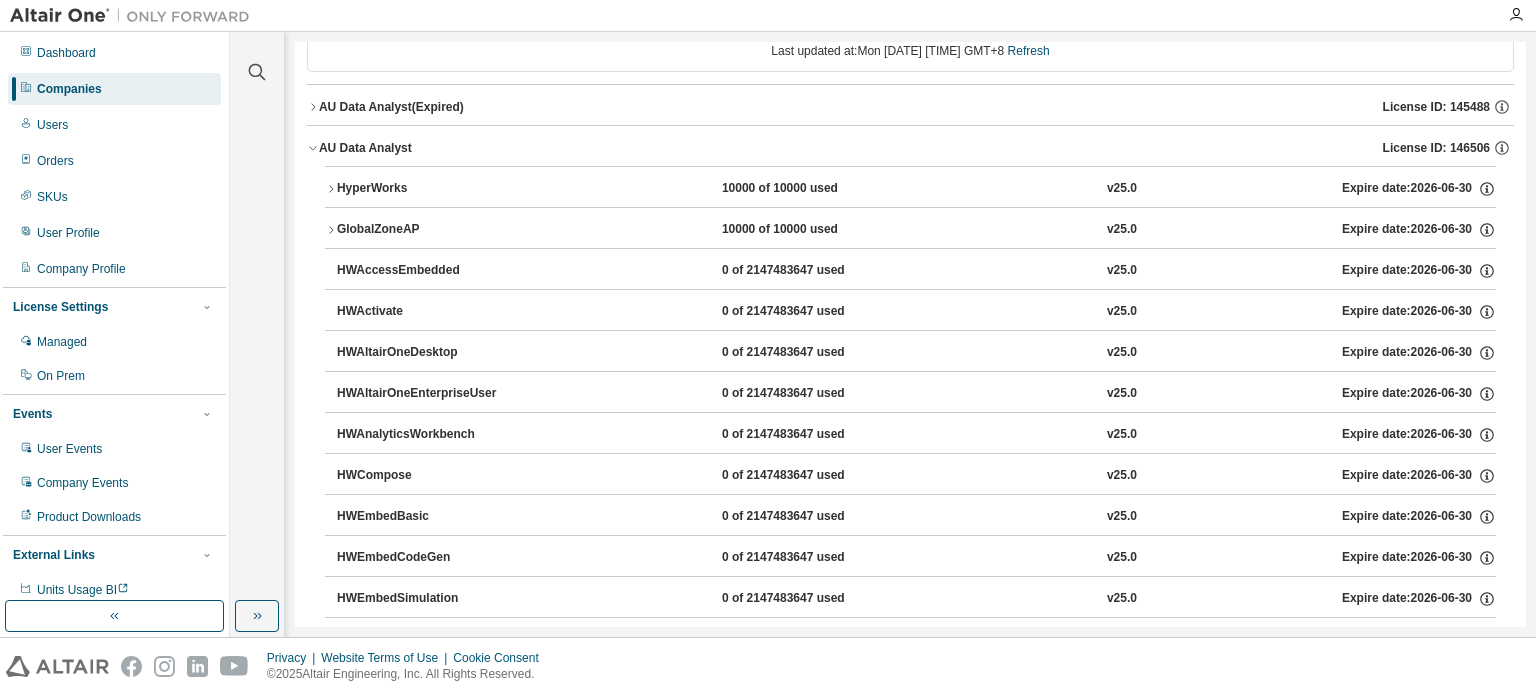 click 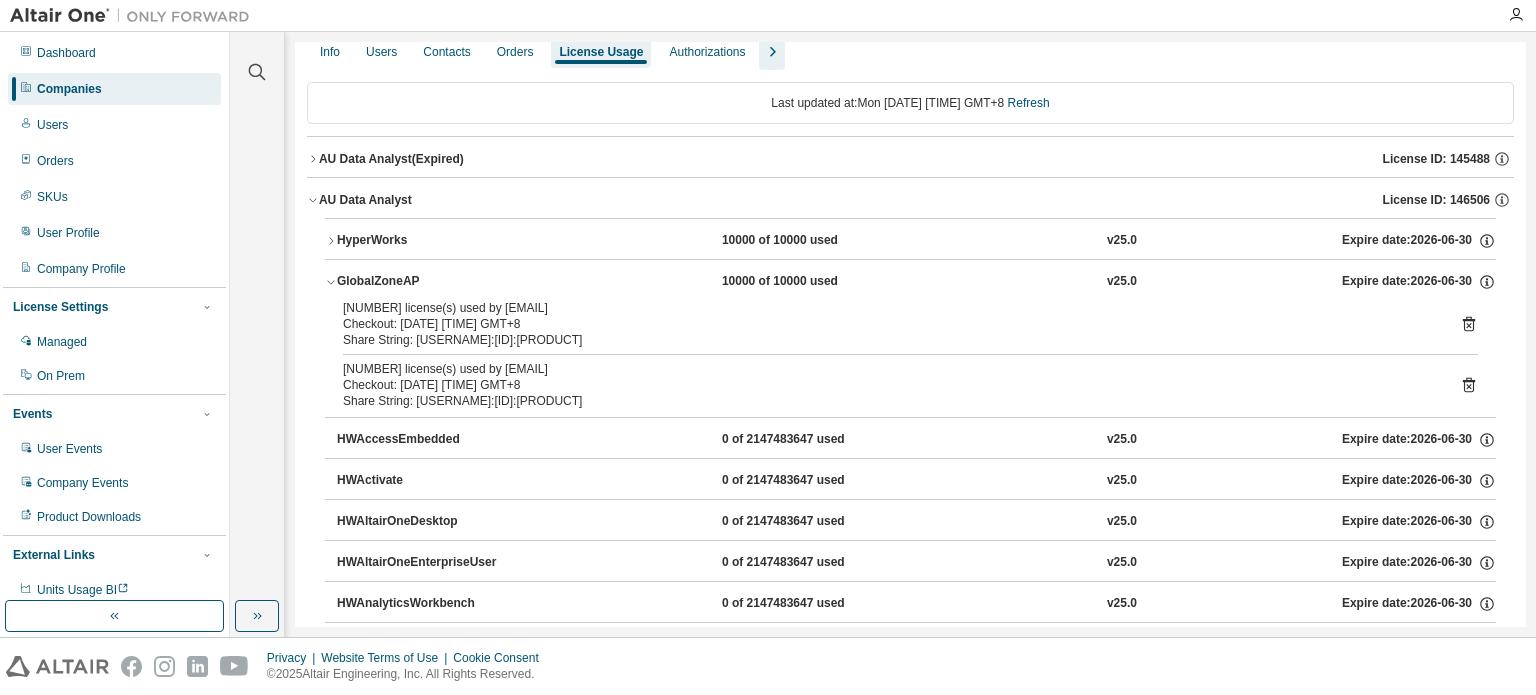 scroll, scrollTop: 0, scrollLeft: 0, axis: both 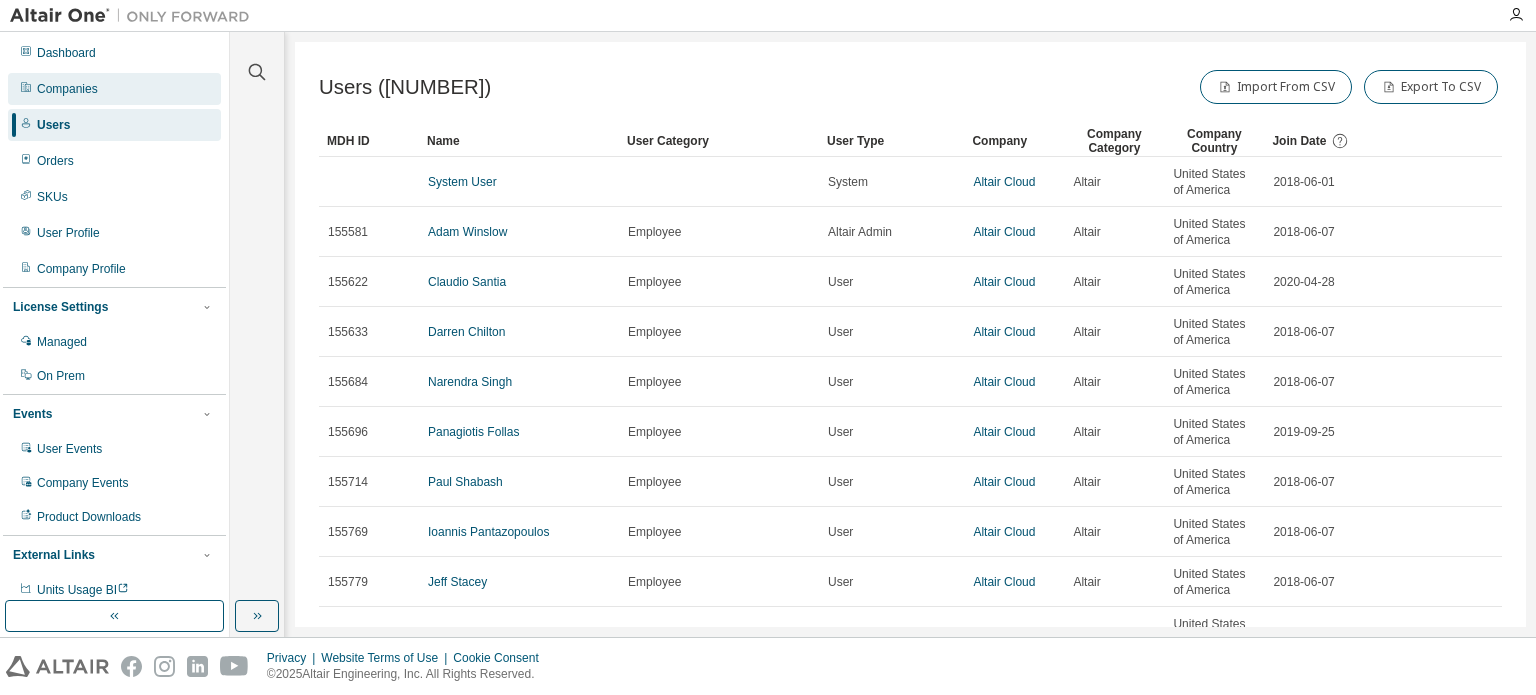 click on "Companies" at bounding box center [67, 89] 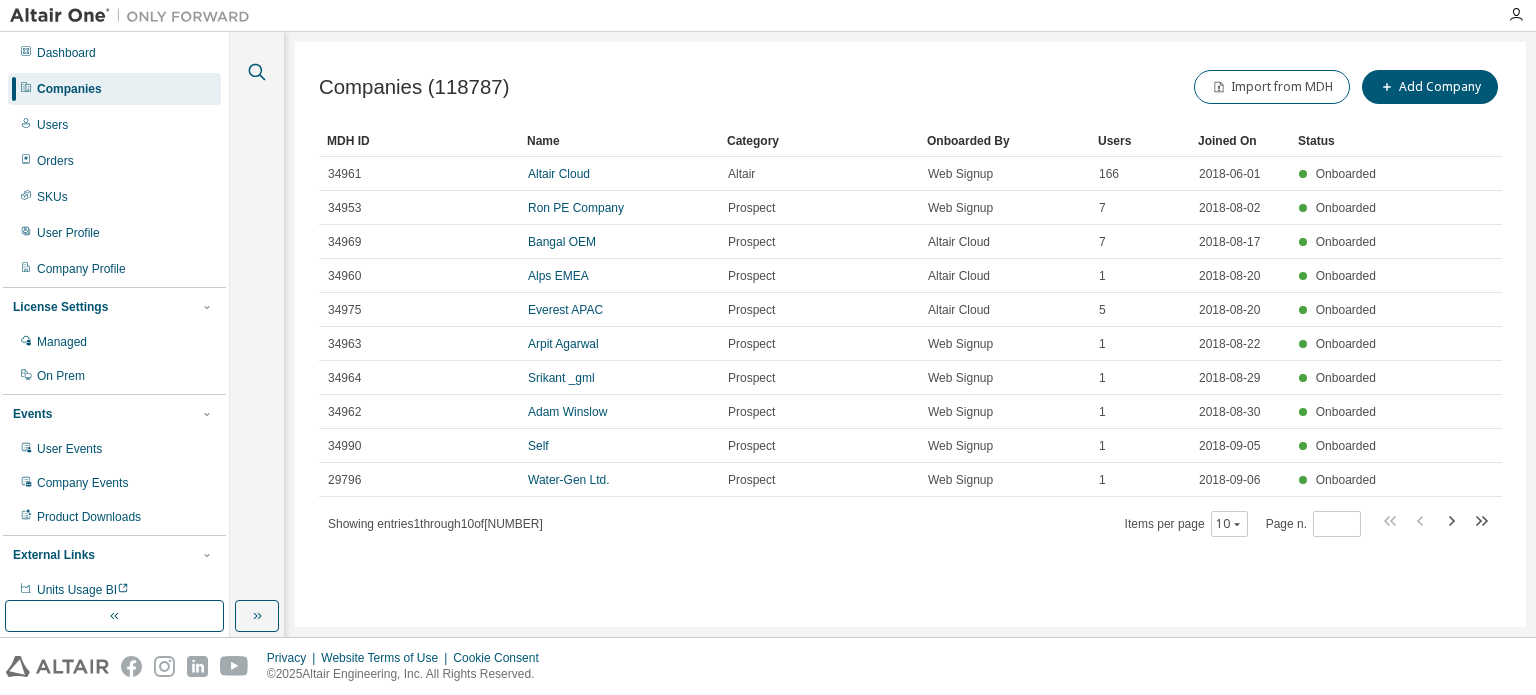 click 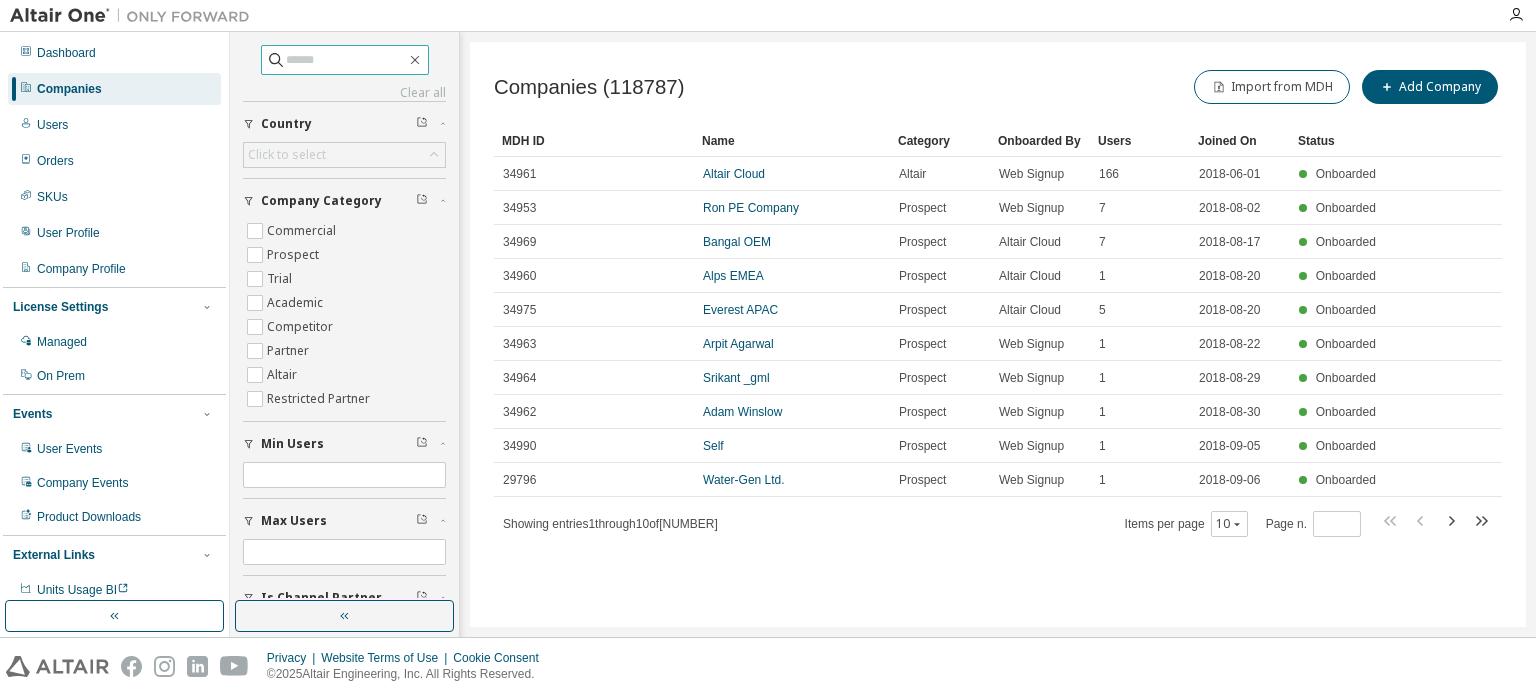 click at bounding box center (346, 60) 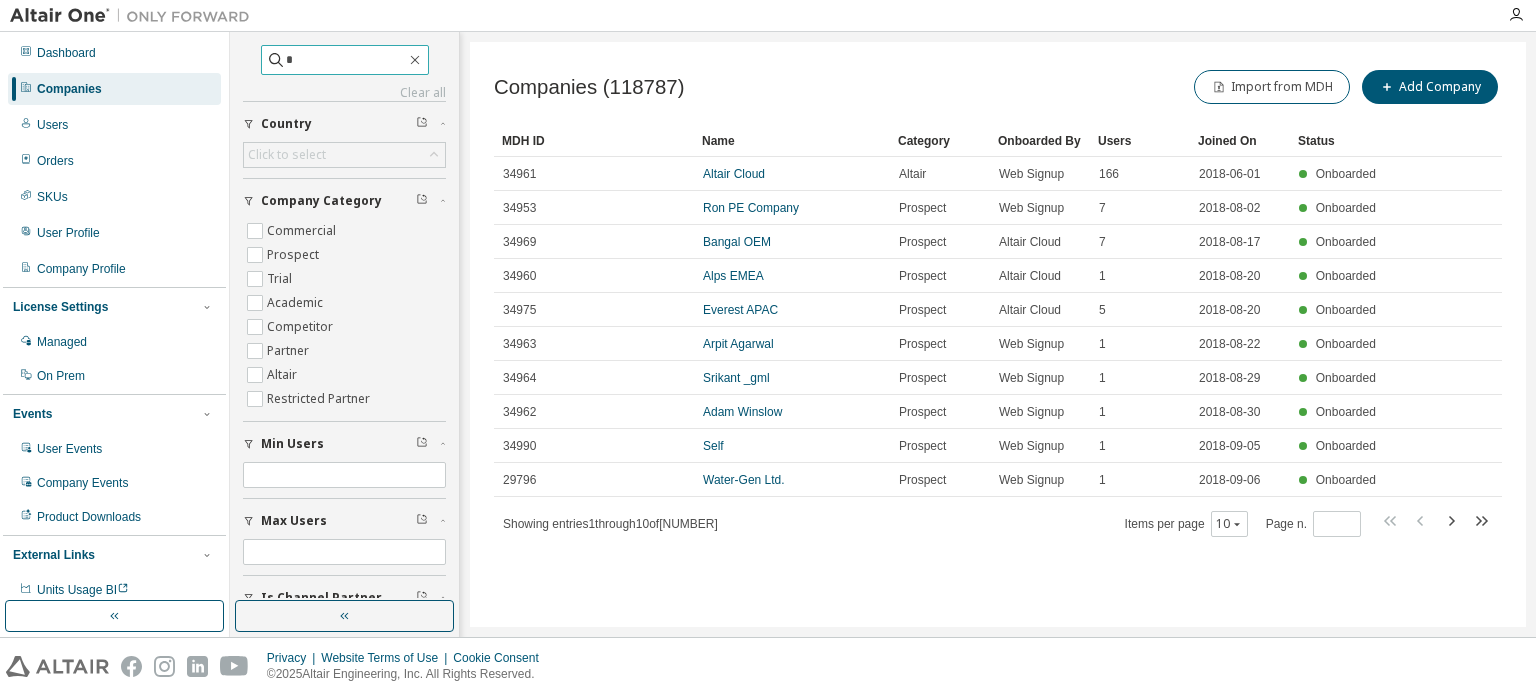 paste 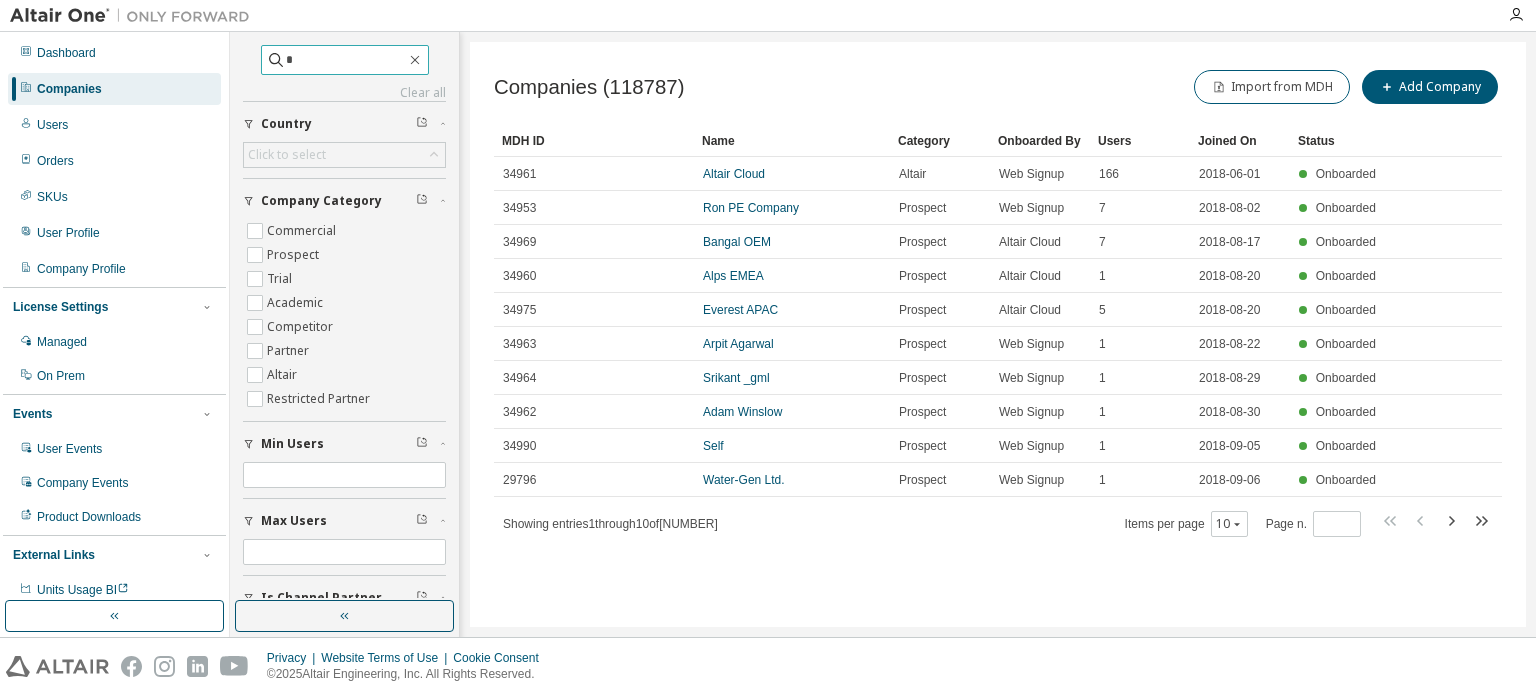 type on "*" 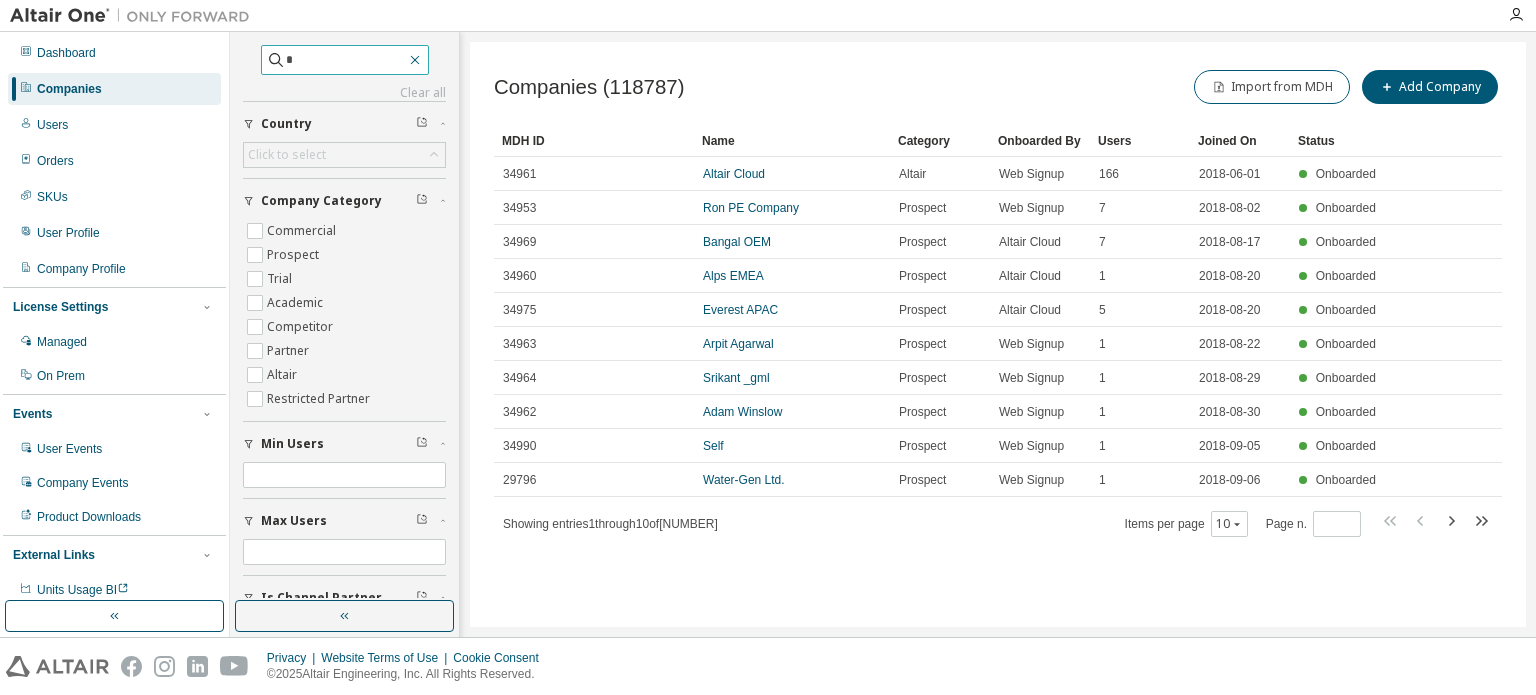 click 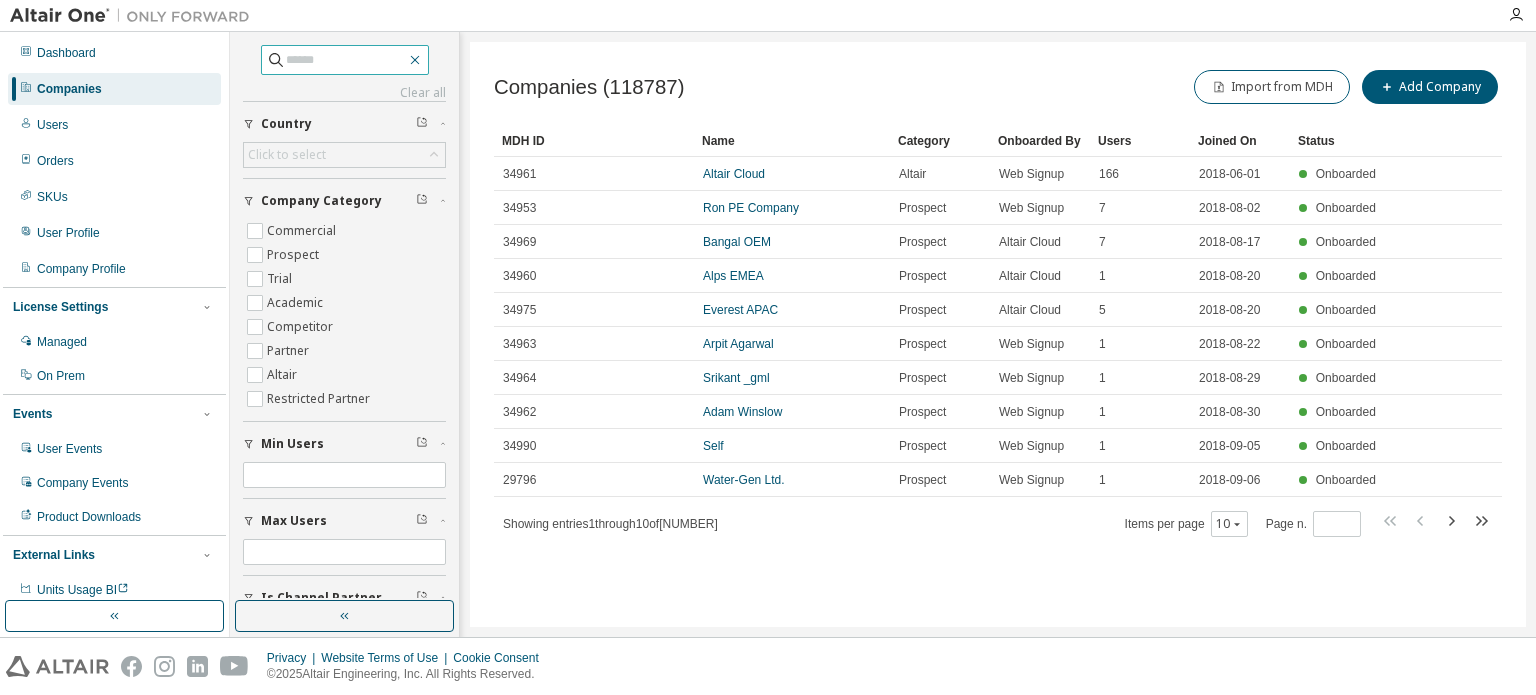 click 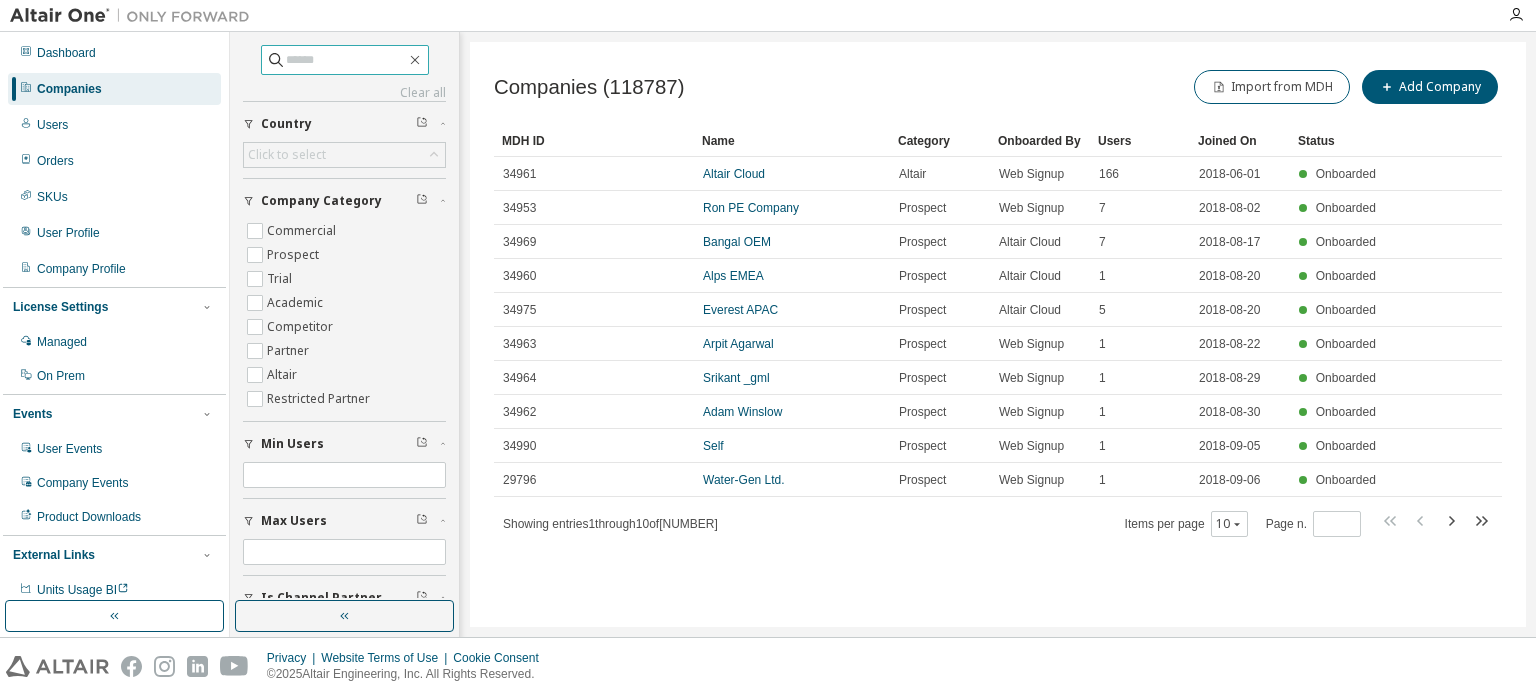 click at bounding box center (346, 60) 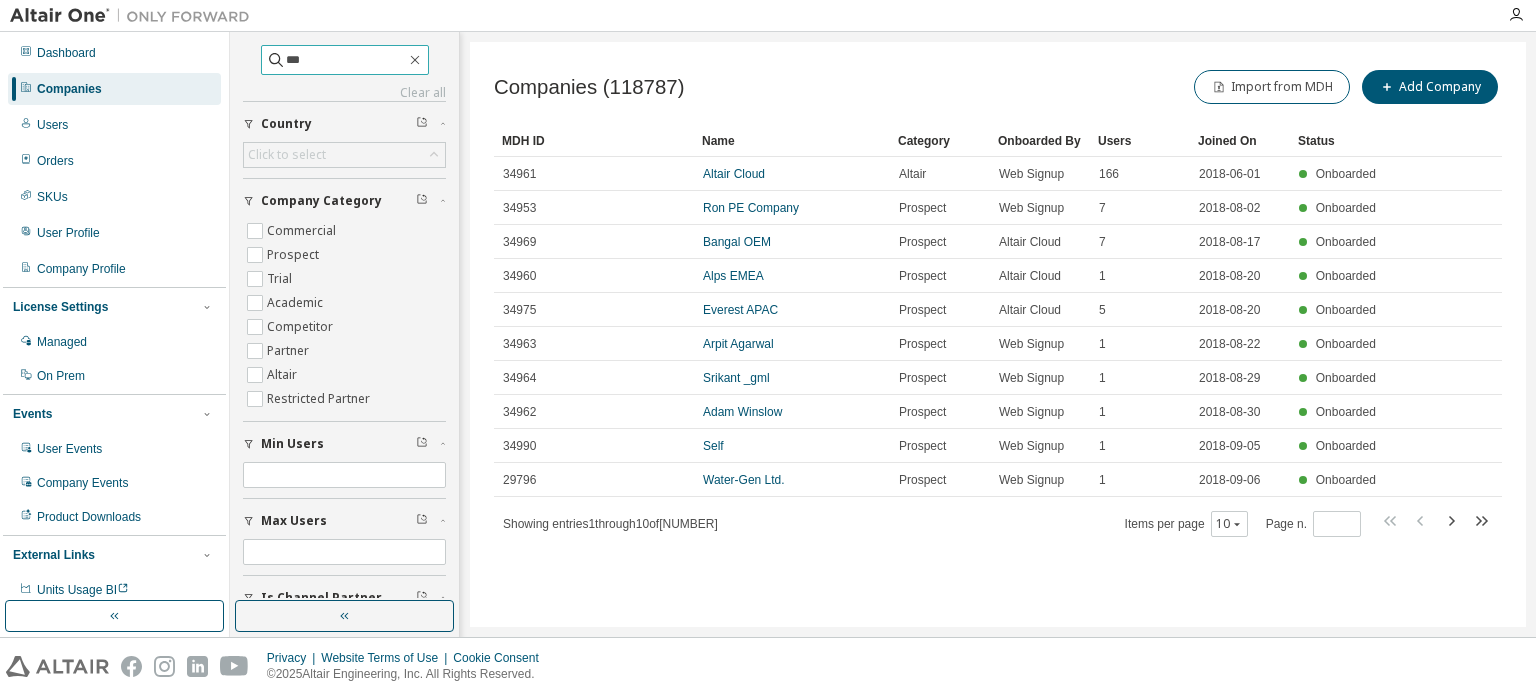 click on "***" at bounding box center (345, 60) 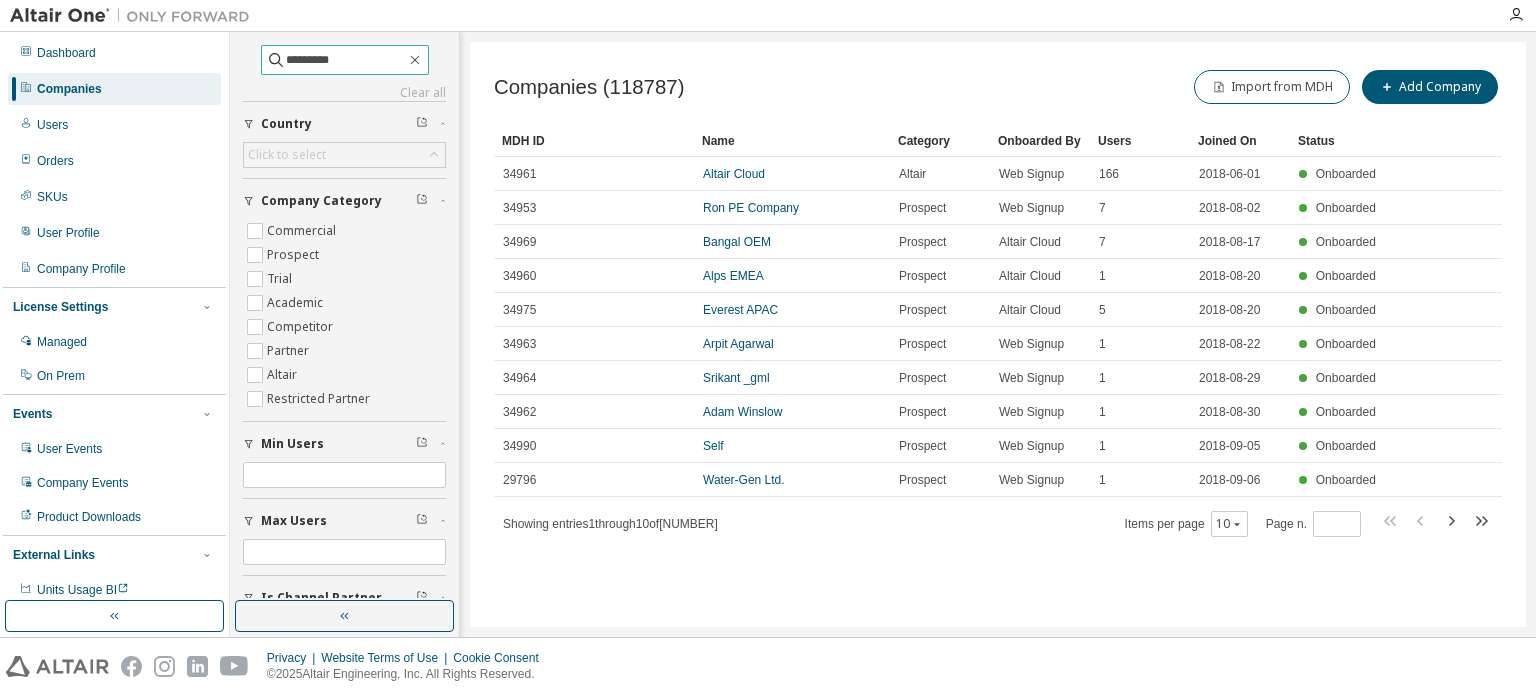 type on "*********" 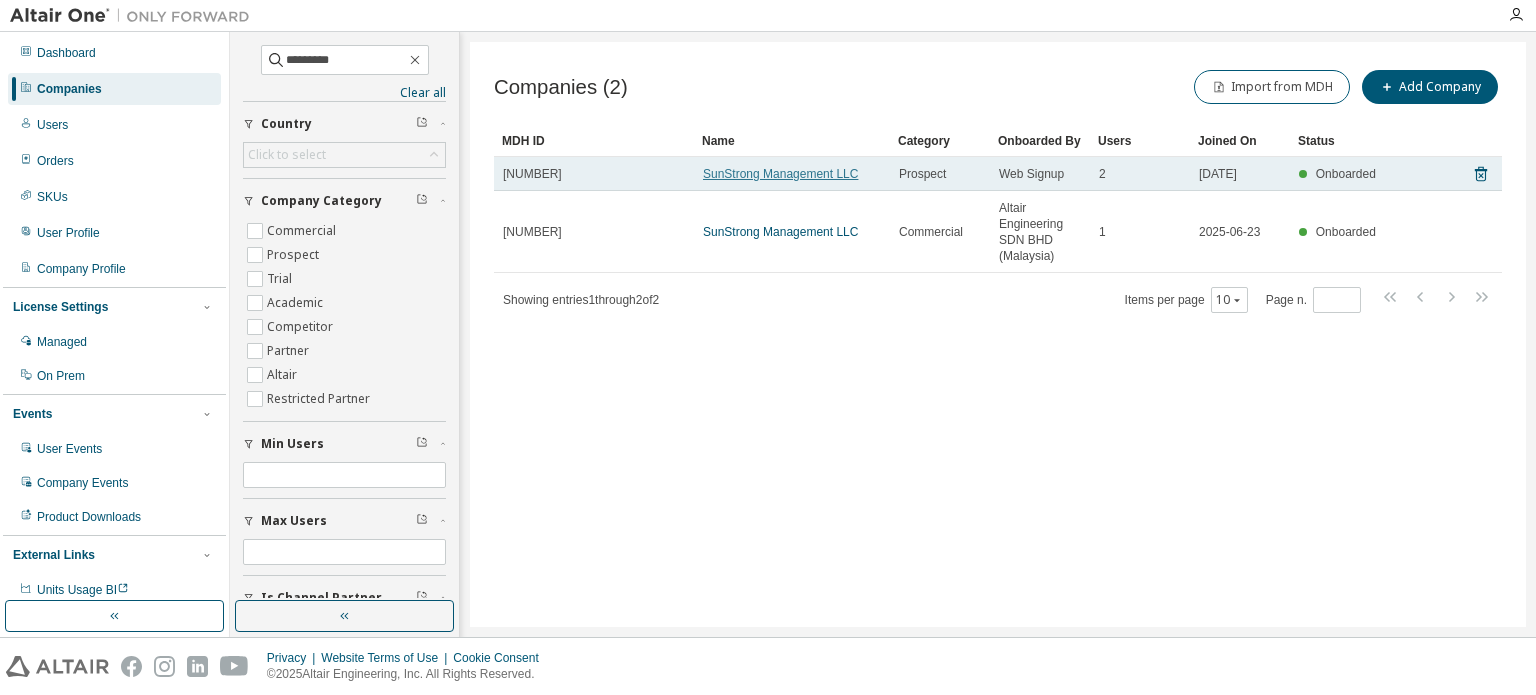 click on "SunStrong Management LLC" at bounding box center (780, 174) 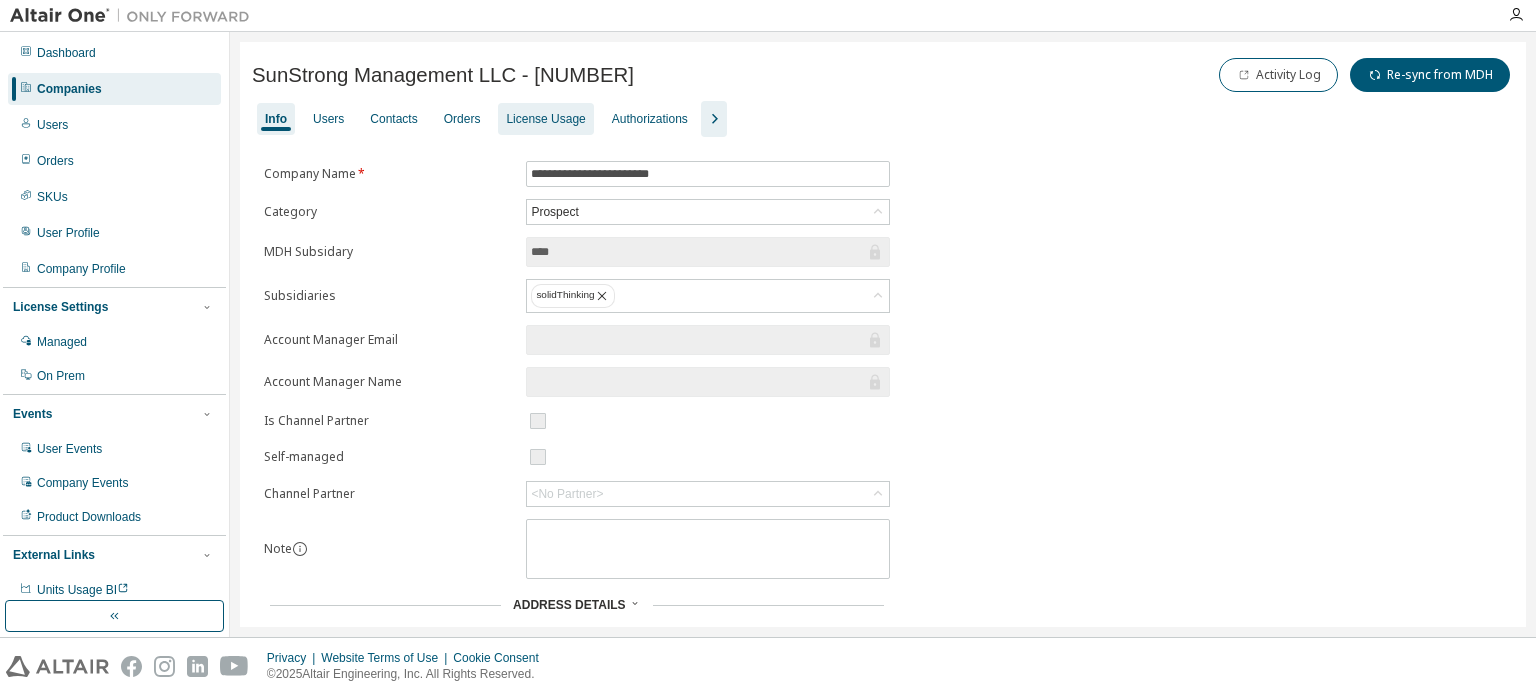 click on "License Usage" at bounding box center [545, 119] 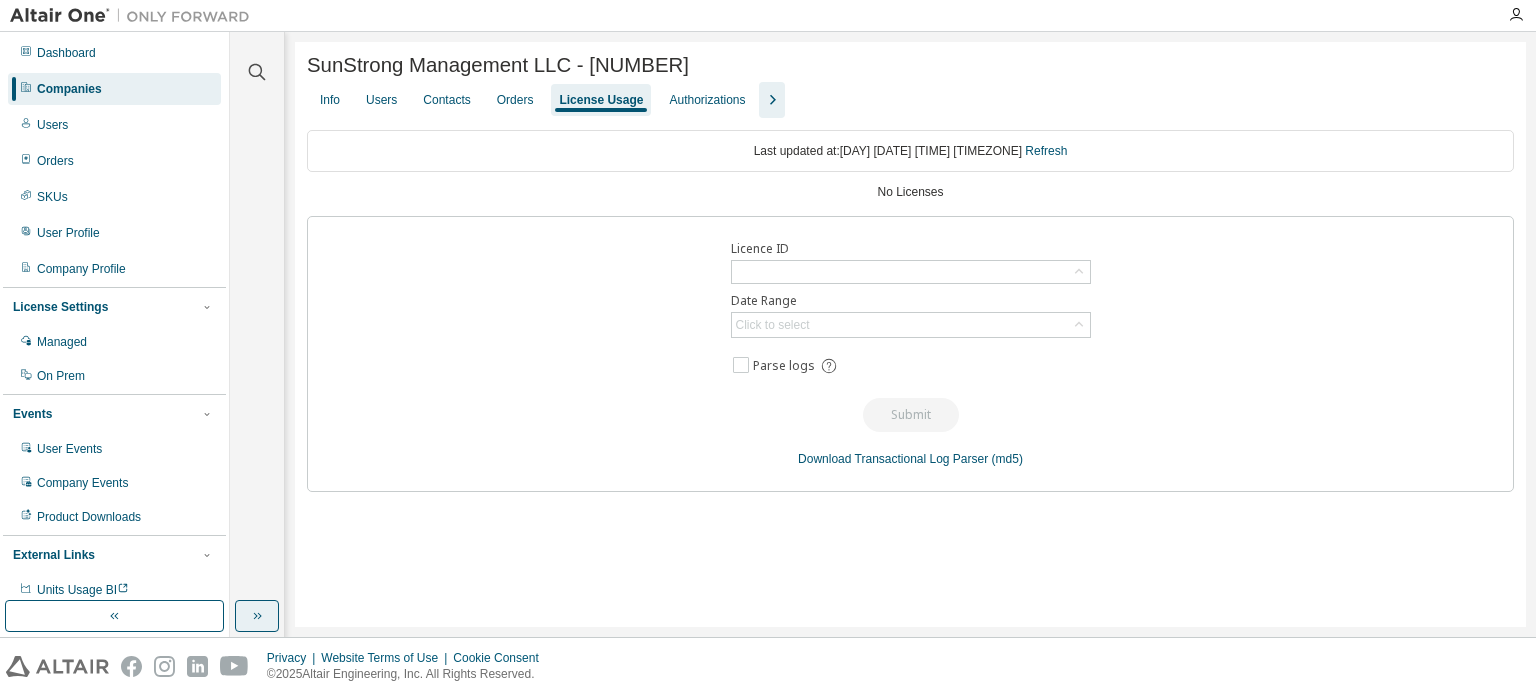 click at bounding box center [257, 616] 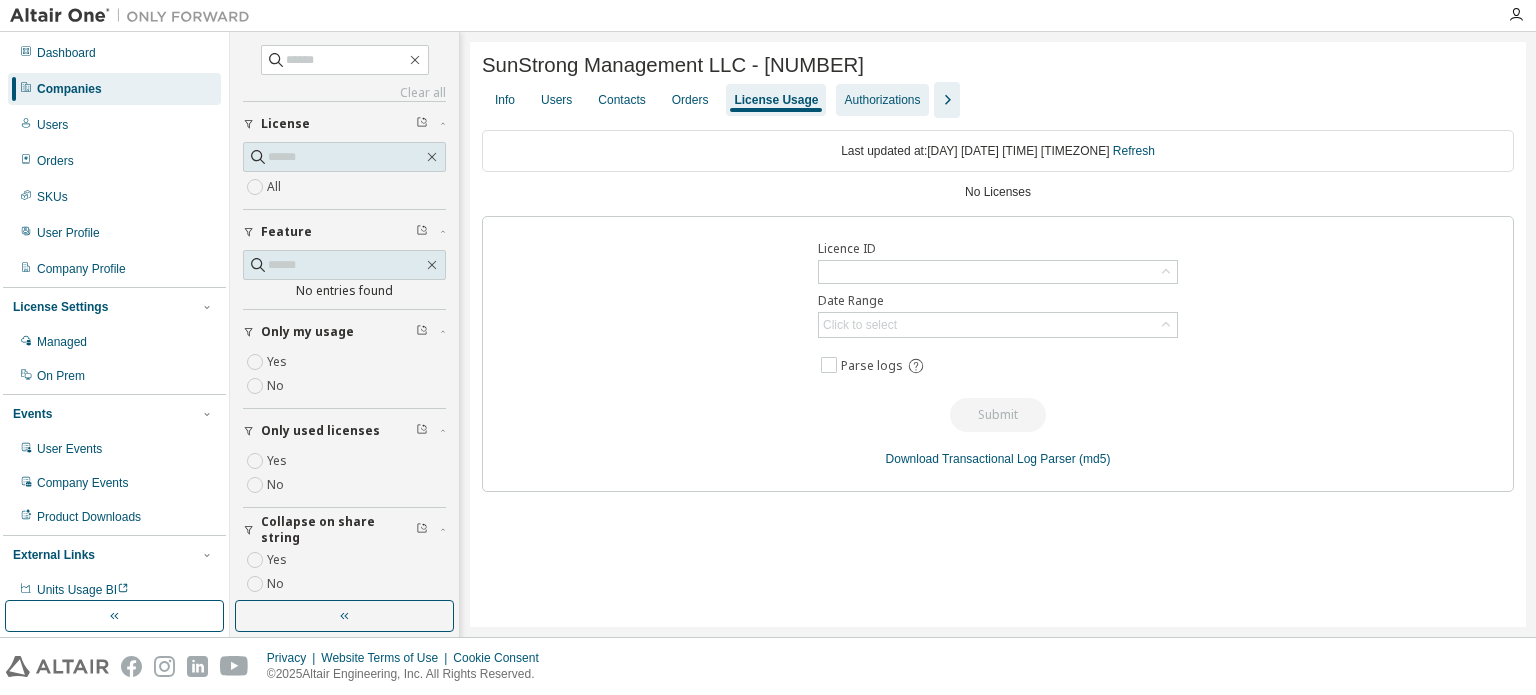 click on "Authorizations" at bounding box center [882, 100] 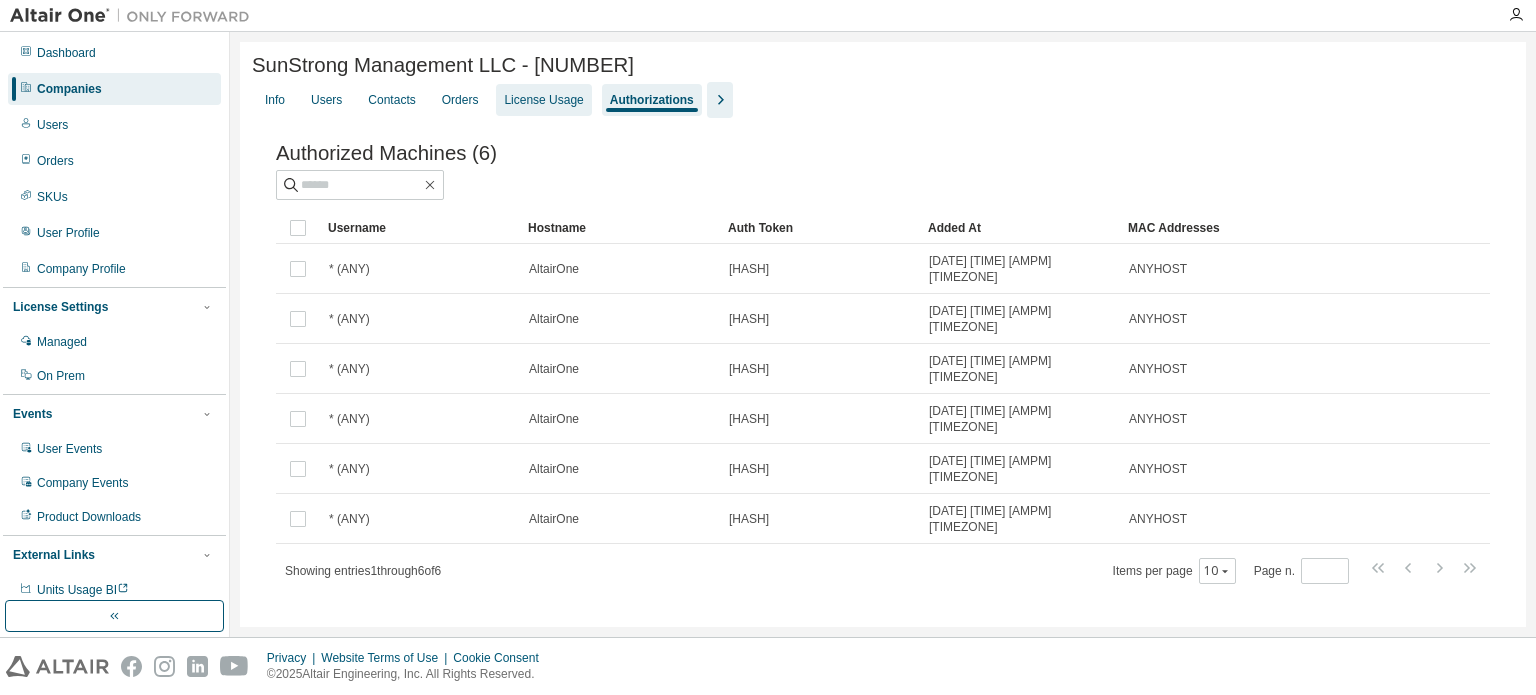 click on "License Usage" at bounding box center [543, 100] 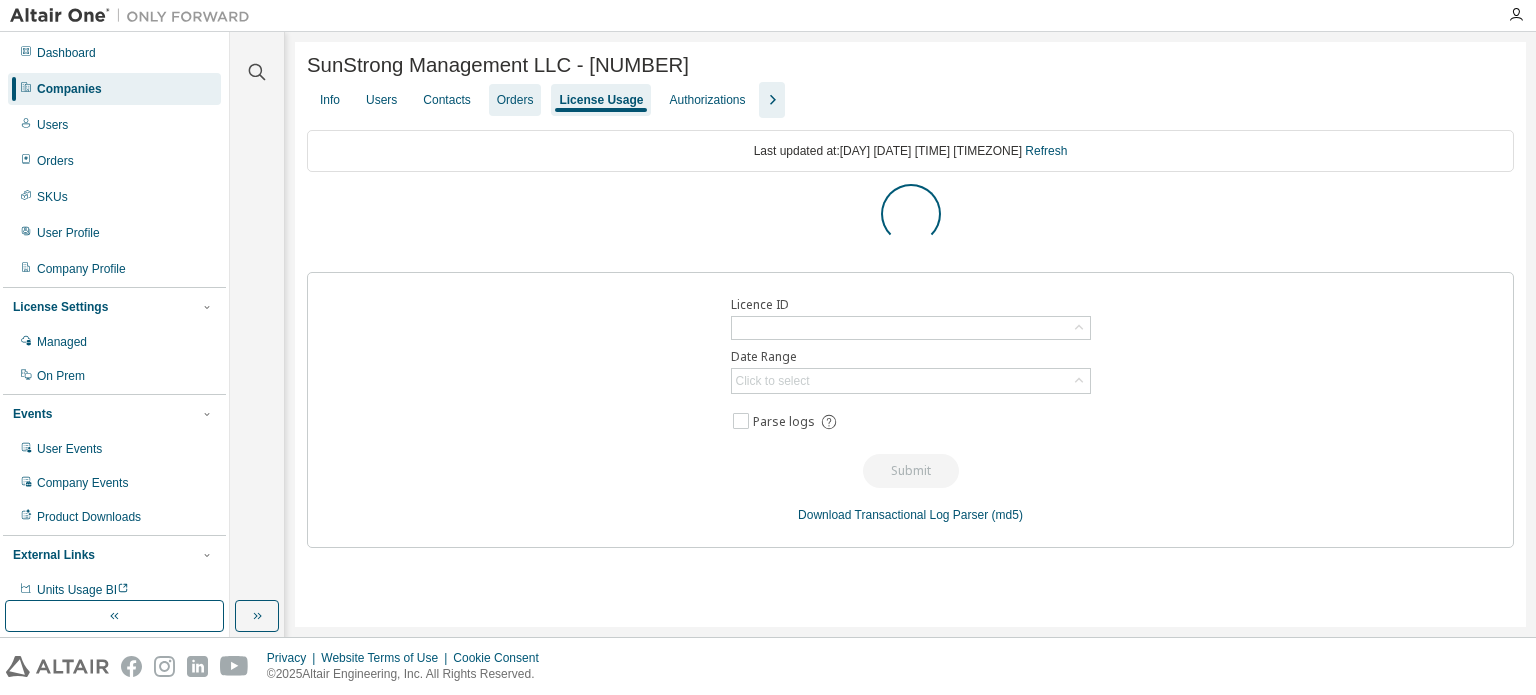click on "Orders" at bounding box center (515, 100) 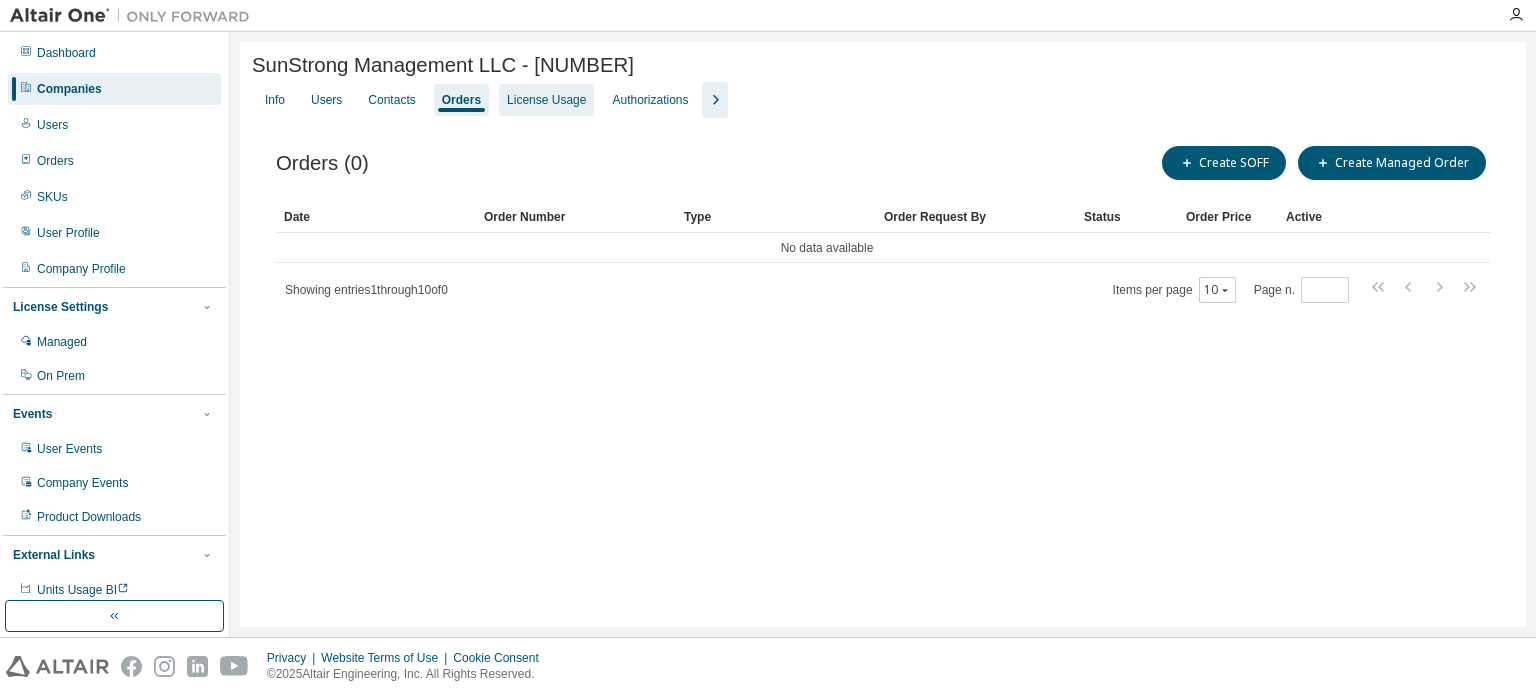 click on "License Usage" at bounding box center (546, 100) 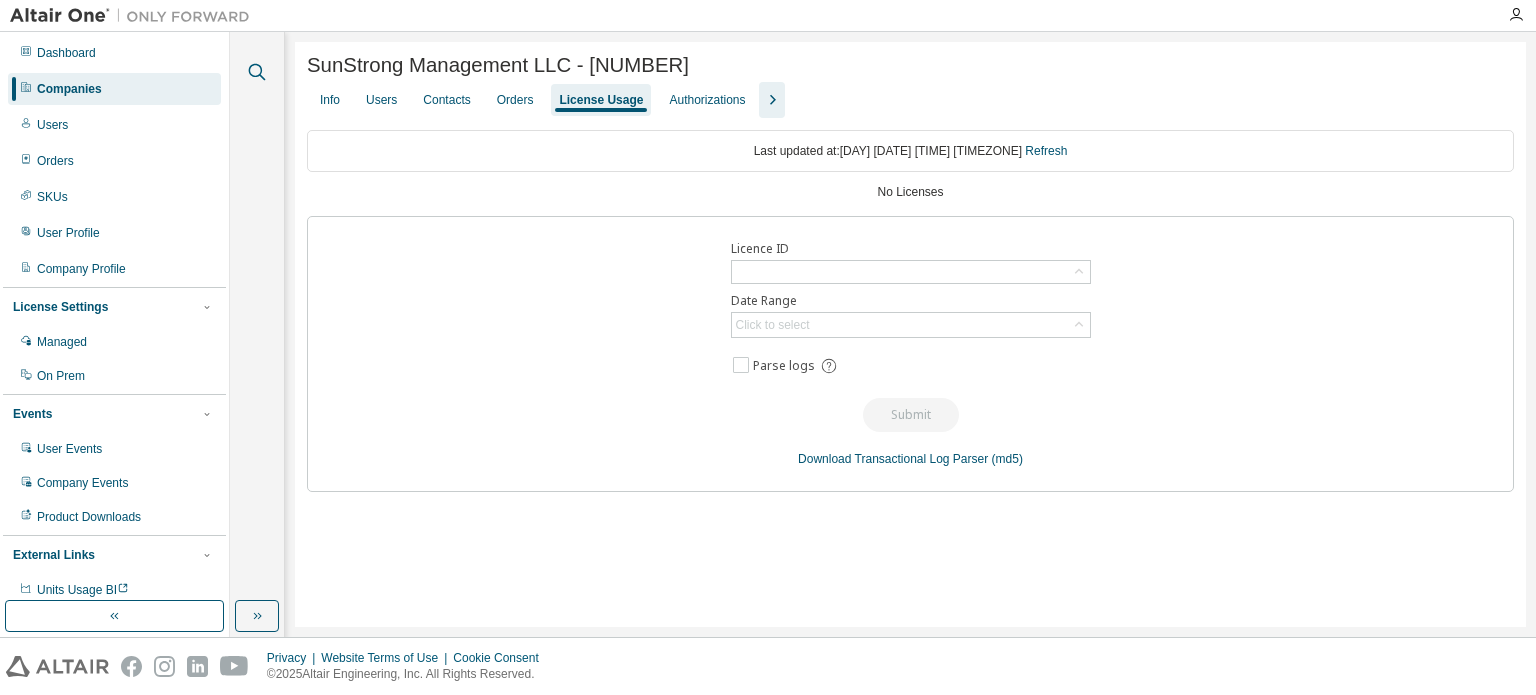 click 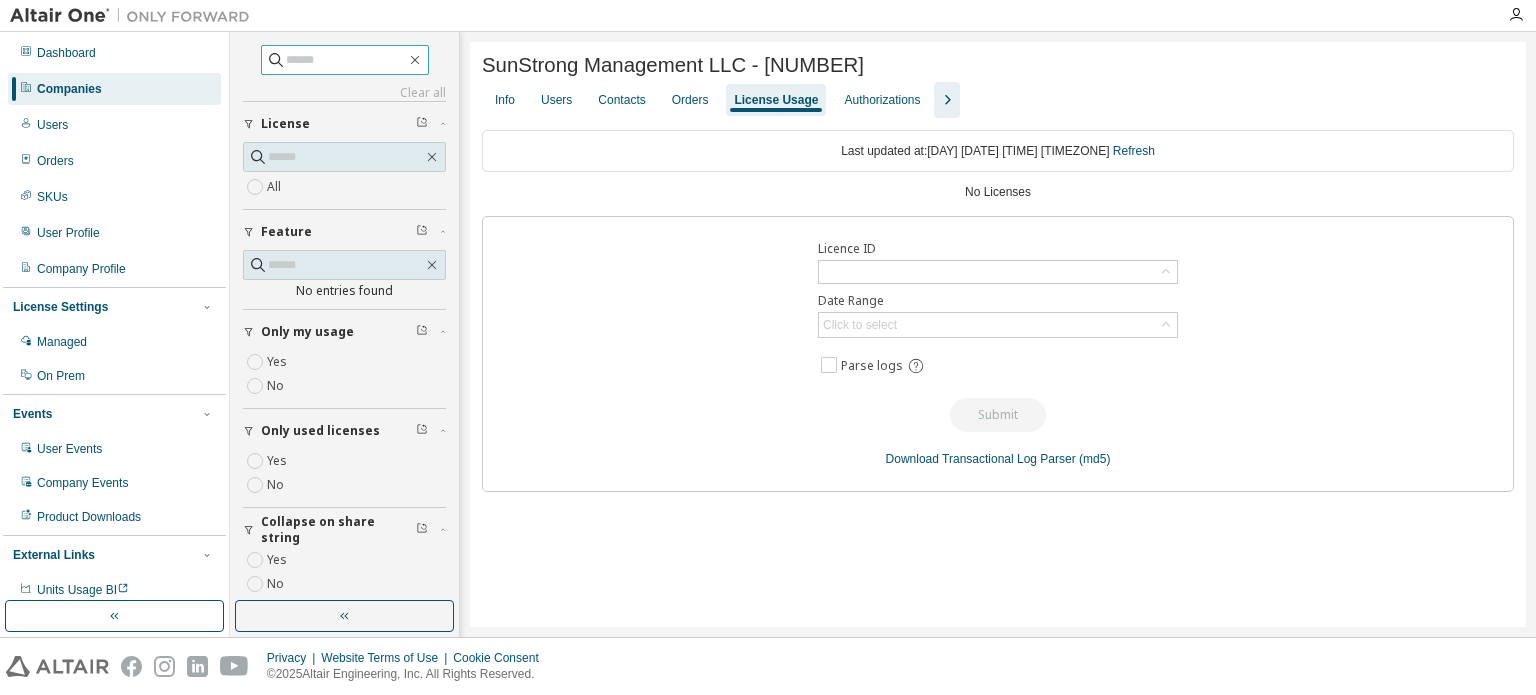 click at bounding box center (346, 60) 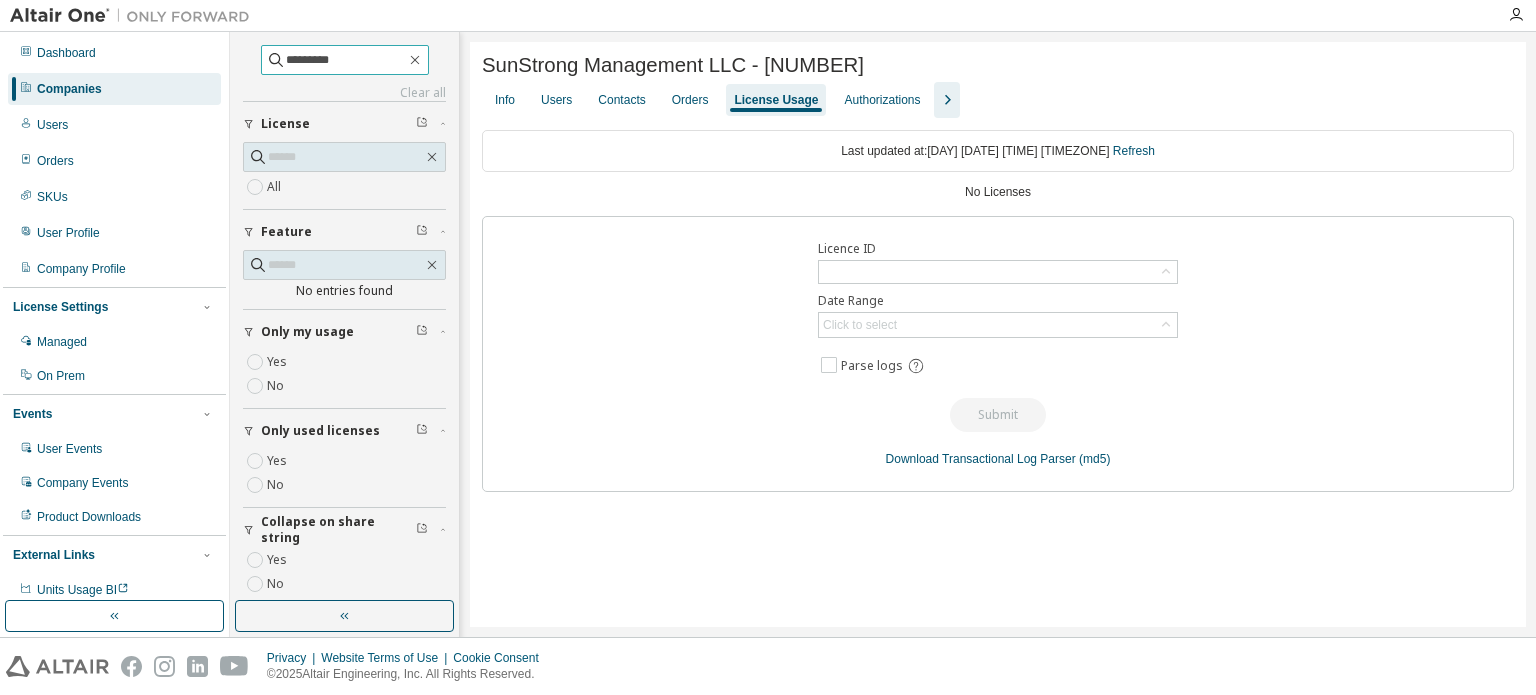 type on "*********" 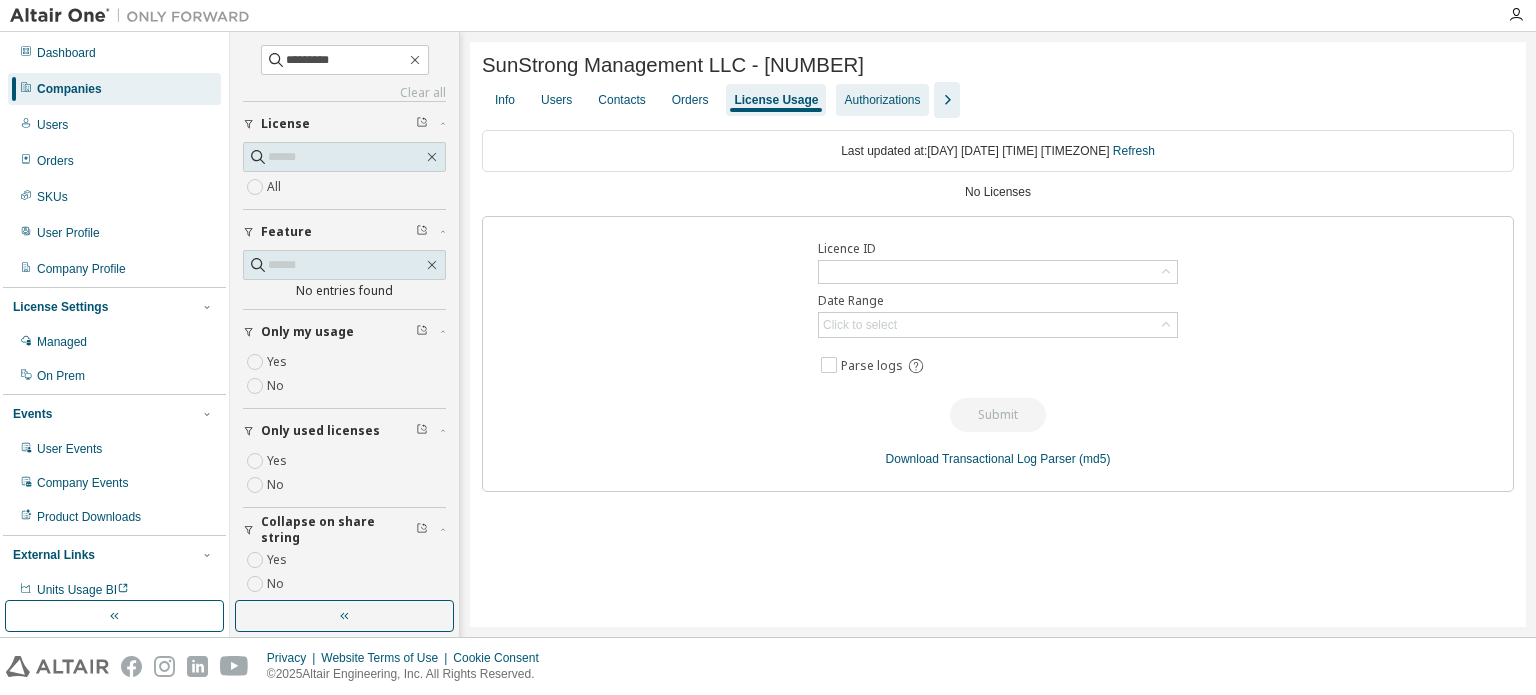 click on "Authorizations" at bounding box center (882, 100) 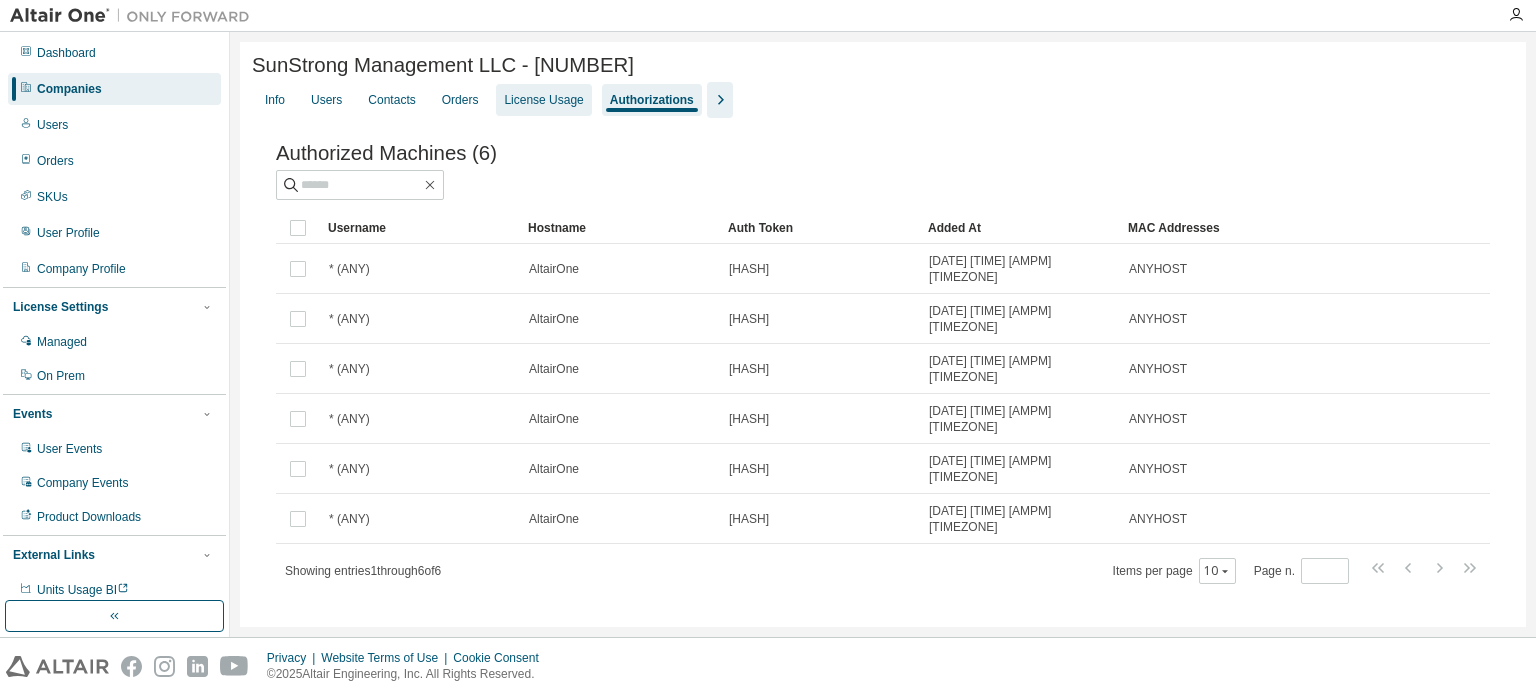 click on "License Usage" at bounding box center (543, 100) 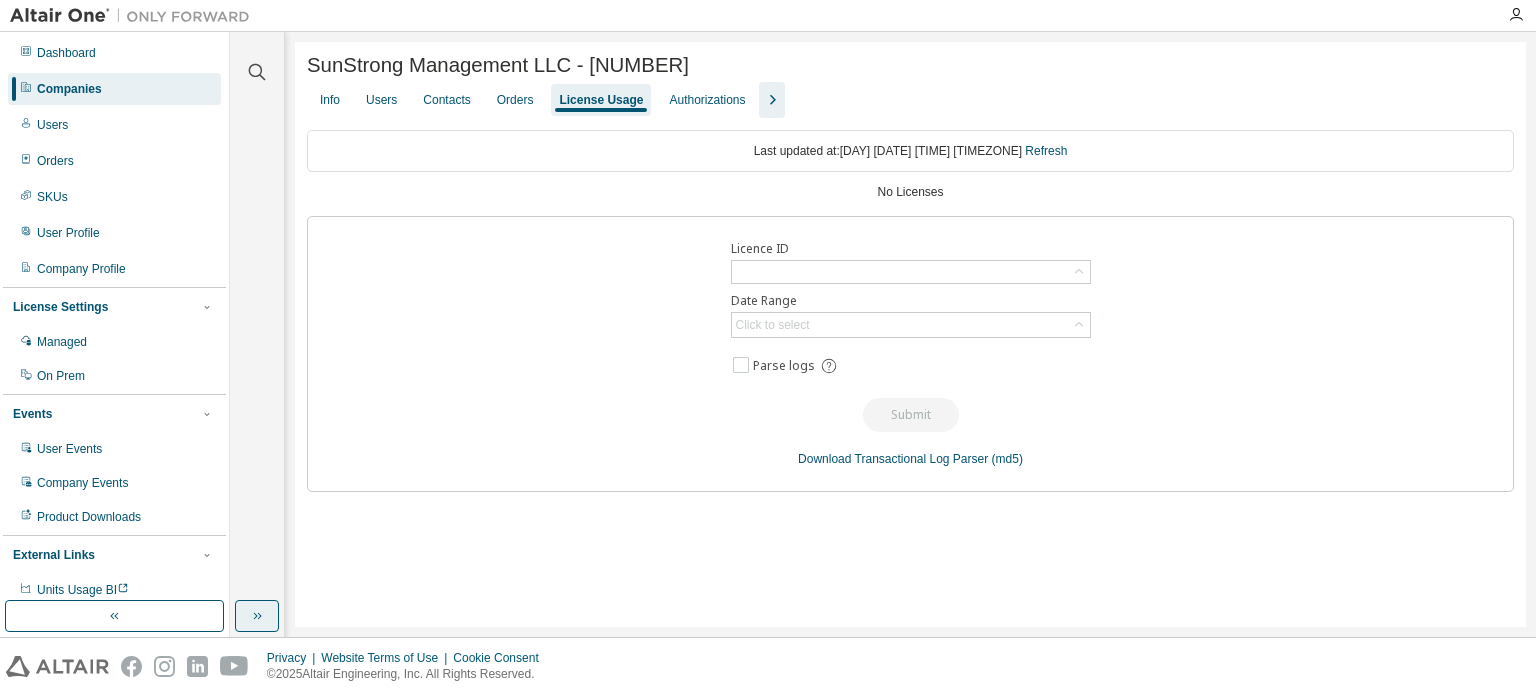 click at bounding box center [257, 616] 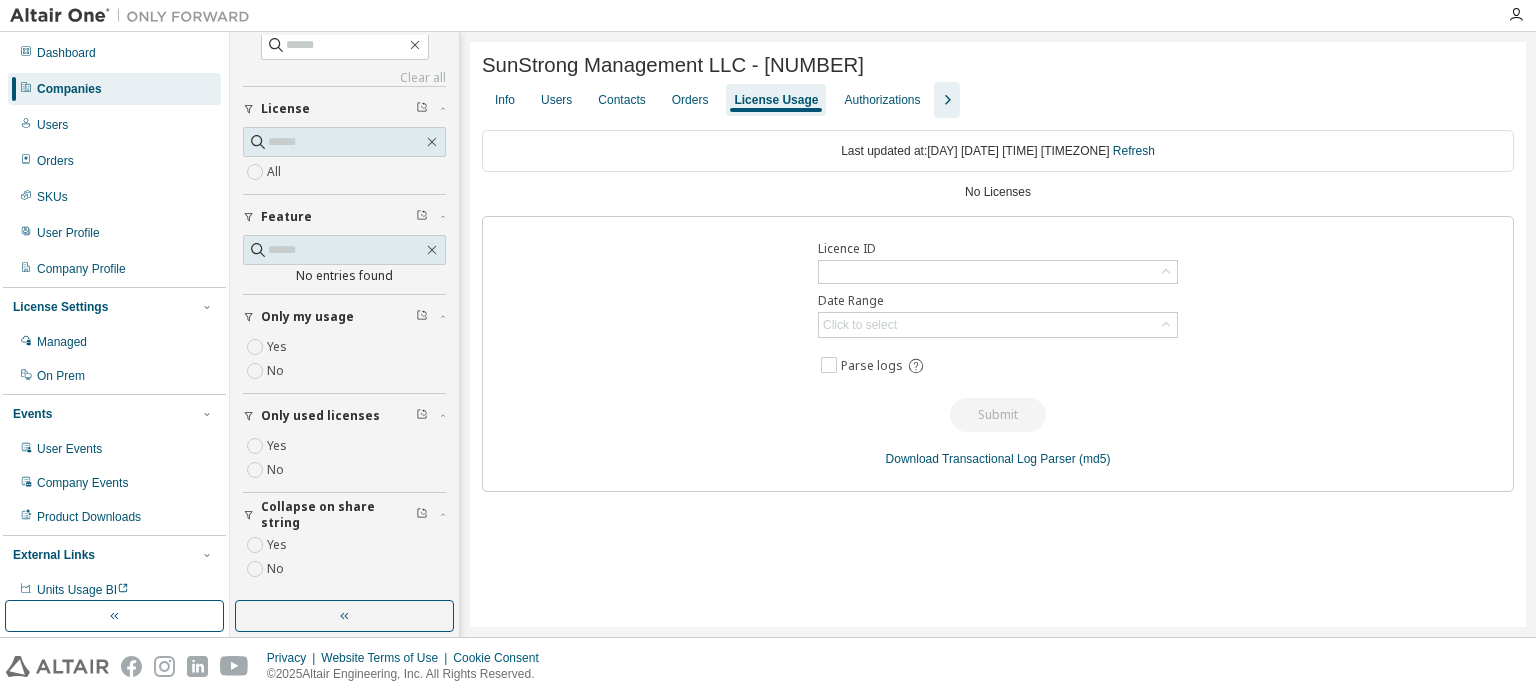 scroll, scrollTop: 0, scrollLeft: 0, axis: both 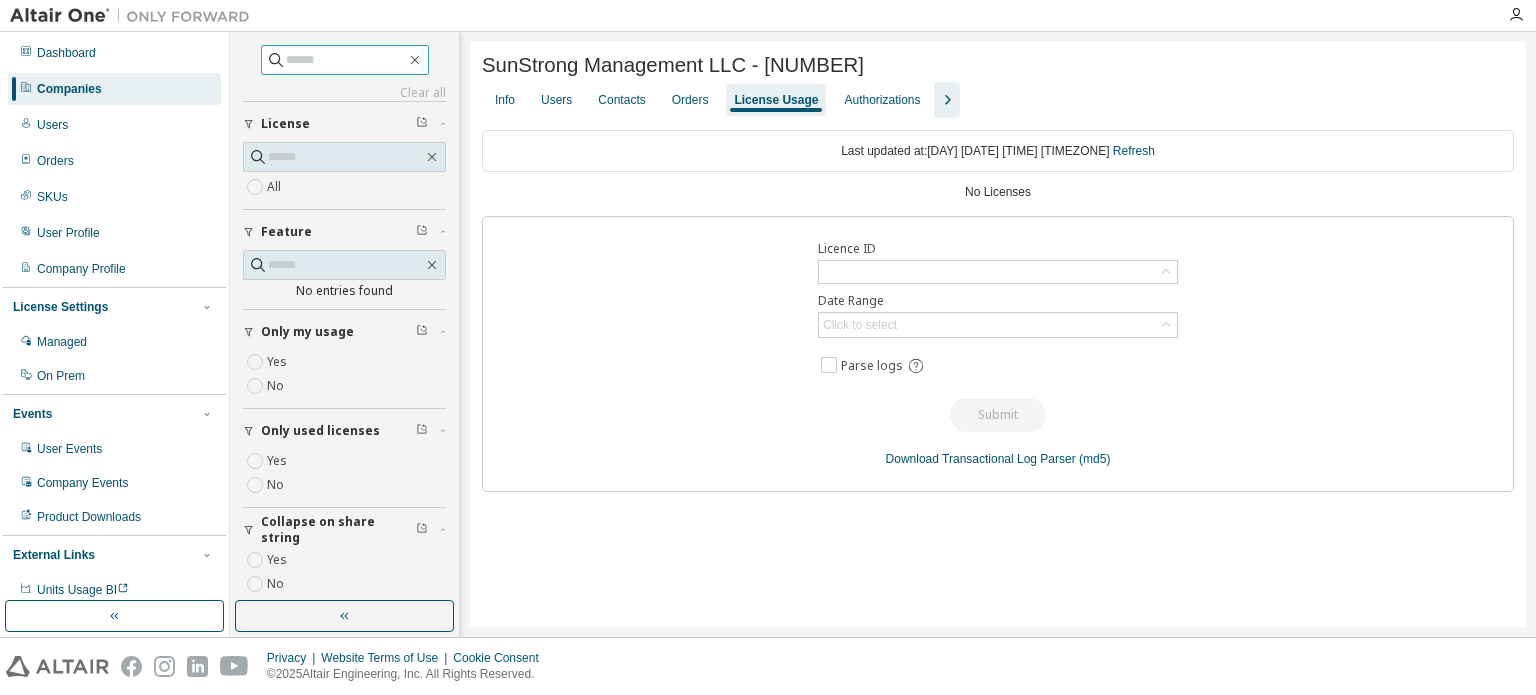 click at bounding box center [346, 60] 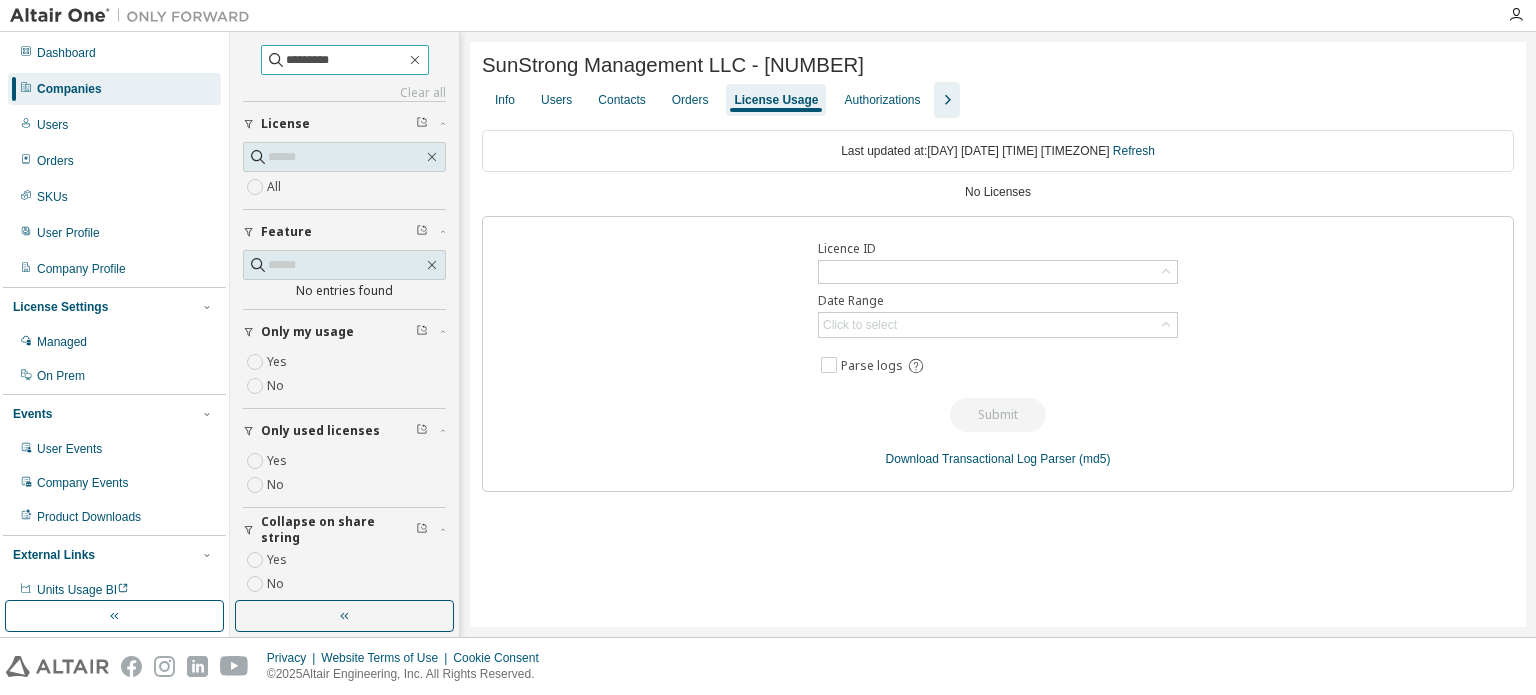 type on "*********" 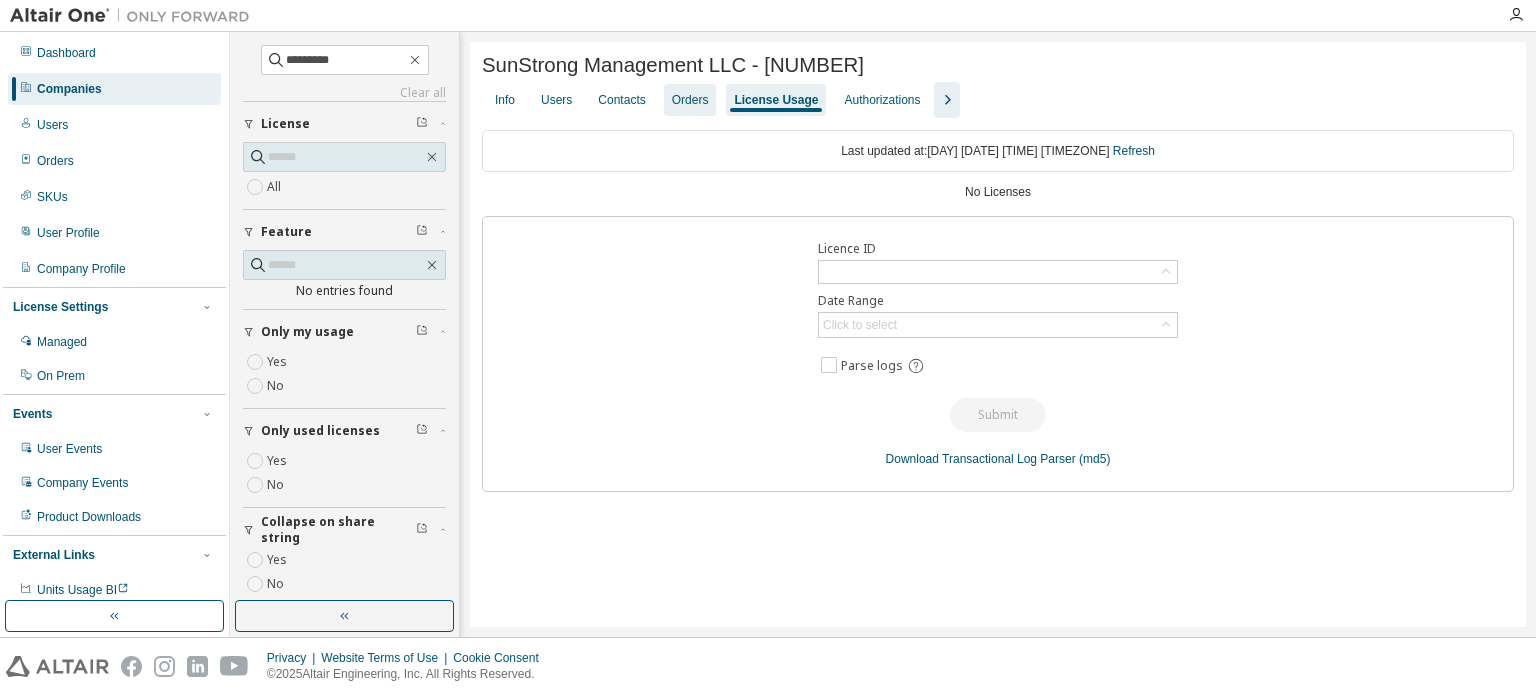 click on "Orders" at bounding box center [690, 100] 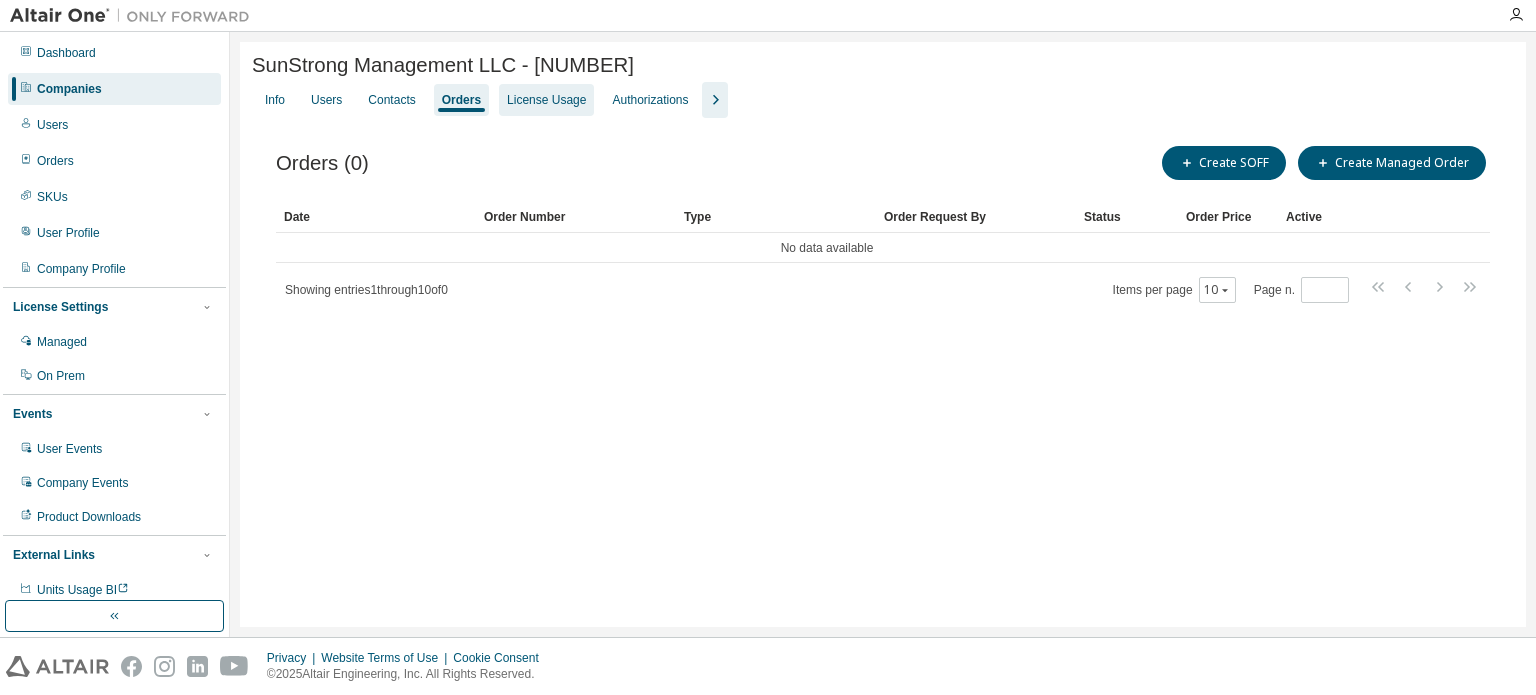 click on "License Usage" at bounding box center [546, 100] 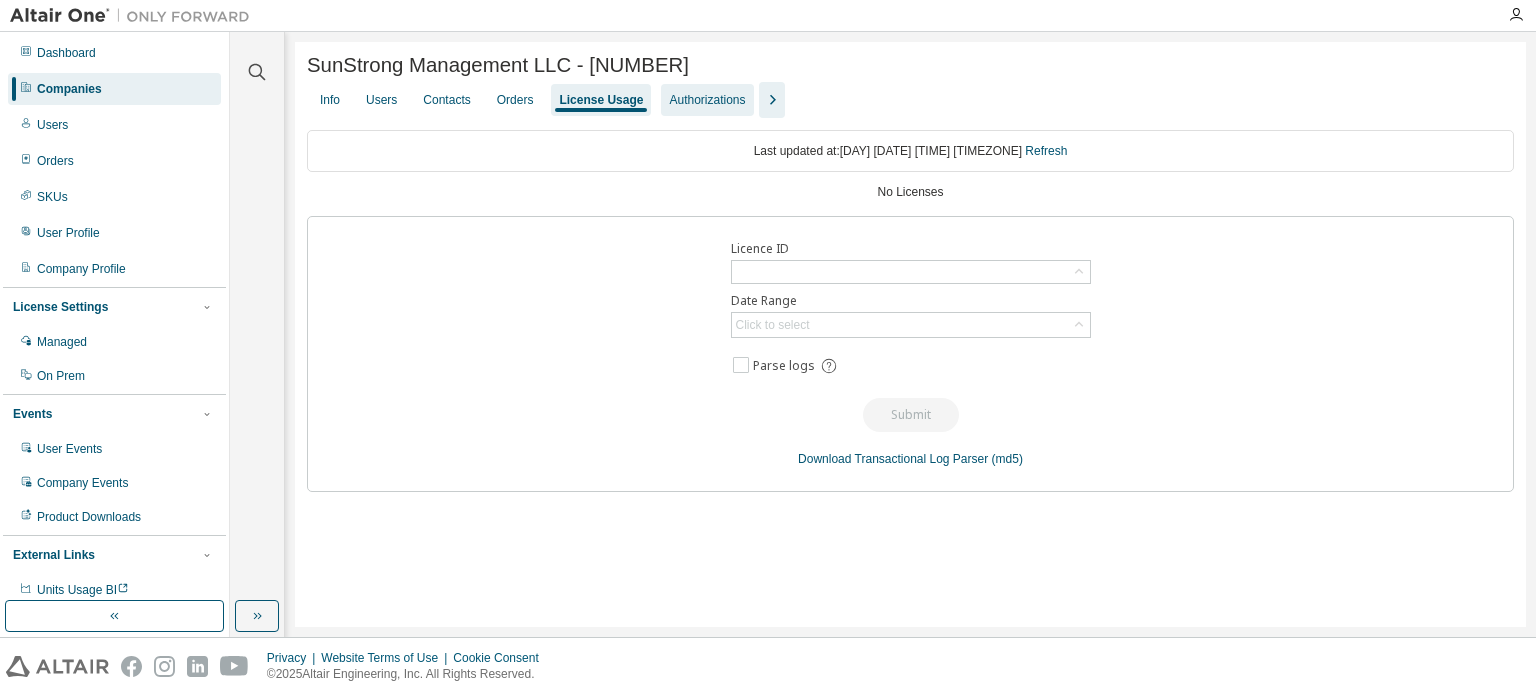 click on "Authorizations" at bounding box center [707, 100] 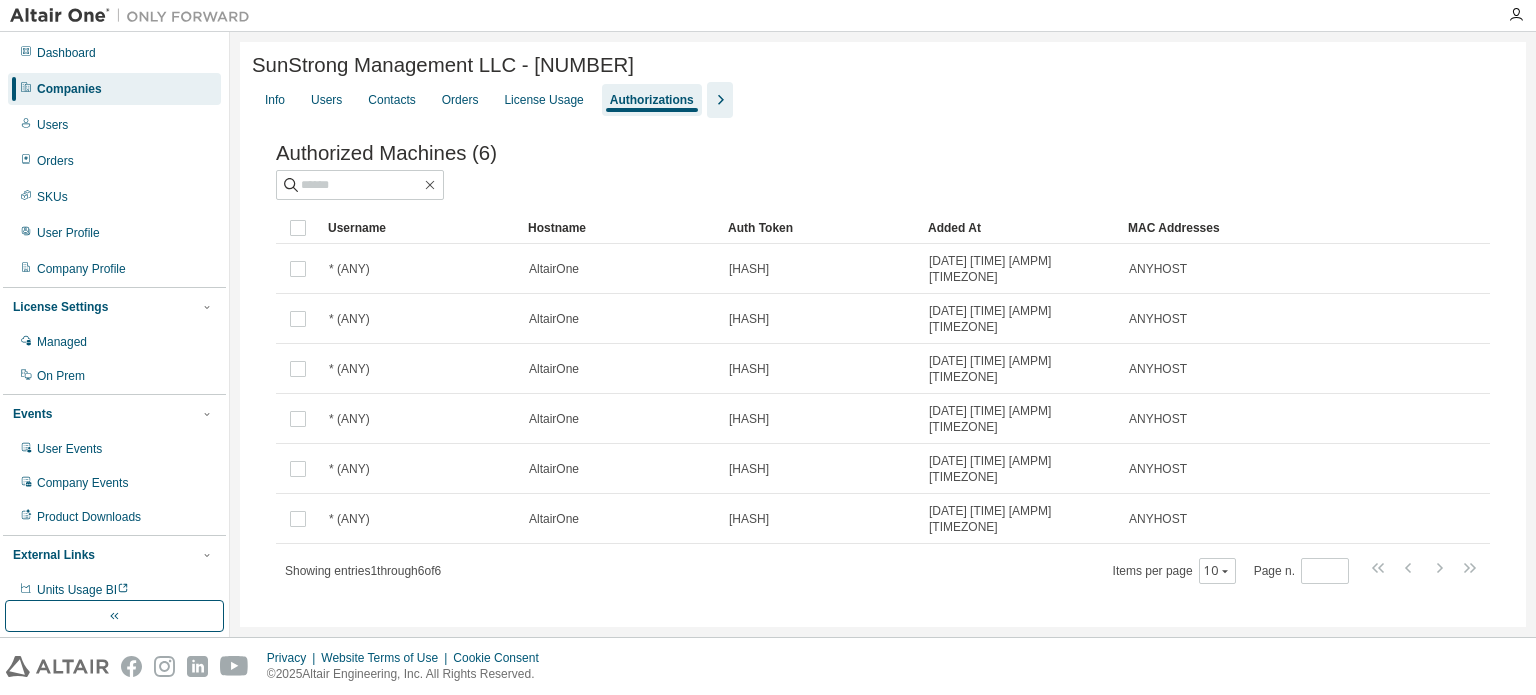click on "Authorized Machines (6) Clear Load Save Save As Field Operator Value Select filter Select operand Add criteria Search Username Hostname Auth Token Added At MAC Addresses * (ANY) AltairOne b894...b535 2024-09-18 07:37:29 PM UTC ANYHOST * (ANY) AltairOne ed8f...b051 2024-09-18 07:37:29 PM UTC ANYHOST * (ANY) AltairOne 1e95...61c0 2024-09-18 07:37:30 PM UTC ANYHOST * (ANY) AltairOne e36e...ab41 2024-09-18 07:37:30 PM UTC ANYHOST * (ANY) AltairOne 8e1c...f836 2024-09-18 08:04:41 PM UTC ANYHOST * (ANY) AltairOne 7a13...8b82 2024-09-18 08:05:44 PM UTC ANYHOST Showing entries  1  through  6  of  6 Items per page 10 Page n. *" at bounding box center (883, 377) 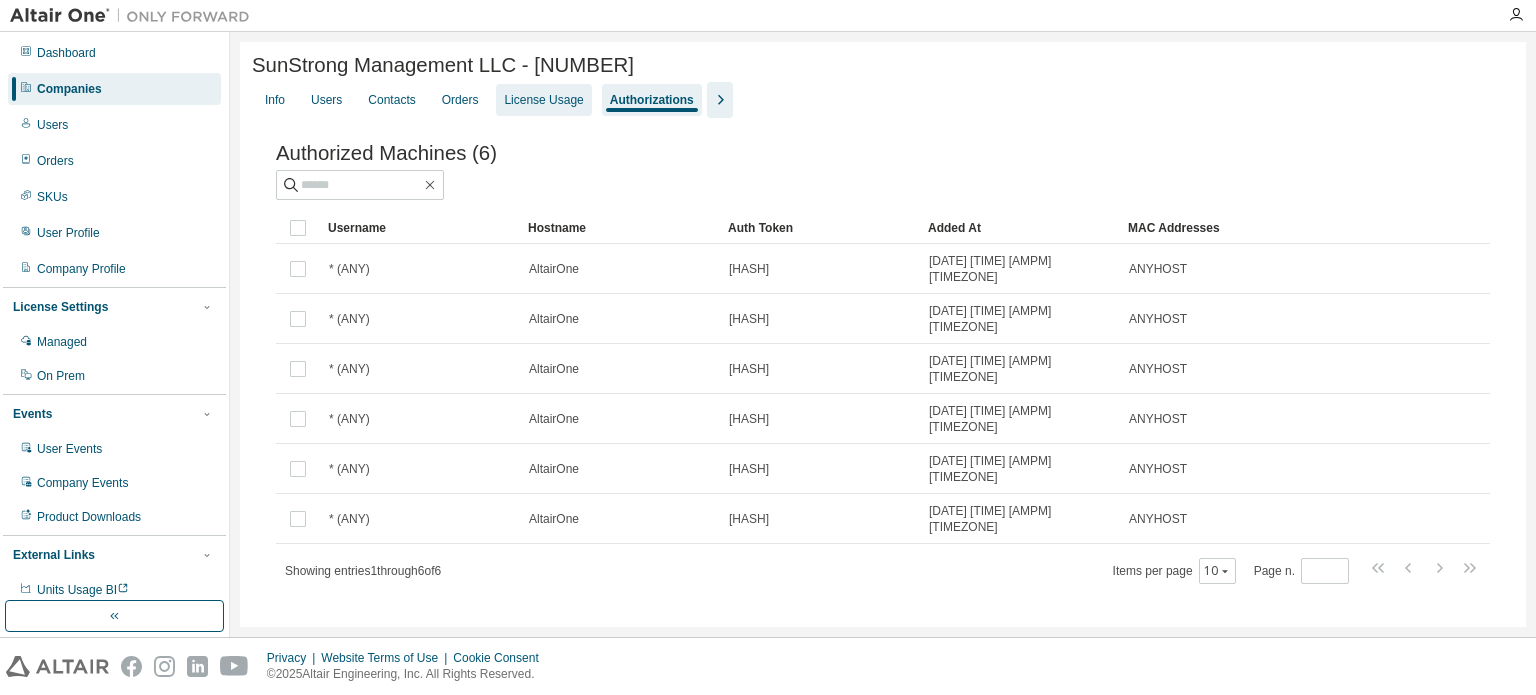 click on "License Usage" at bounding box center (543, 100) 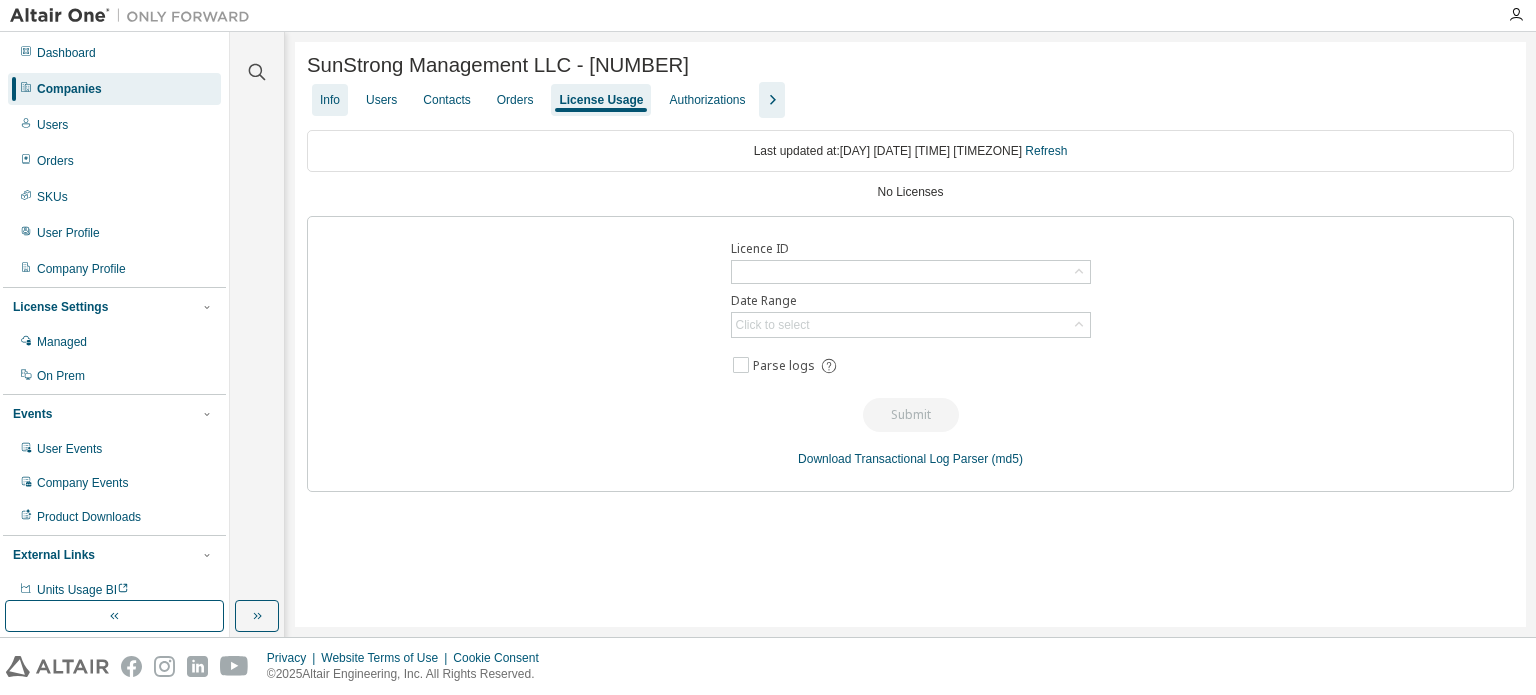 click on "Info" at bounding box center [330, 100] 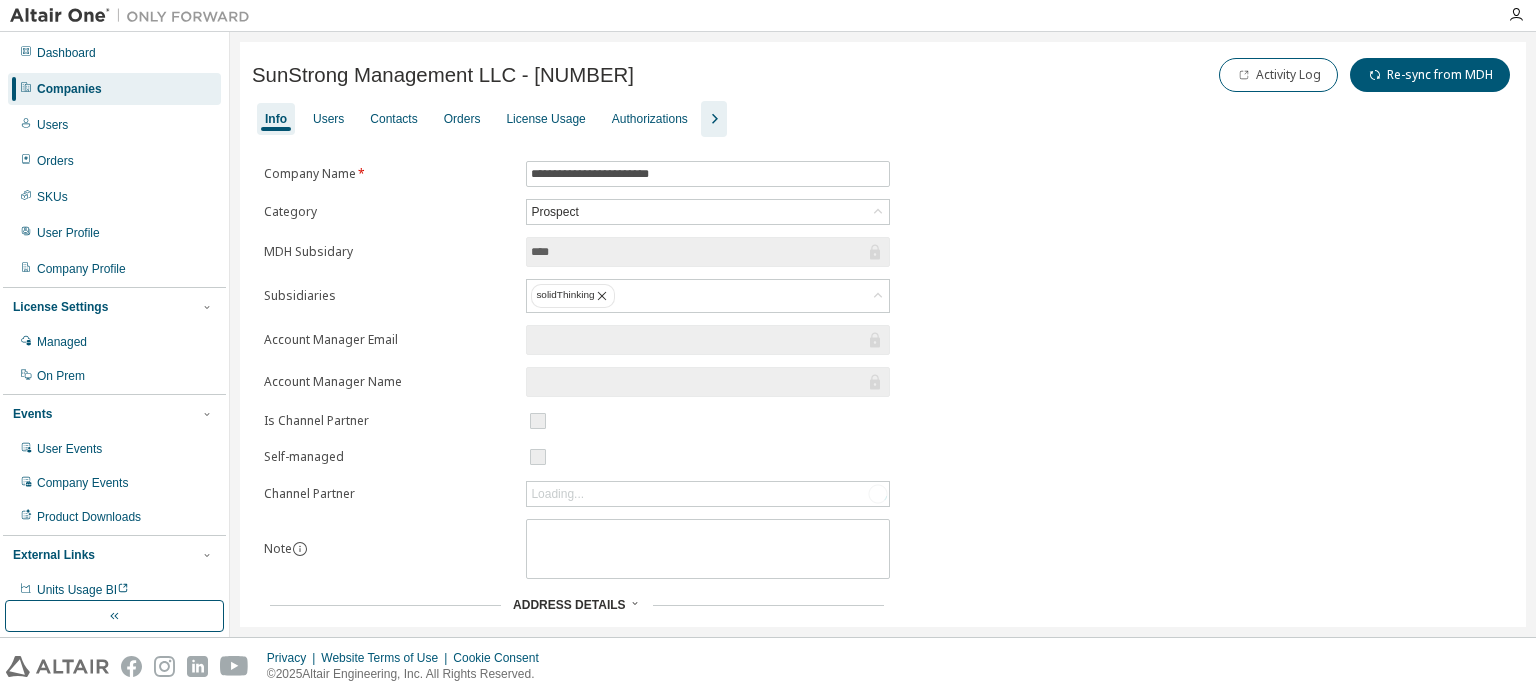 click on "Info Users Contacts Orders License Usage Authorizations" at bounding box center [883, 119] 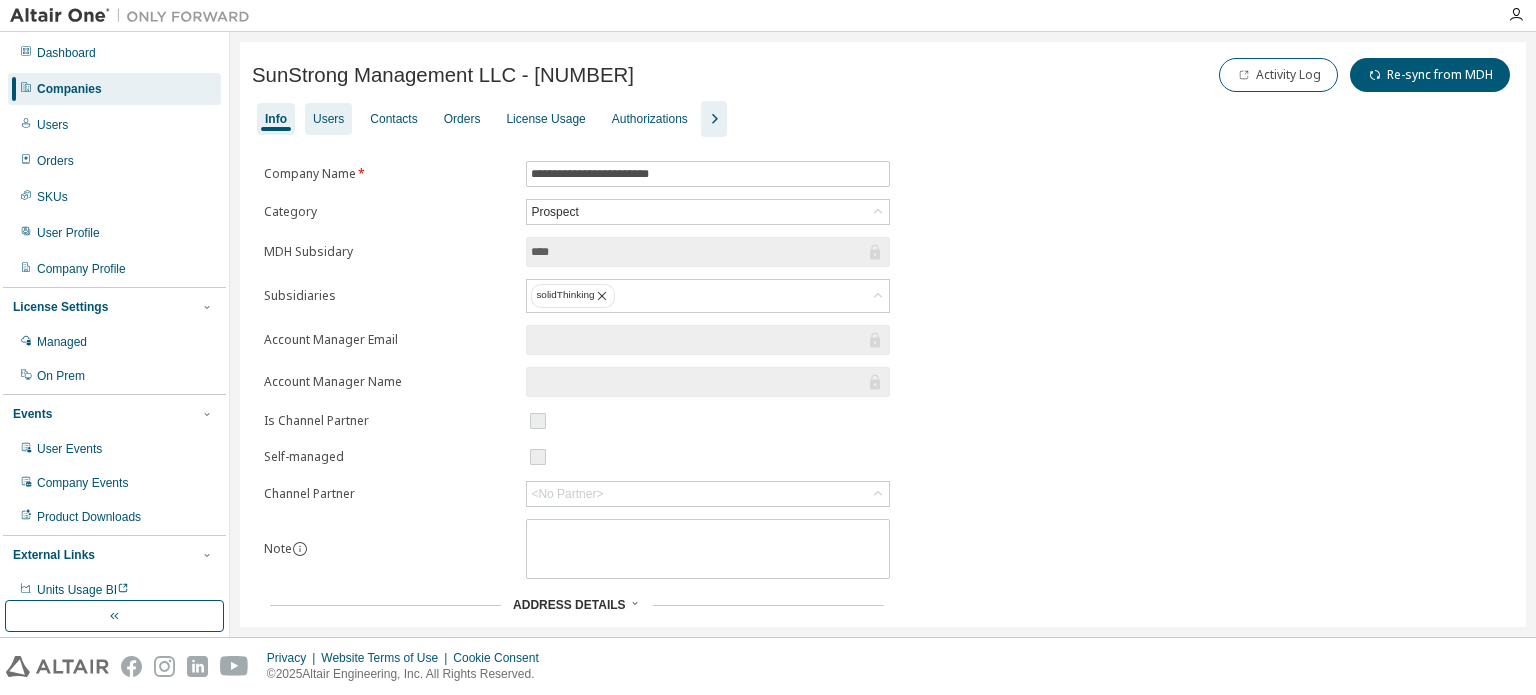 click on "Users" at bounding box center (328, 119) 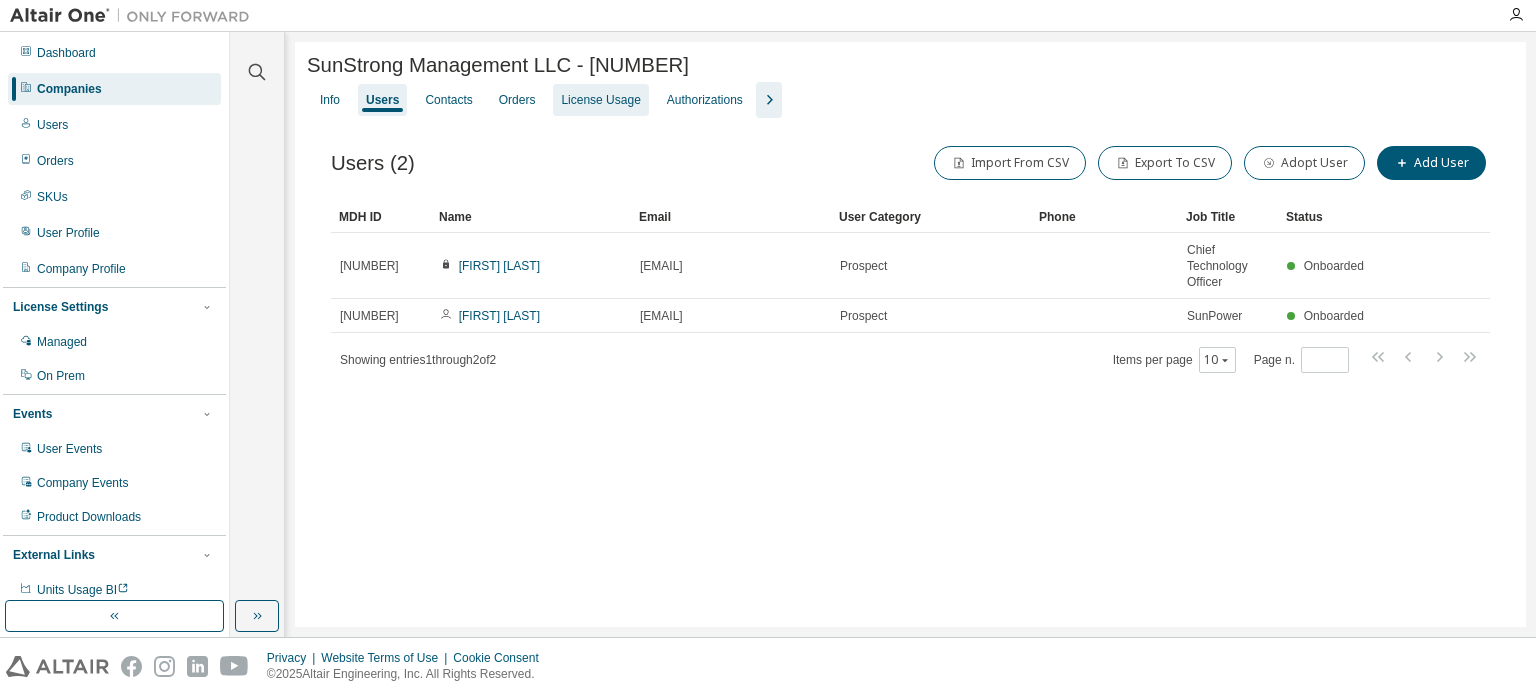 click on "License Usage" at bounding box center (600, 100) 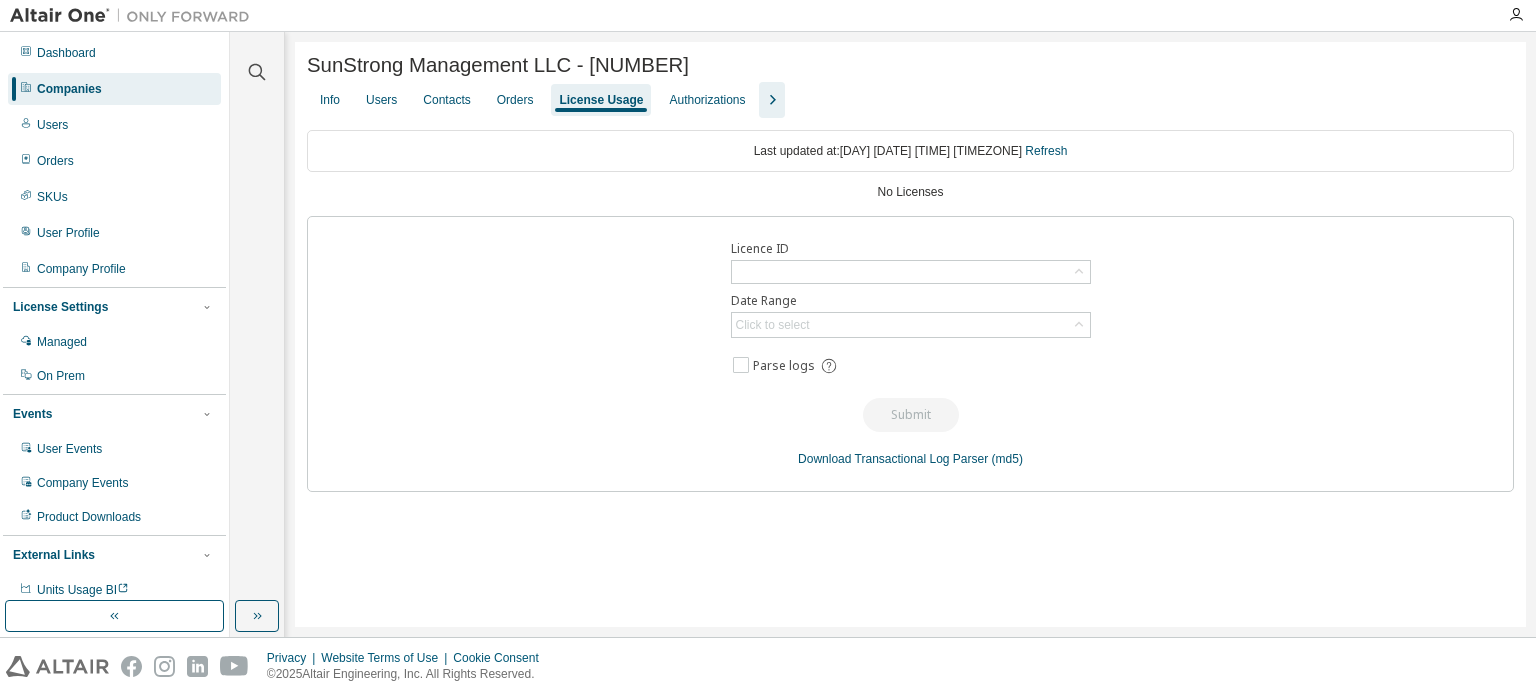 click on "Companies" at bounding box center (69, 89) 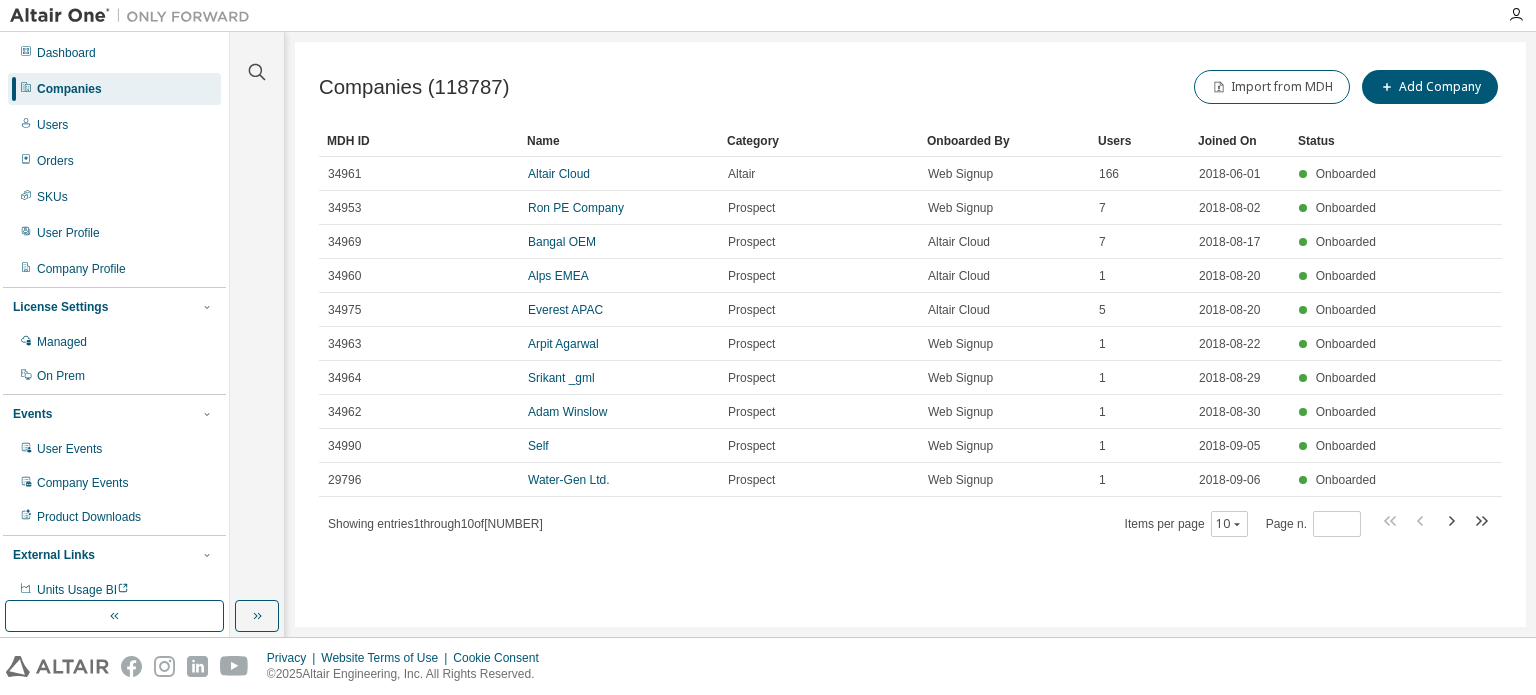 click at bounding box center (257, 60) 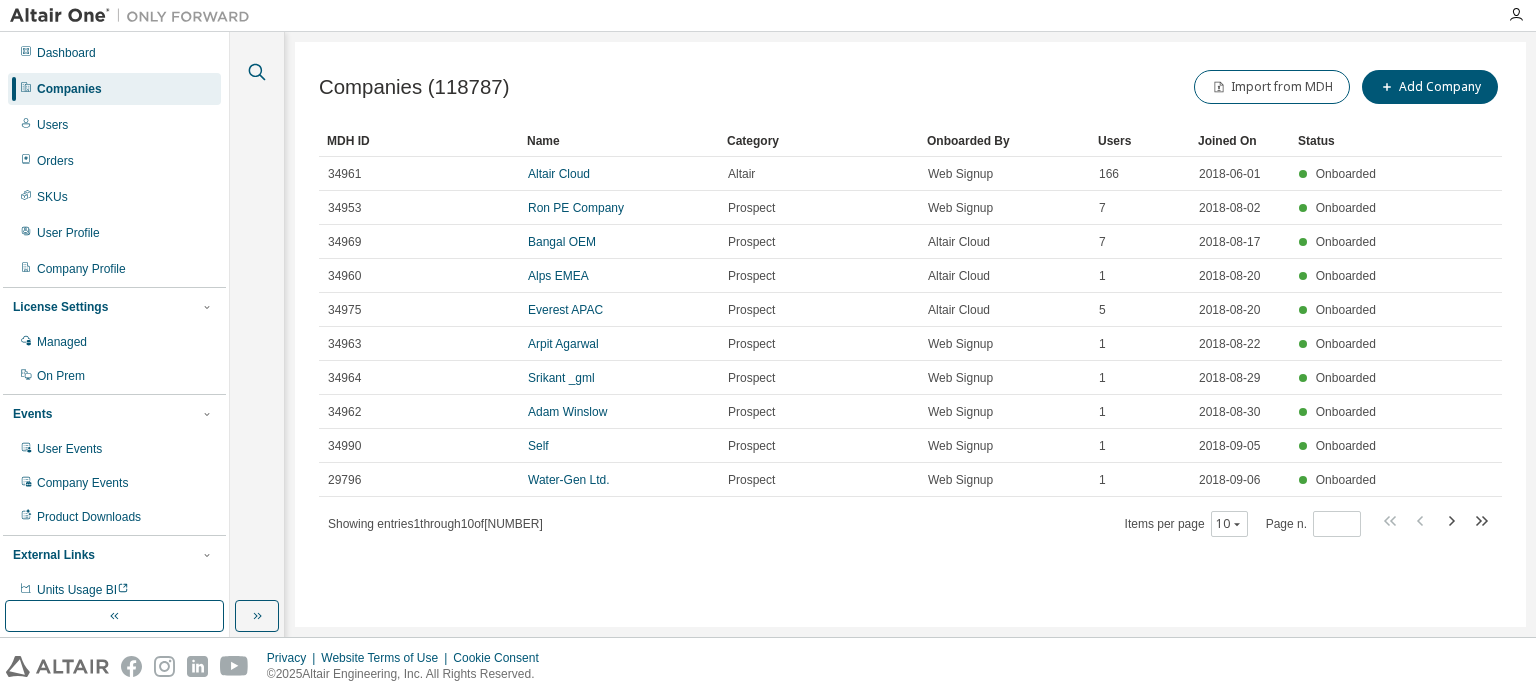 click 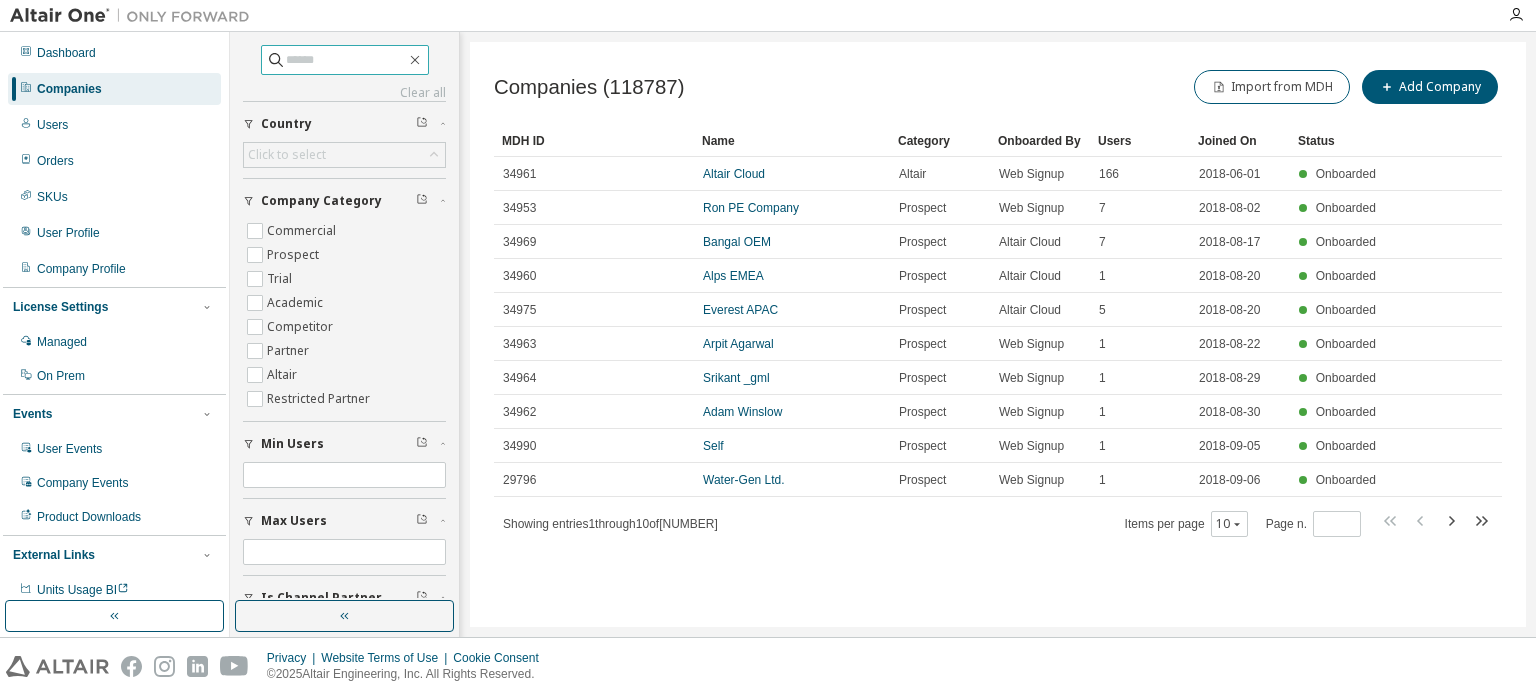 click at bounding box center (345, 60) 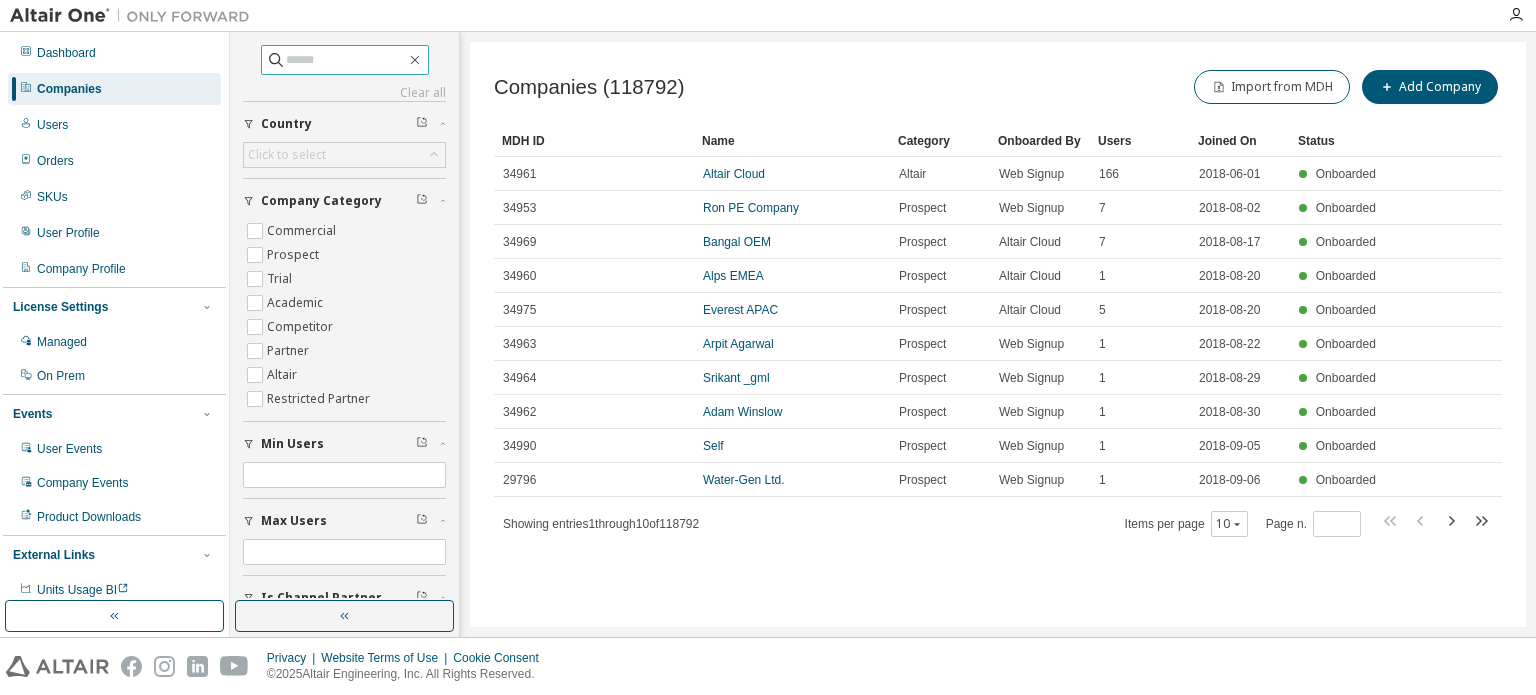 click at bounding box center (346, 60) 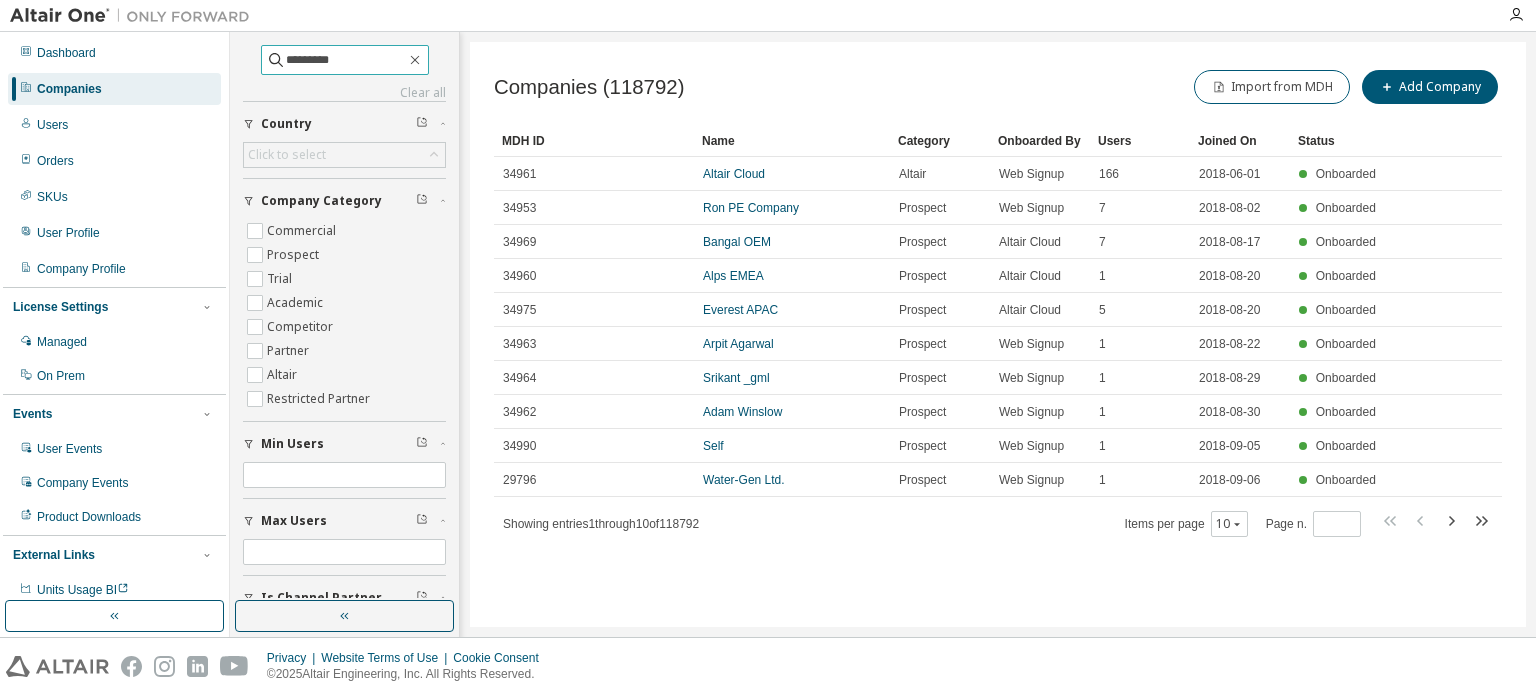 type on "*********" 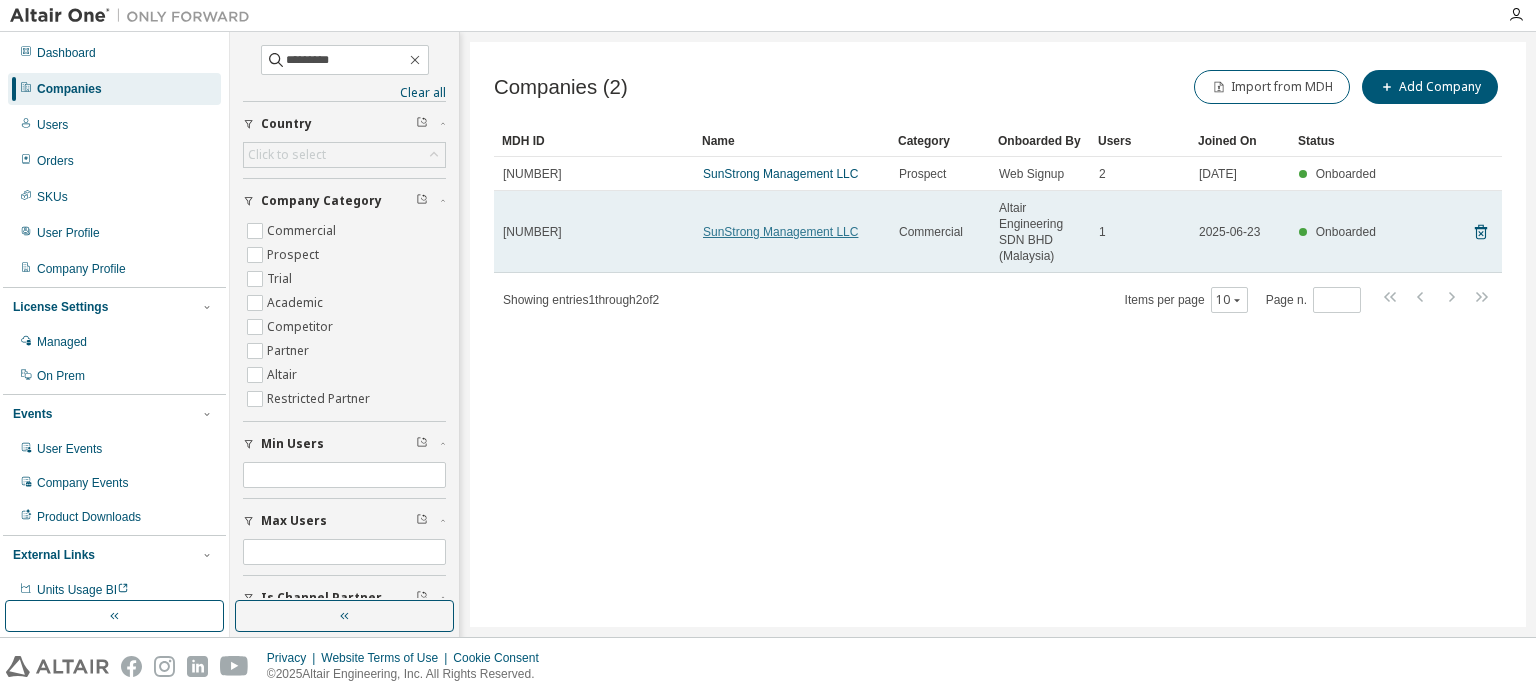 click on "SunStrong Management LLC" at bounding box center (780, 232) 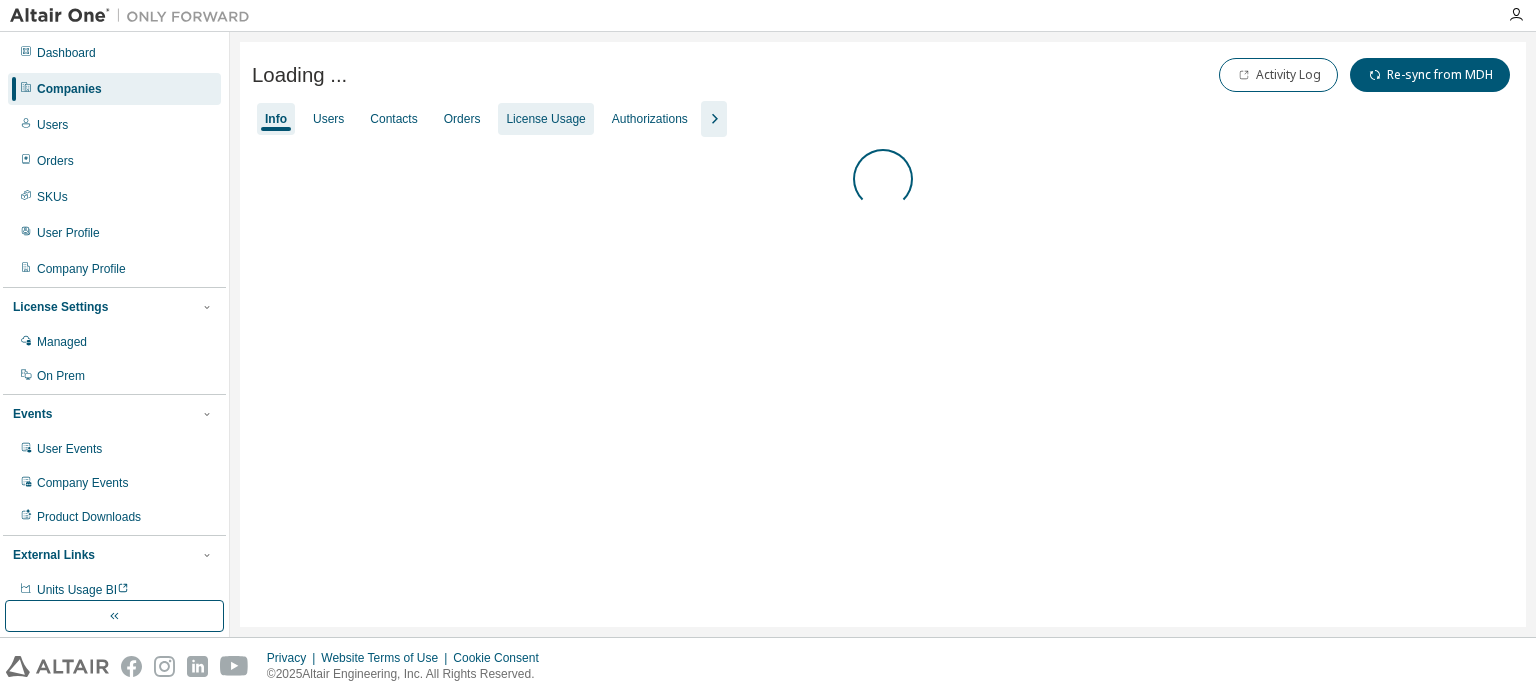 click on "License Usage" at bounding box center (545, 119) 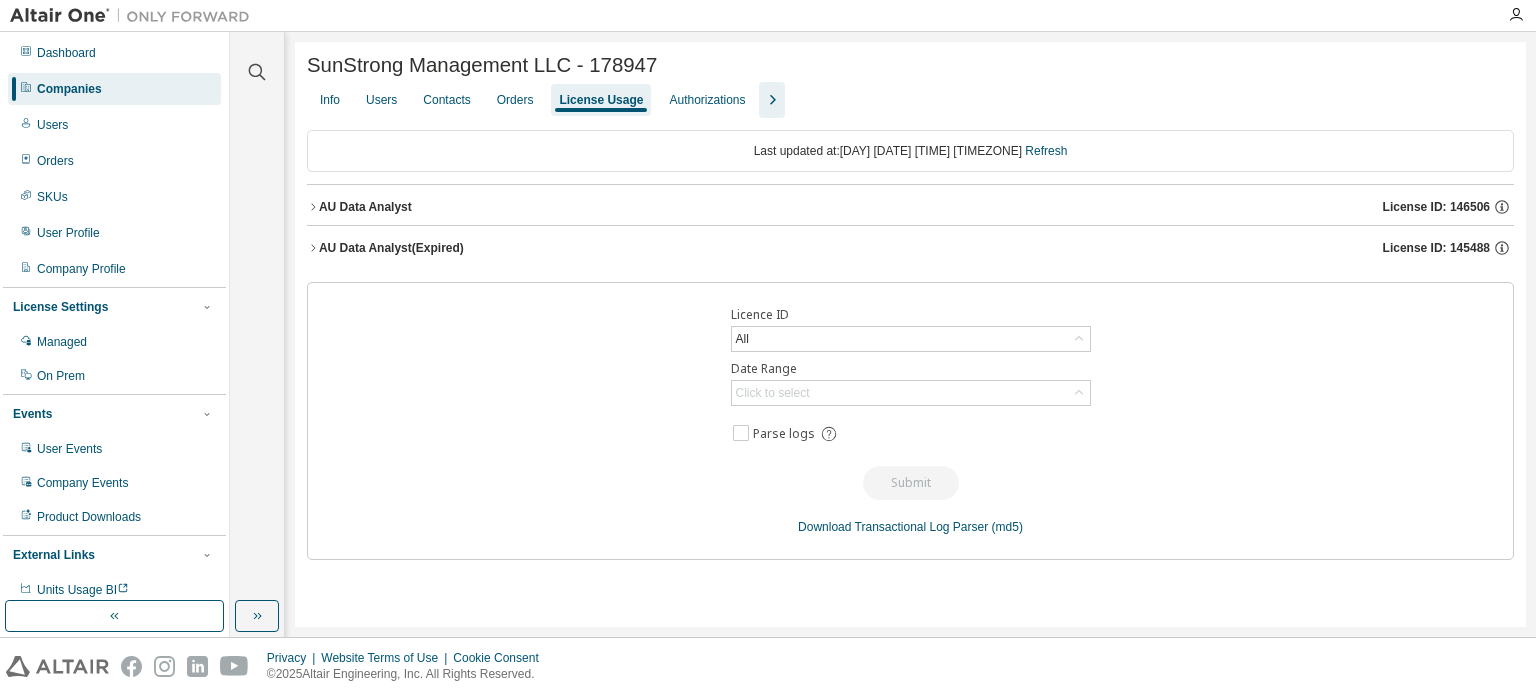 click on "AU Data Analyst" at bounding box center [365, 207] 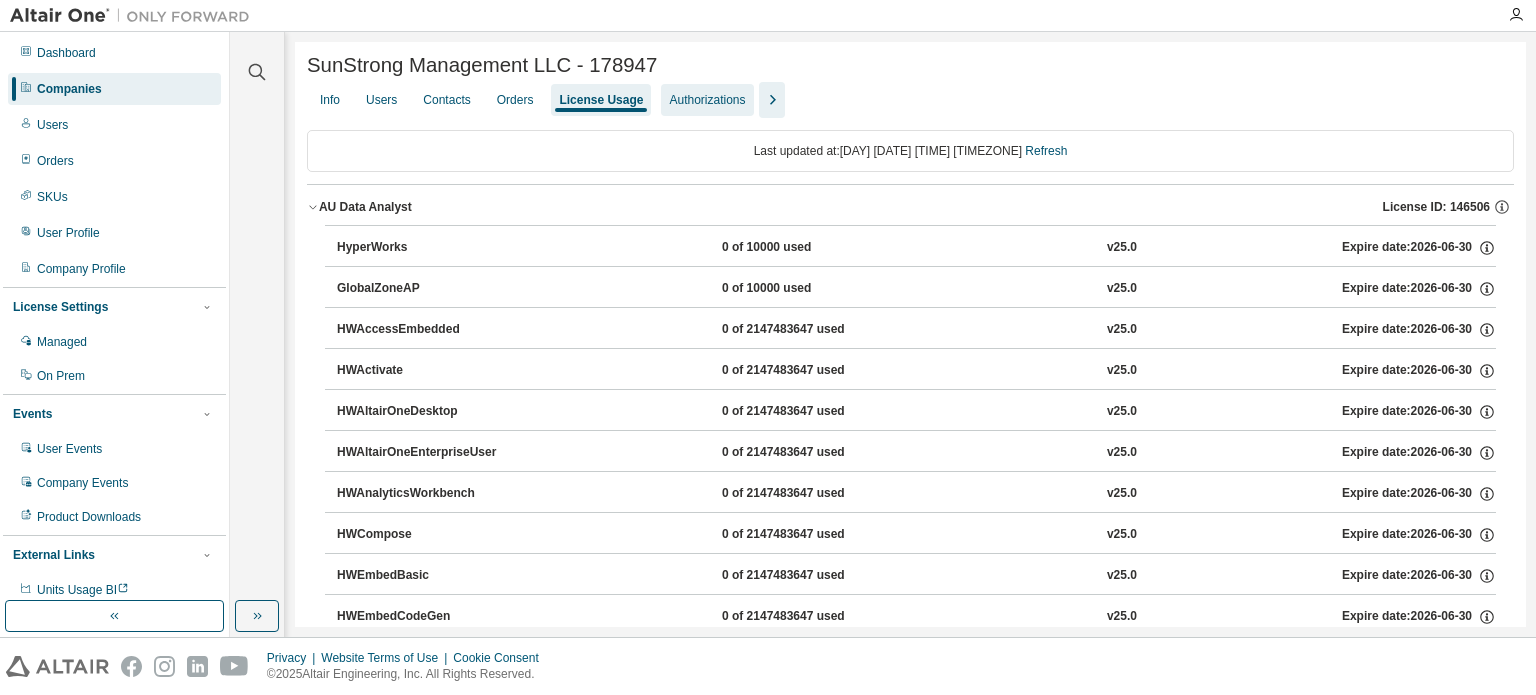 click on "Authorizations" at bounding box center (707, 100) 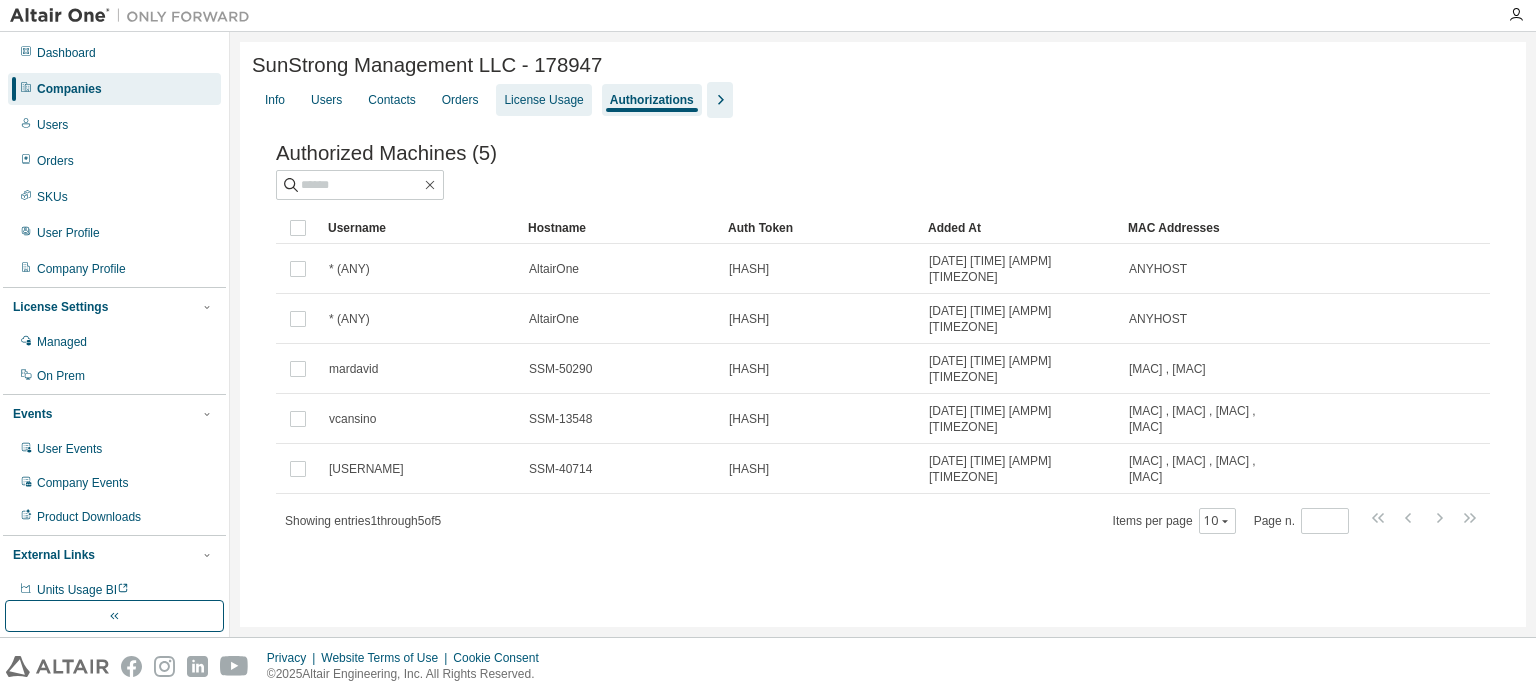 click on "License Usage" at bounding box center (543, 100) 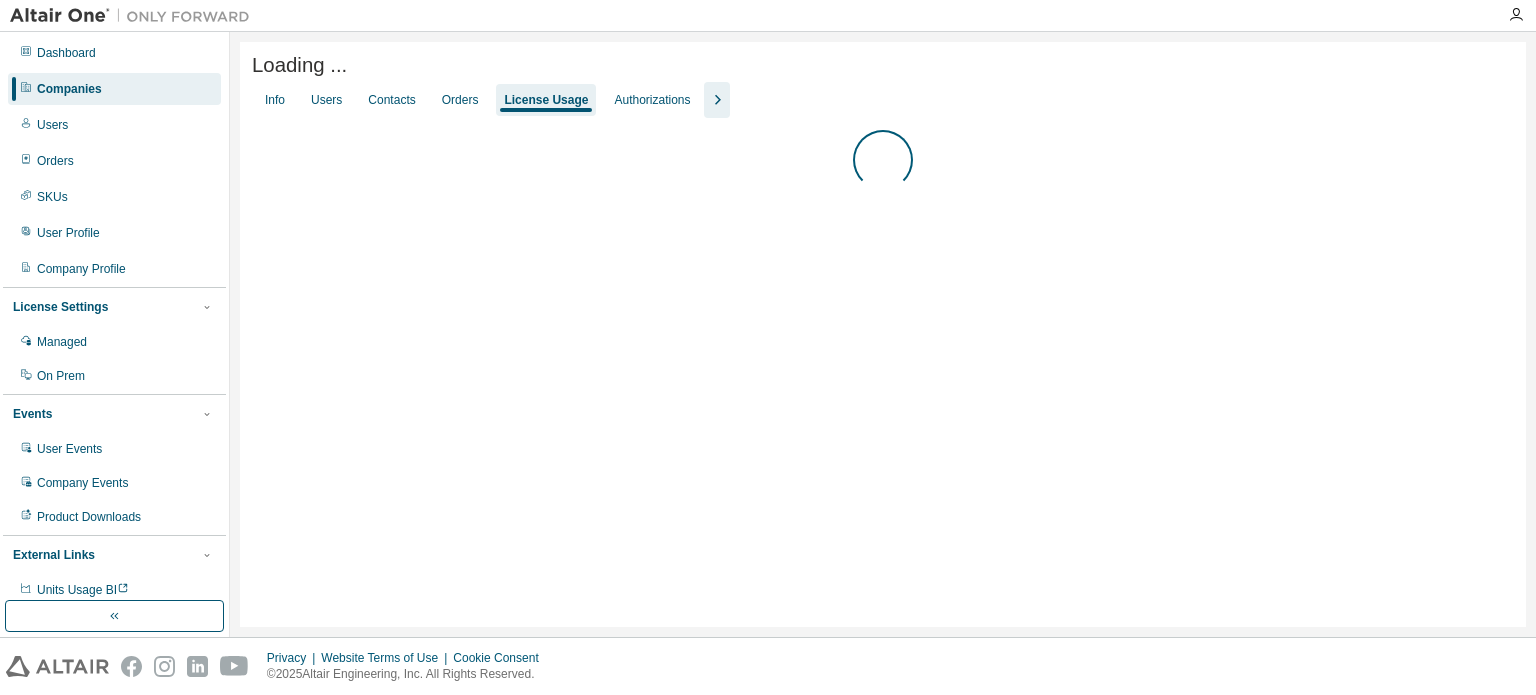 scroll, scrollTop: 0, scrollLeft: 0, axis: both 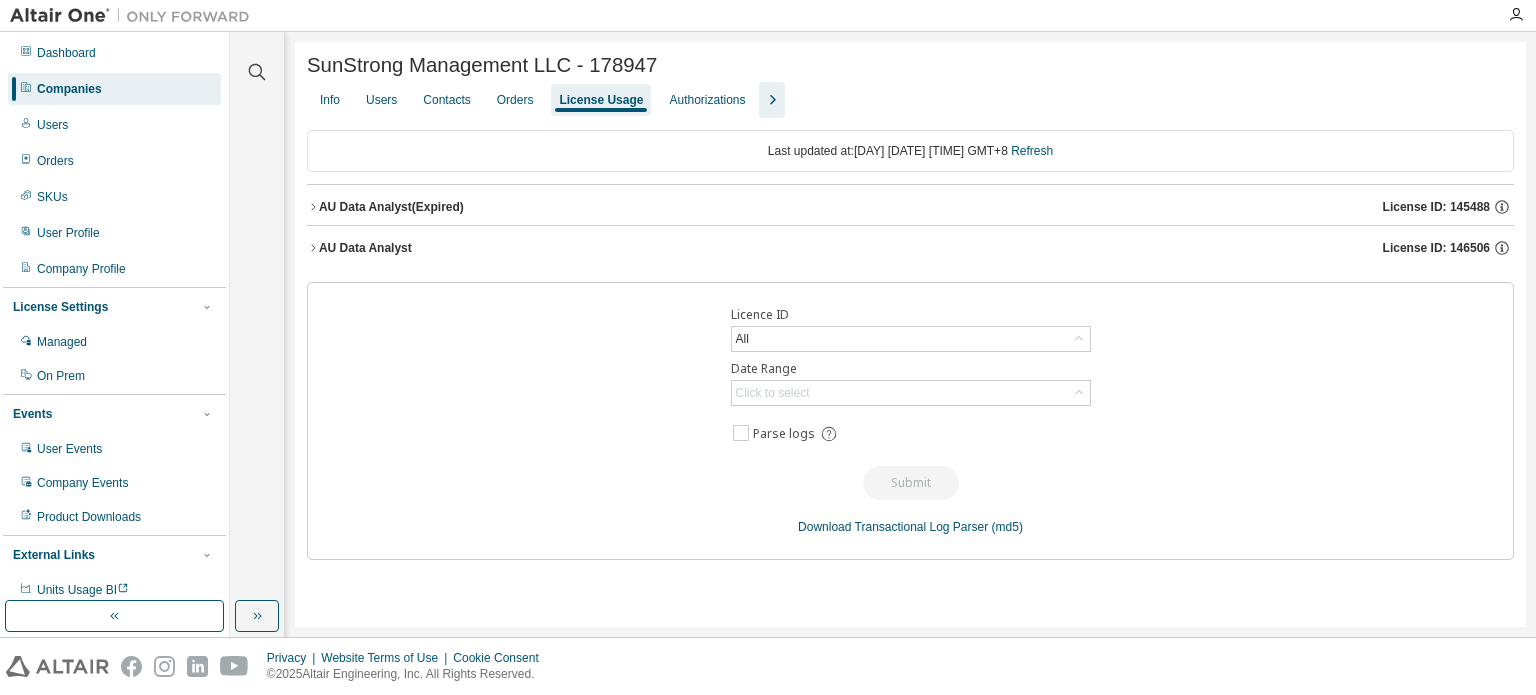 click 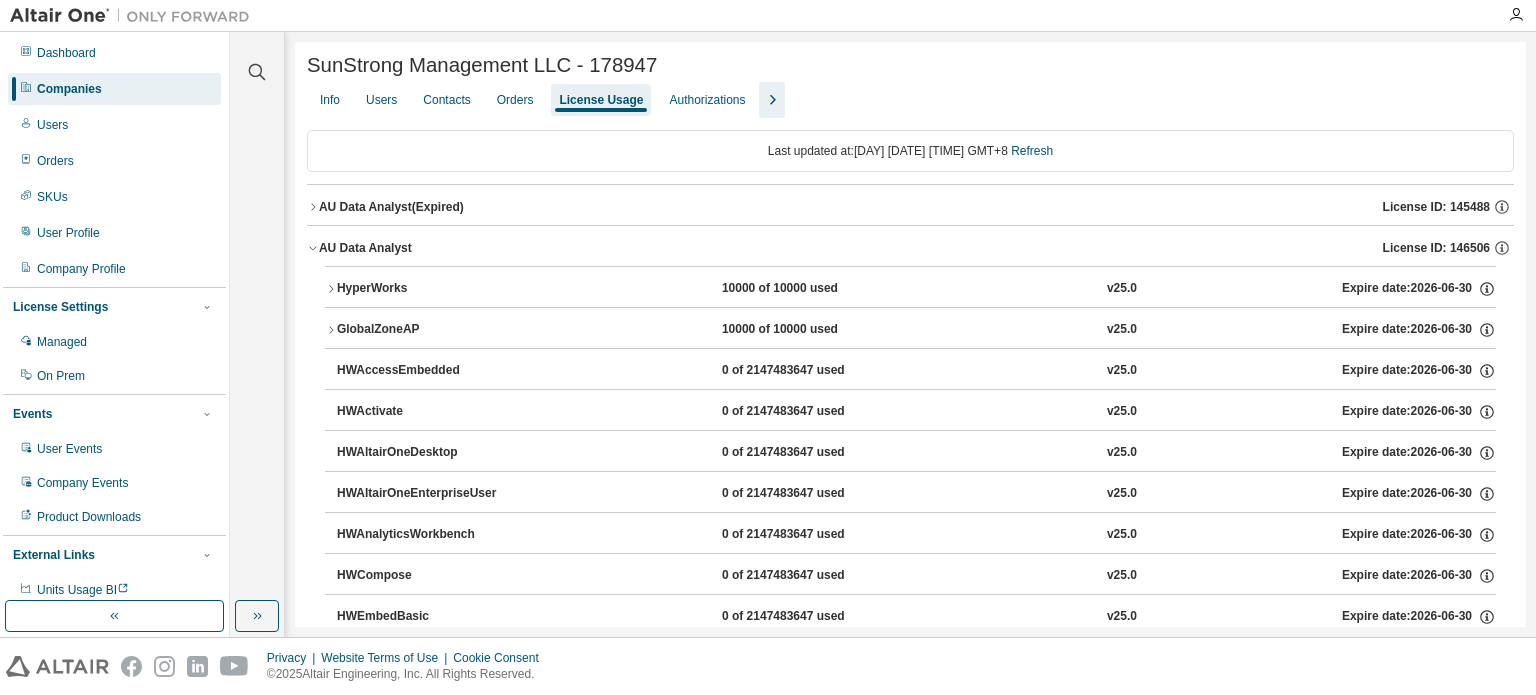 click 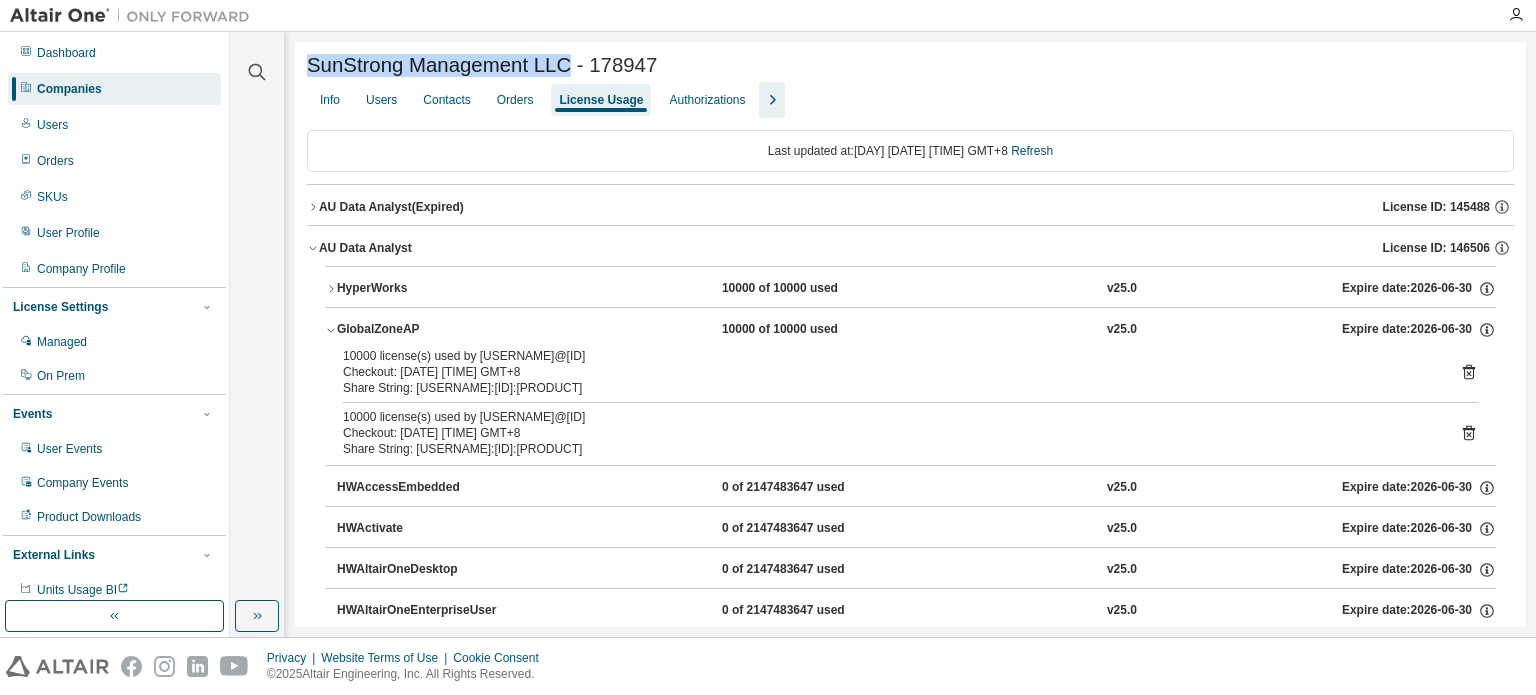 drag, startPoint x: 559, startPoint y: 67, endPoint x: 298, endPoint y: 66, distance: 261.00192 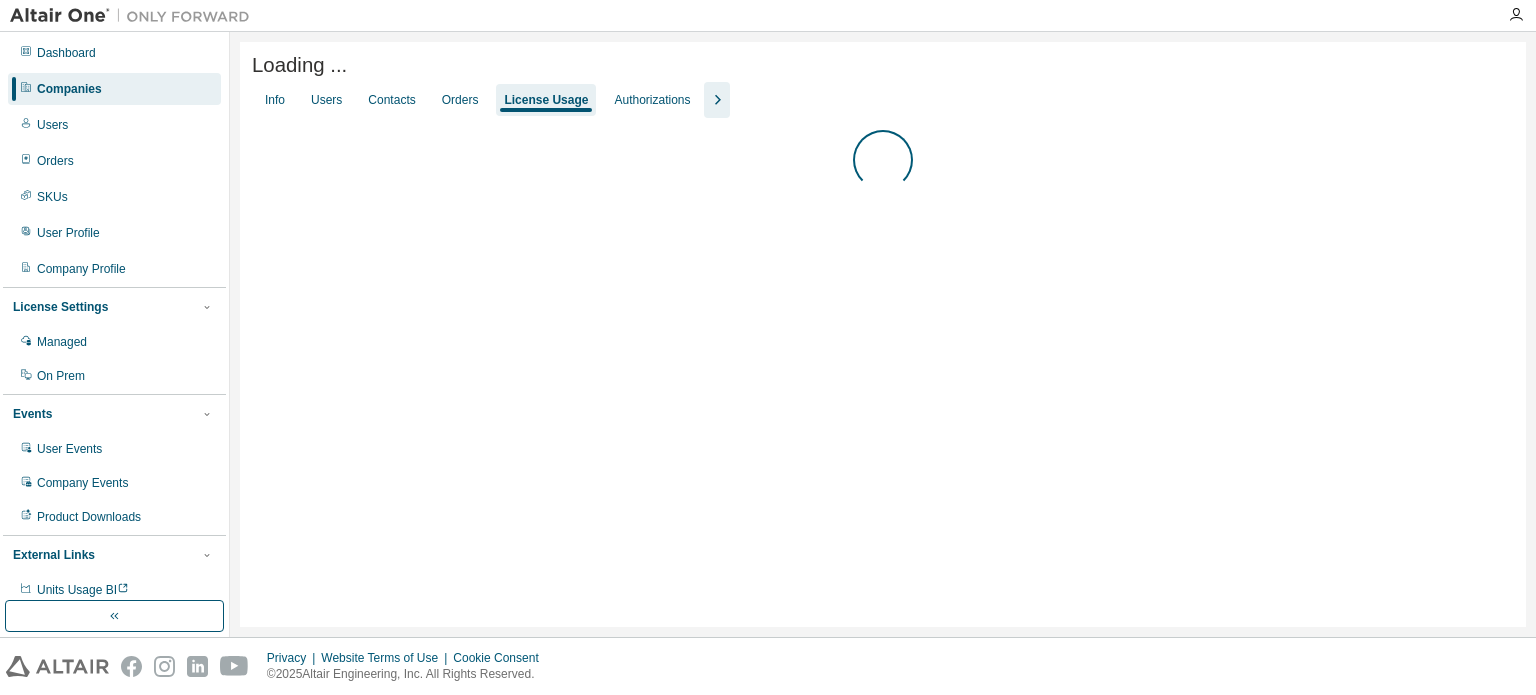 scroll, scrollTop: 0, scrollLeft: 0, axis: both 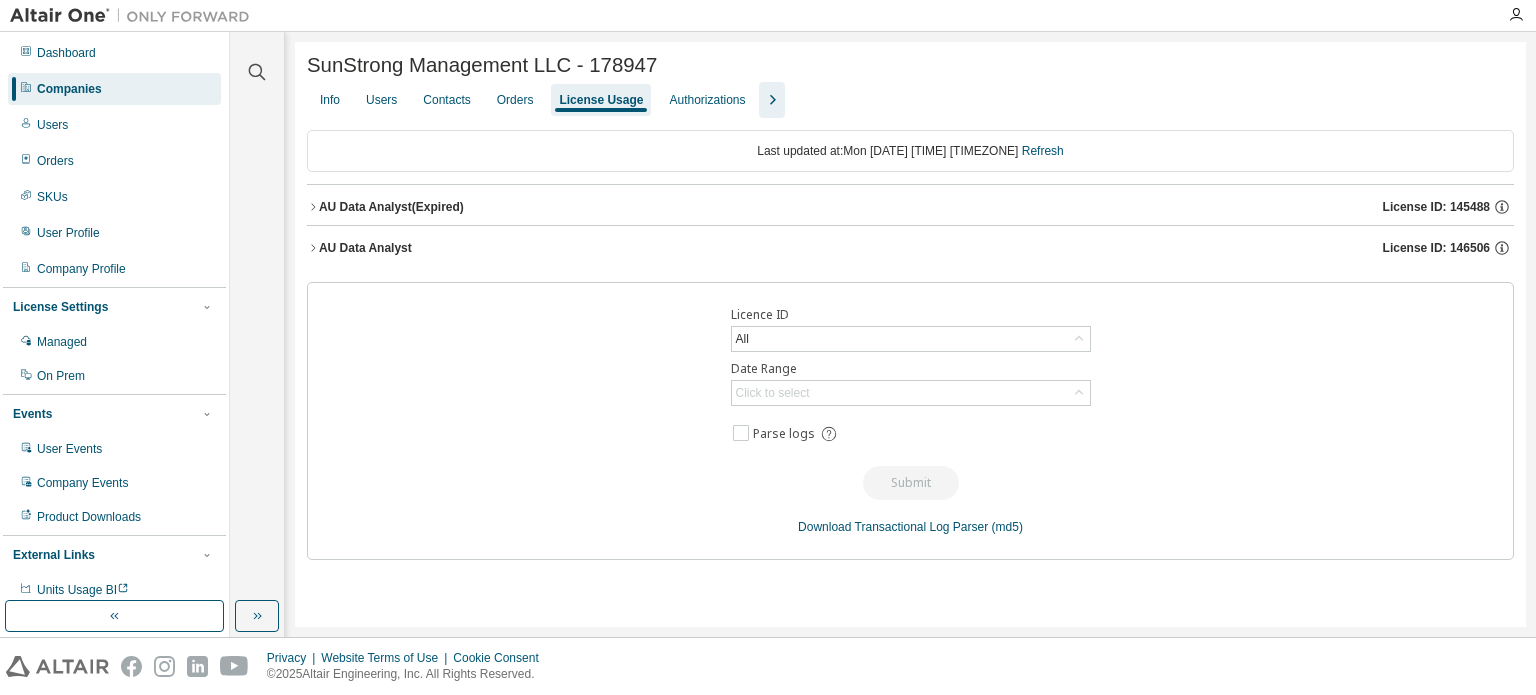 click 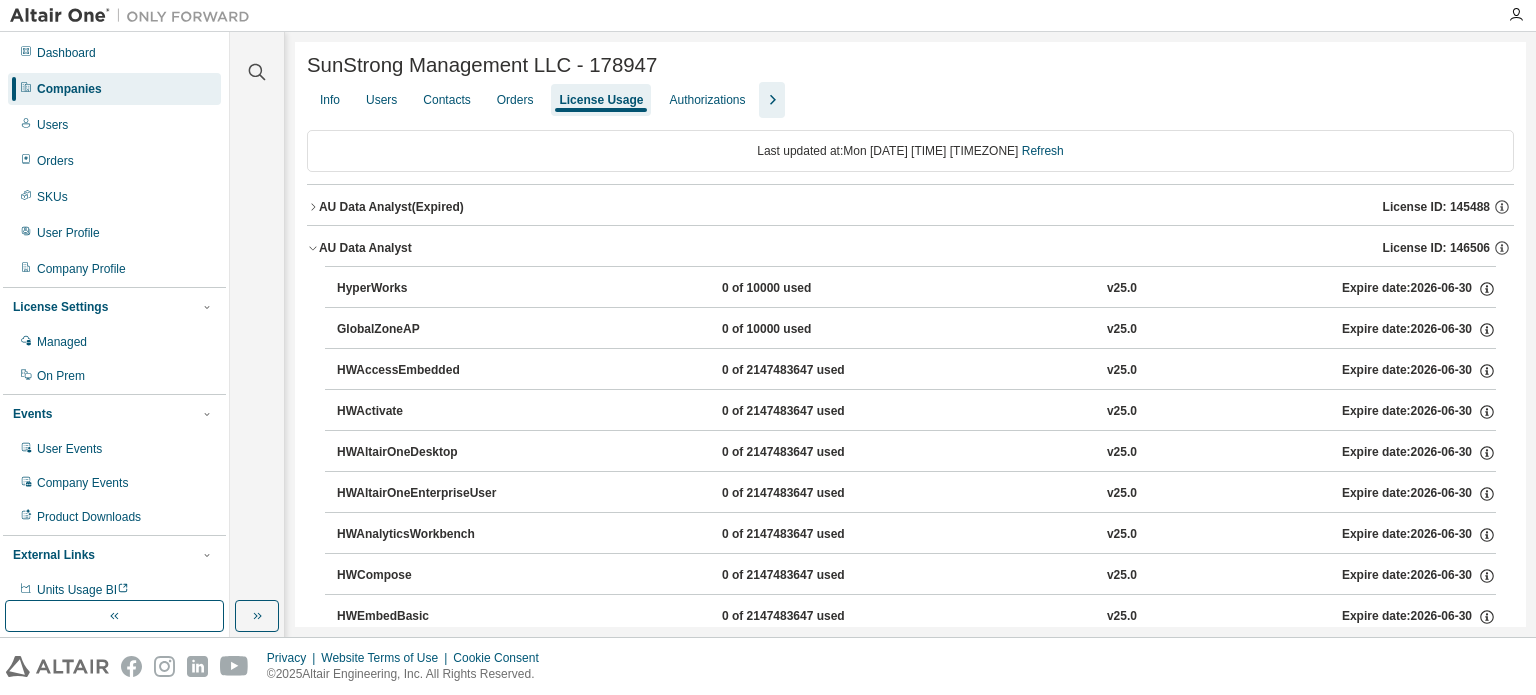 click on "GlobalZoneAP" at bounding box center (427, 330) 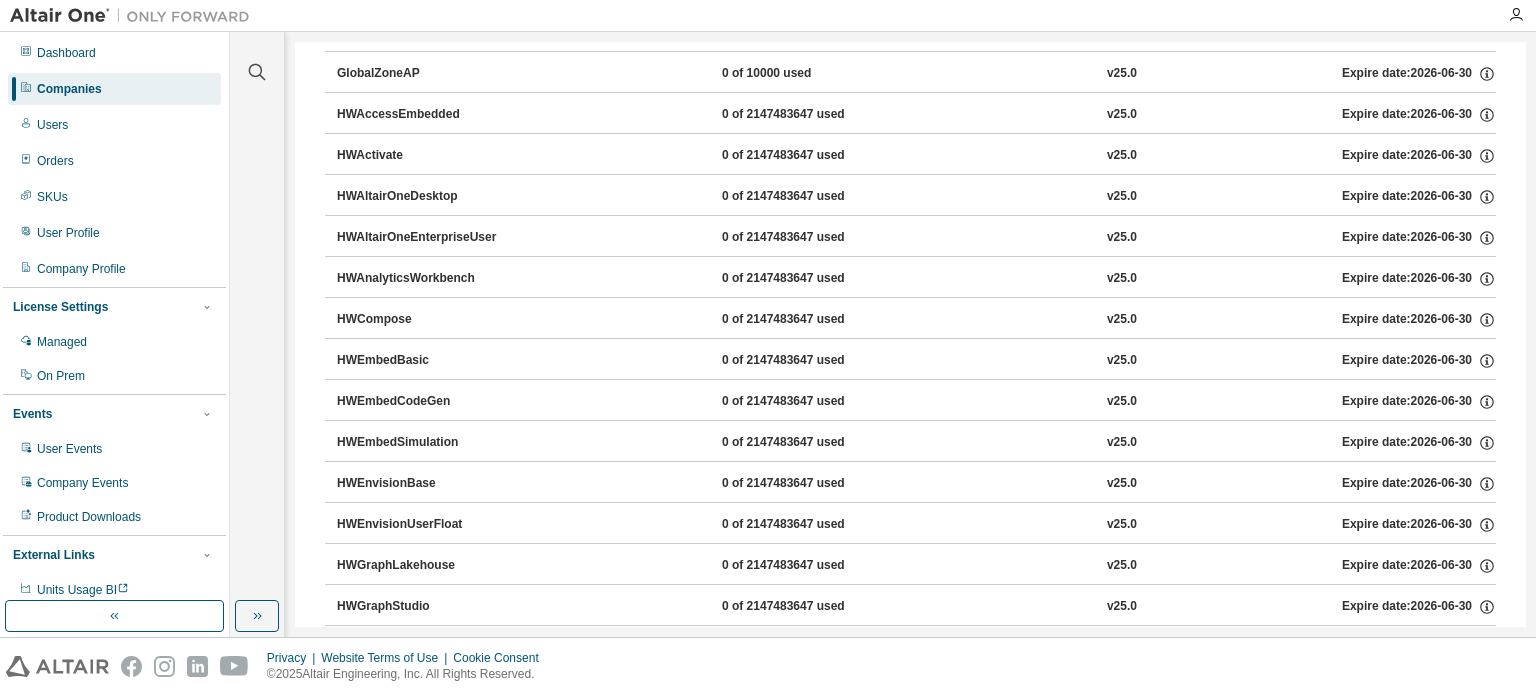 scroll, scrollTop: 0, scrollLeft: 0, axis: both 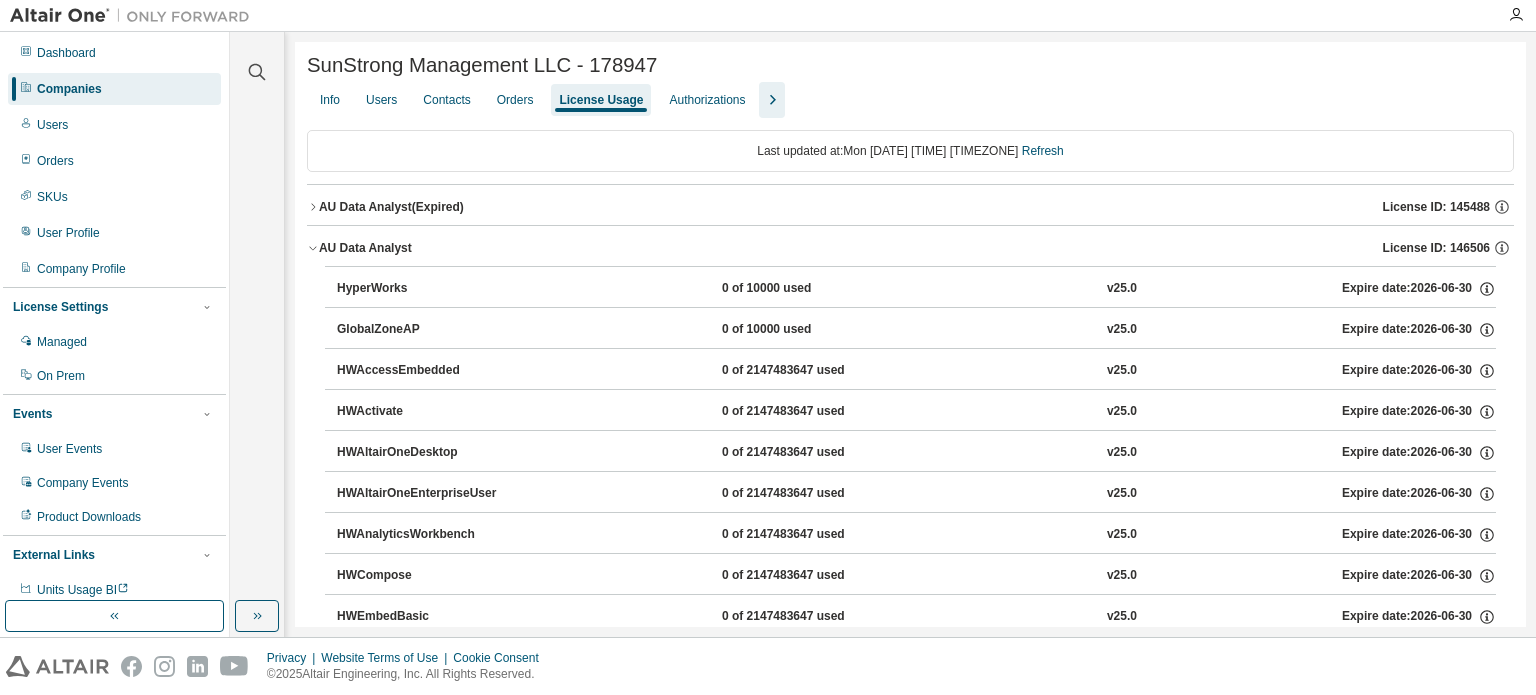 click on "HyperWorks" at bounding box center (427, 289) 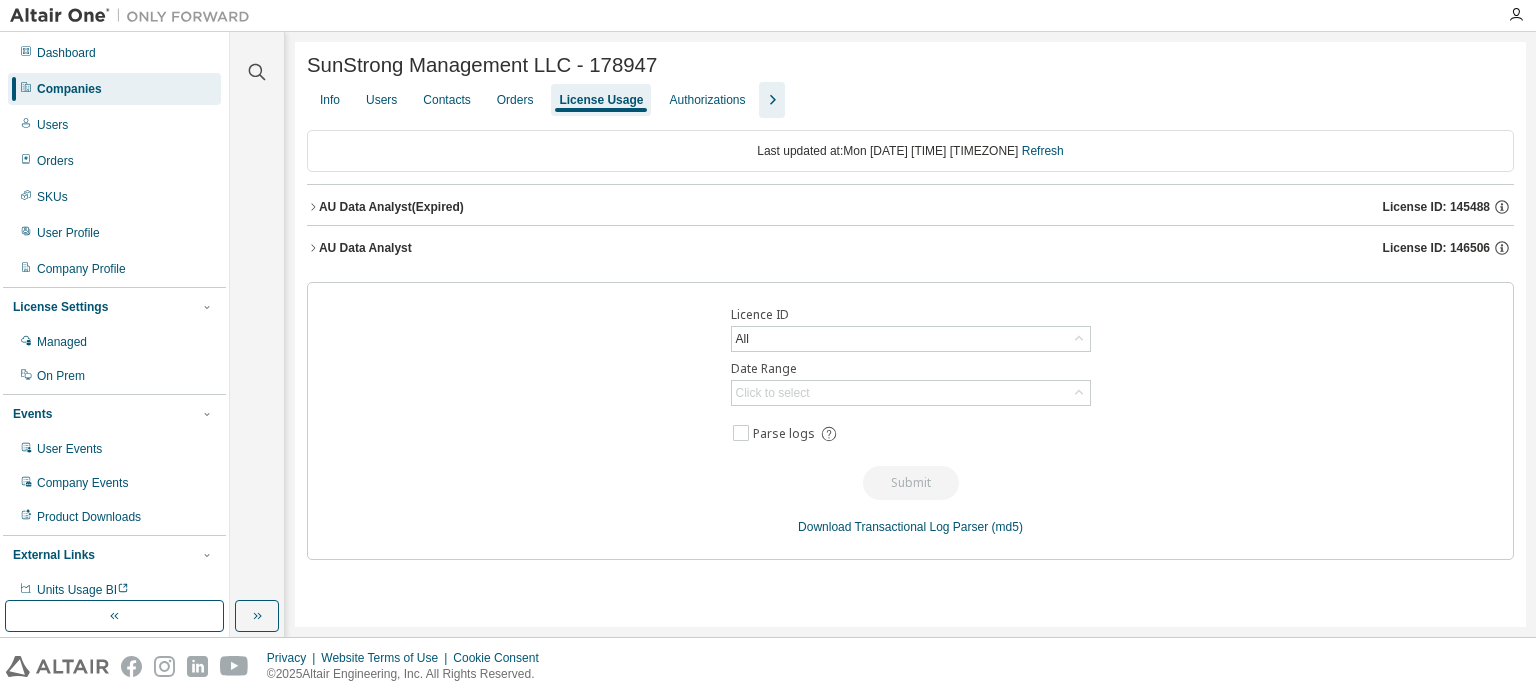 click 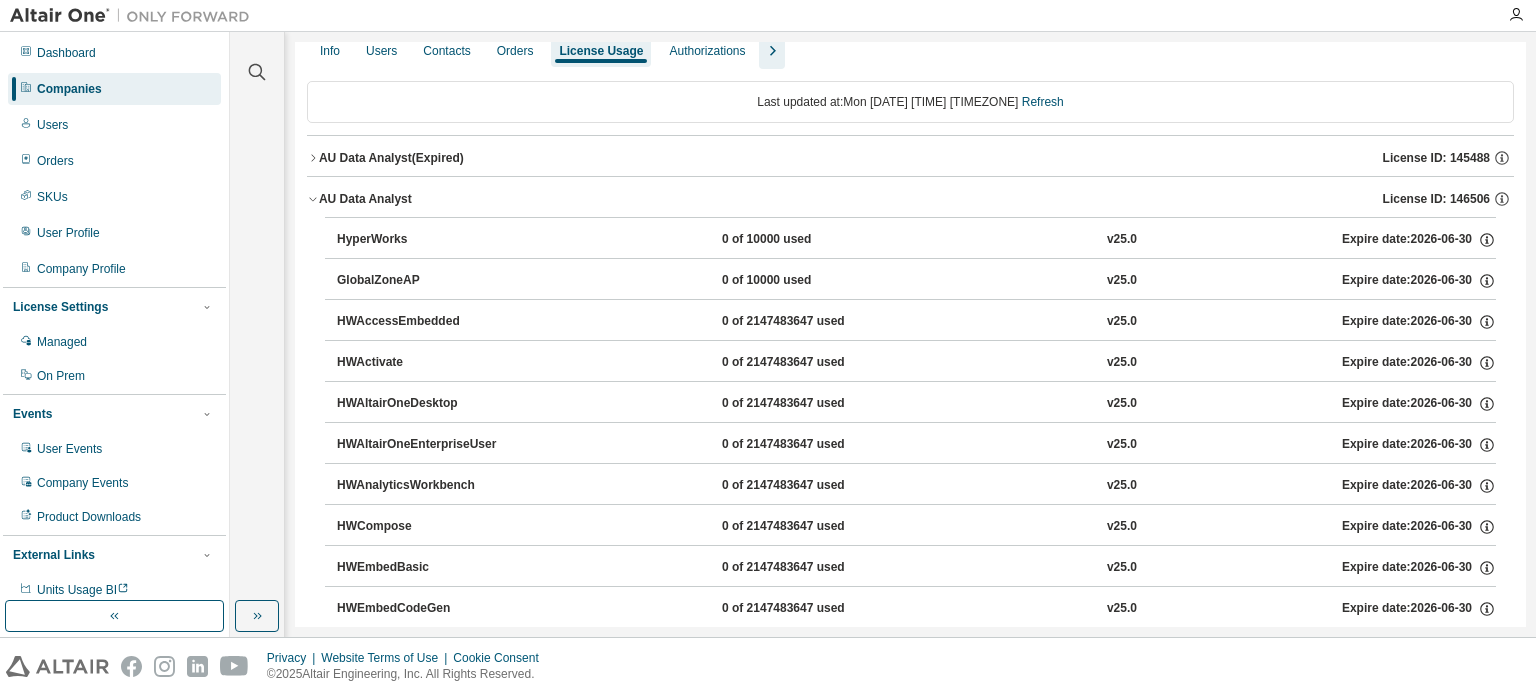 scroll, scrollTop: 0, scrollLeft: 0, axis: both 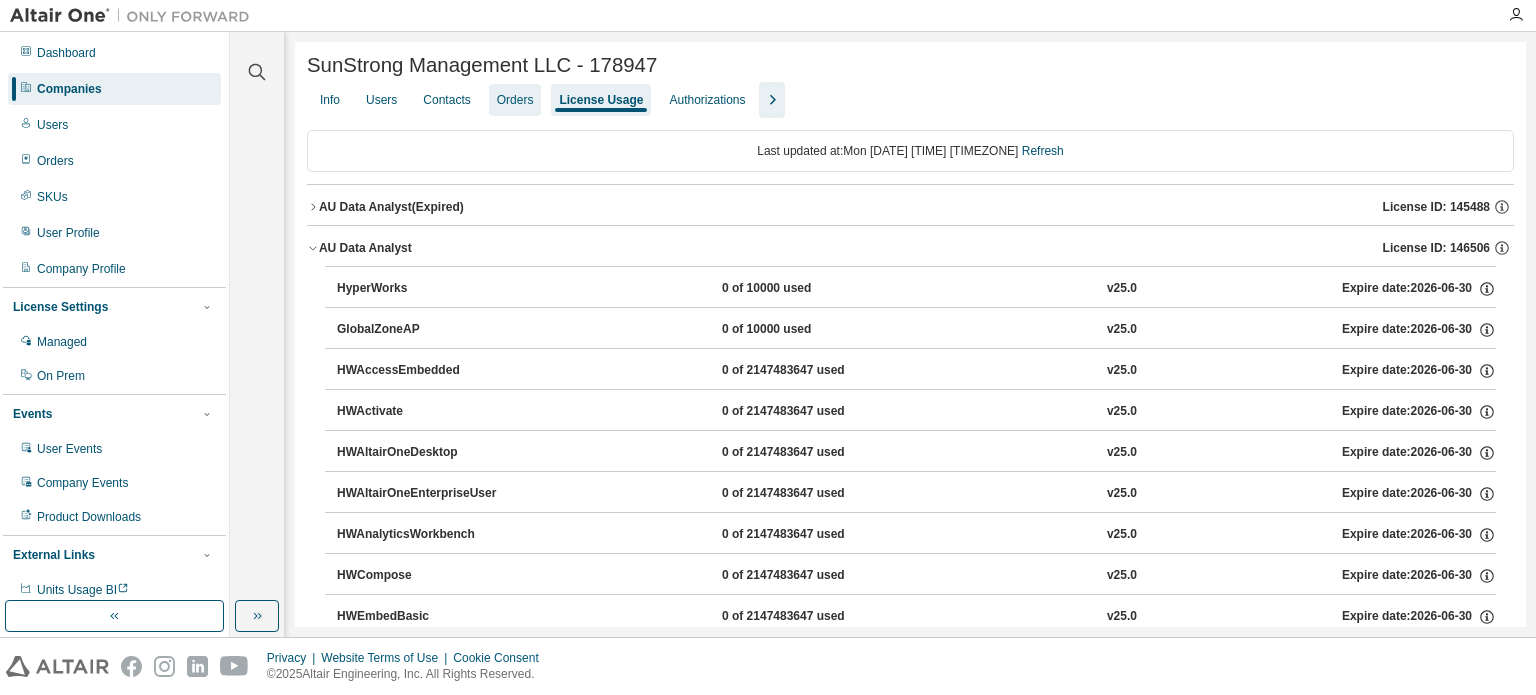 click on "Orders" at bounding box center [515, 100] 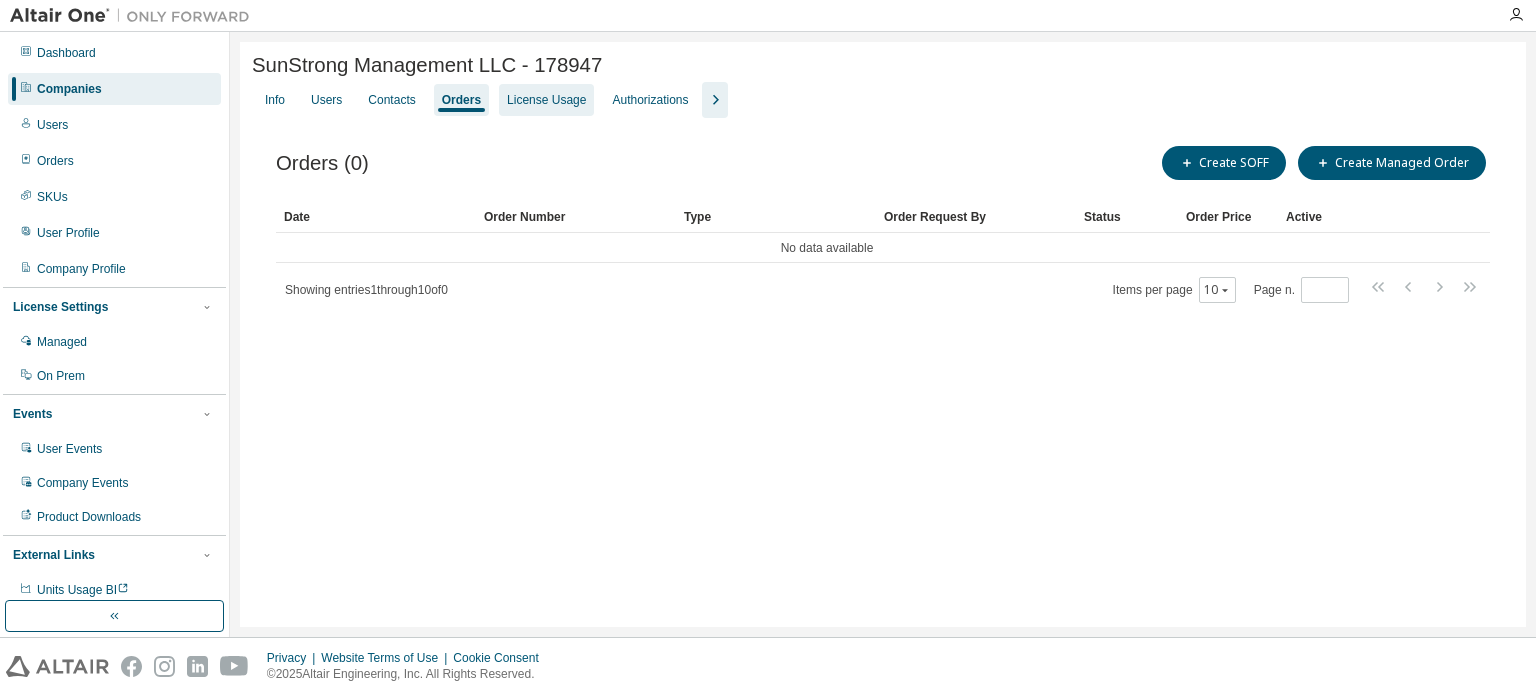 click on "License Usage" at bounding box center (546, 100) 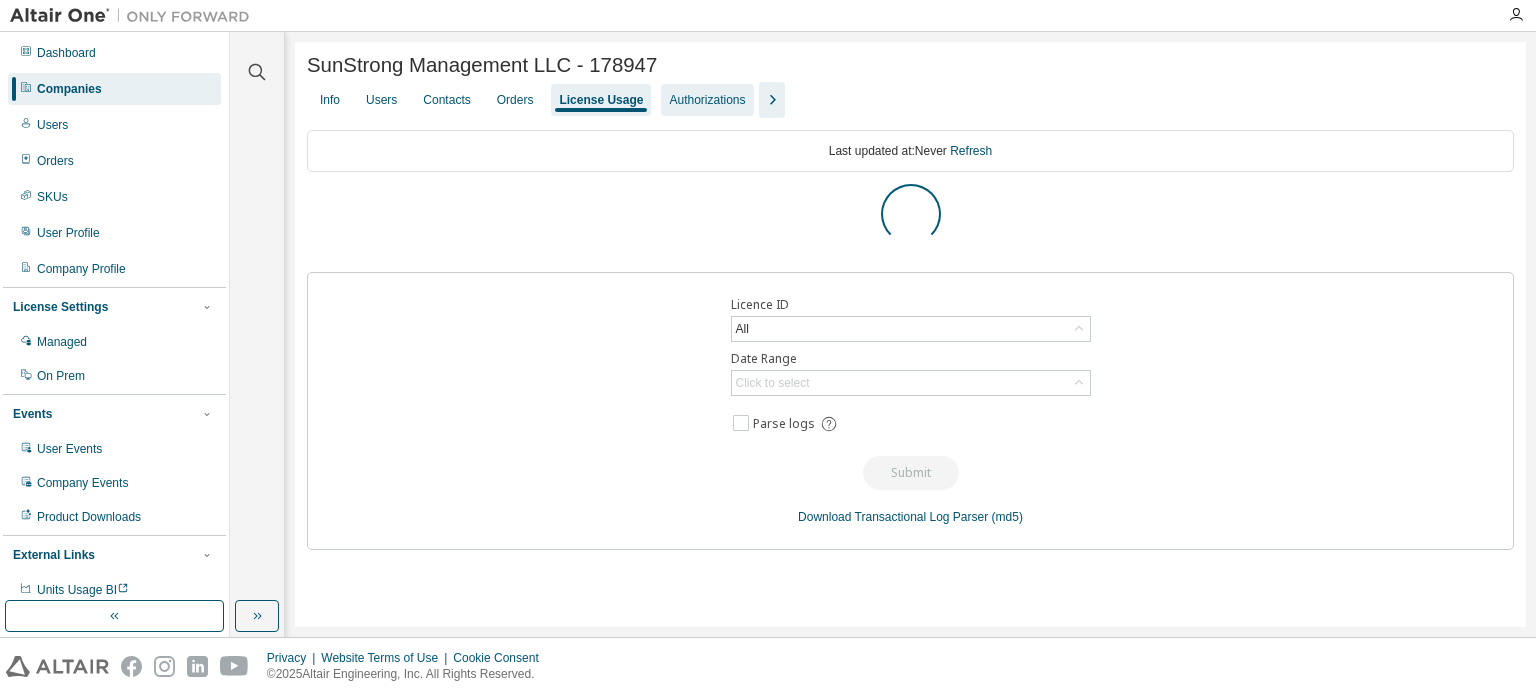 click on "Authorizations" at bounding box center (707, 100) 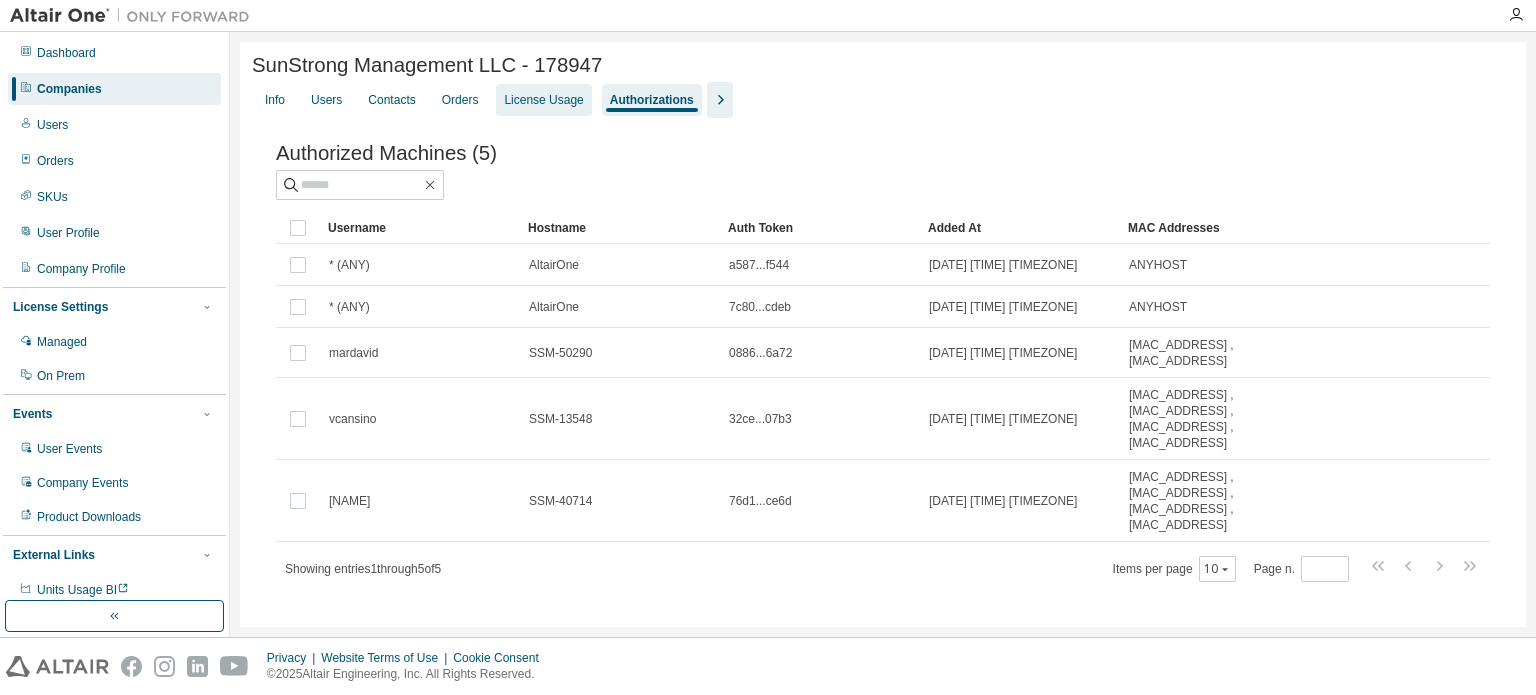 click on "License Usage" at bounding box center [543, 100] 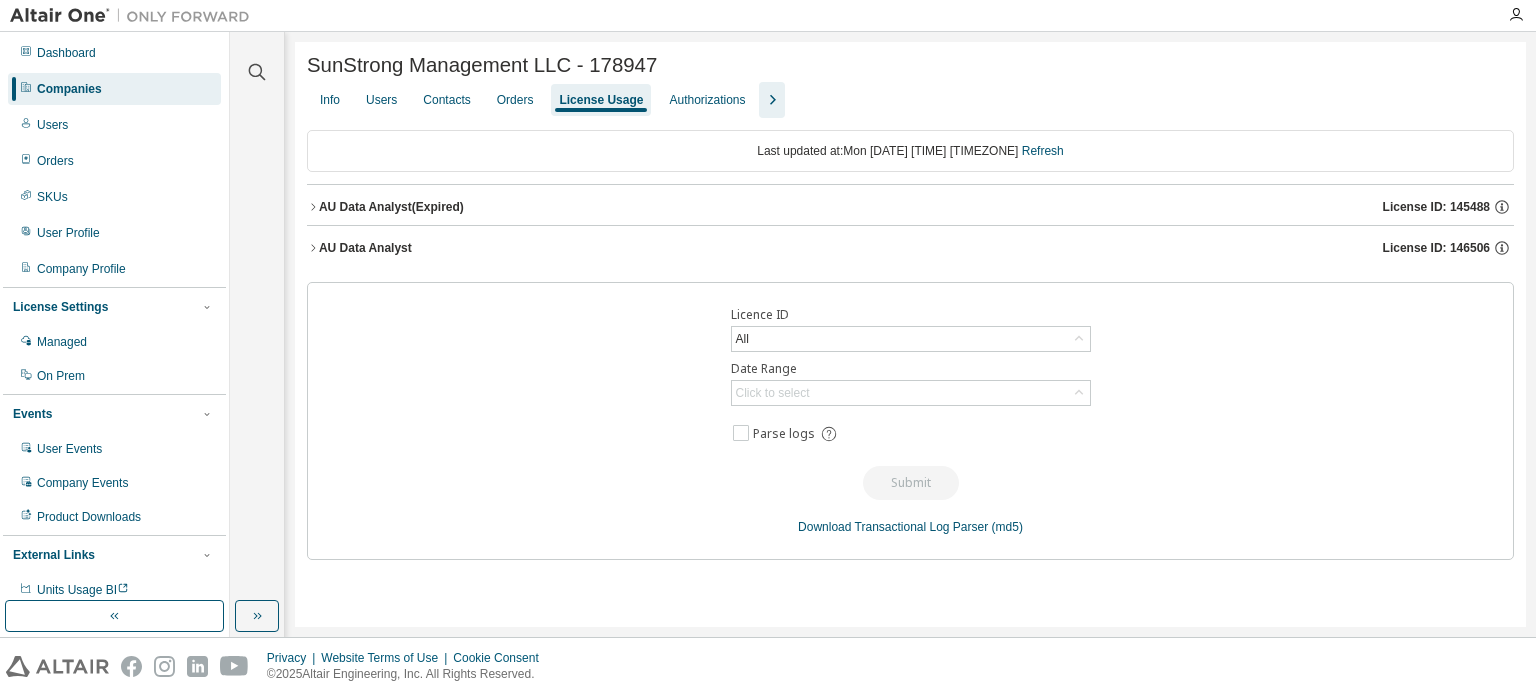 click on "AU Data Analyst" at bounding box center (365, 248) 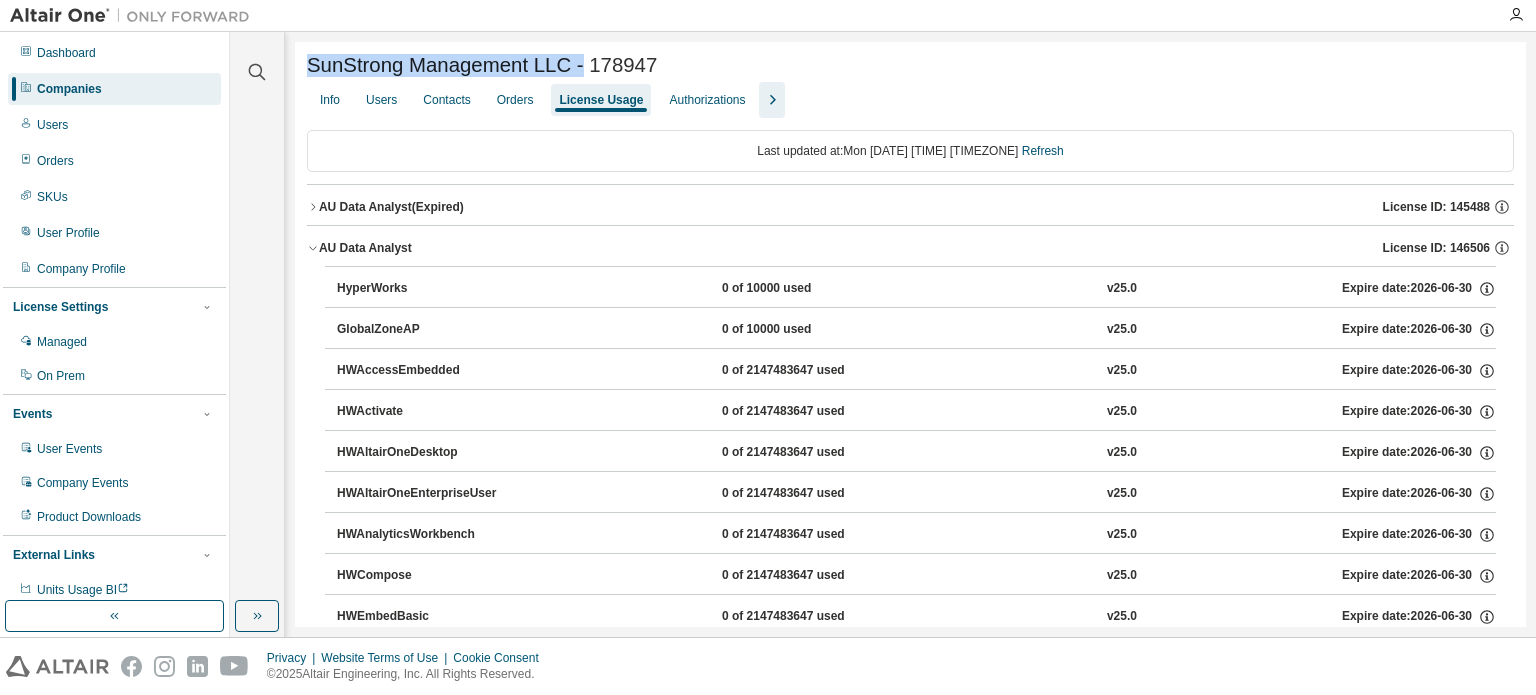 drag, startPoint x: 306, startPoint y: 68, endPoint x: 572, endPoint y: 69, distance: 266.0019 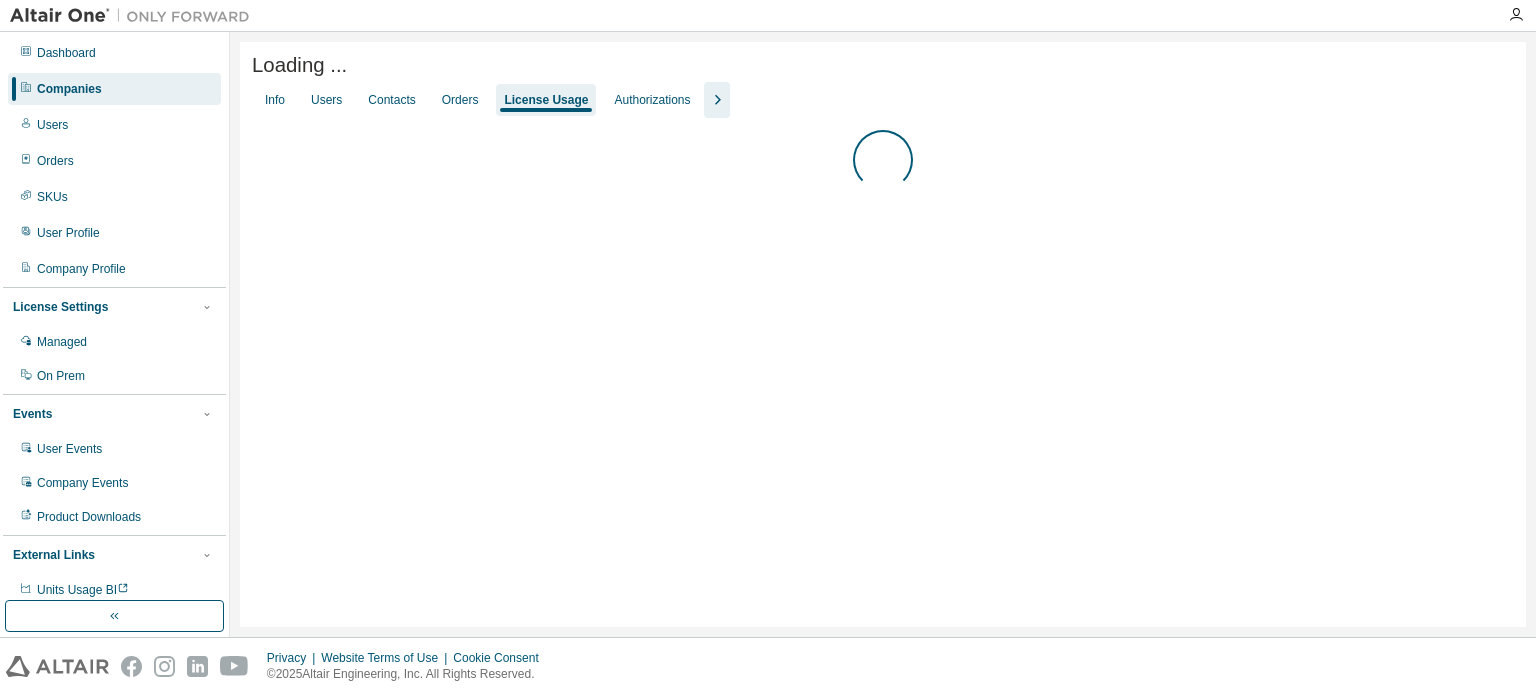 scroll, scrollTop: 0, scrollLeft: 0, axis: both 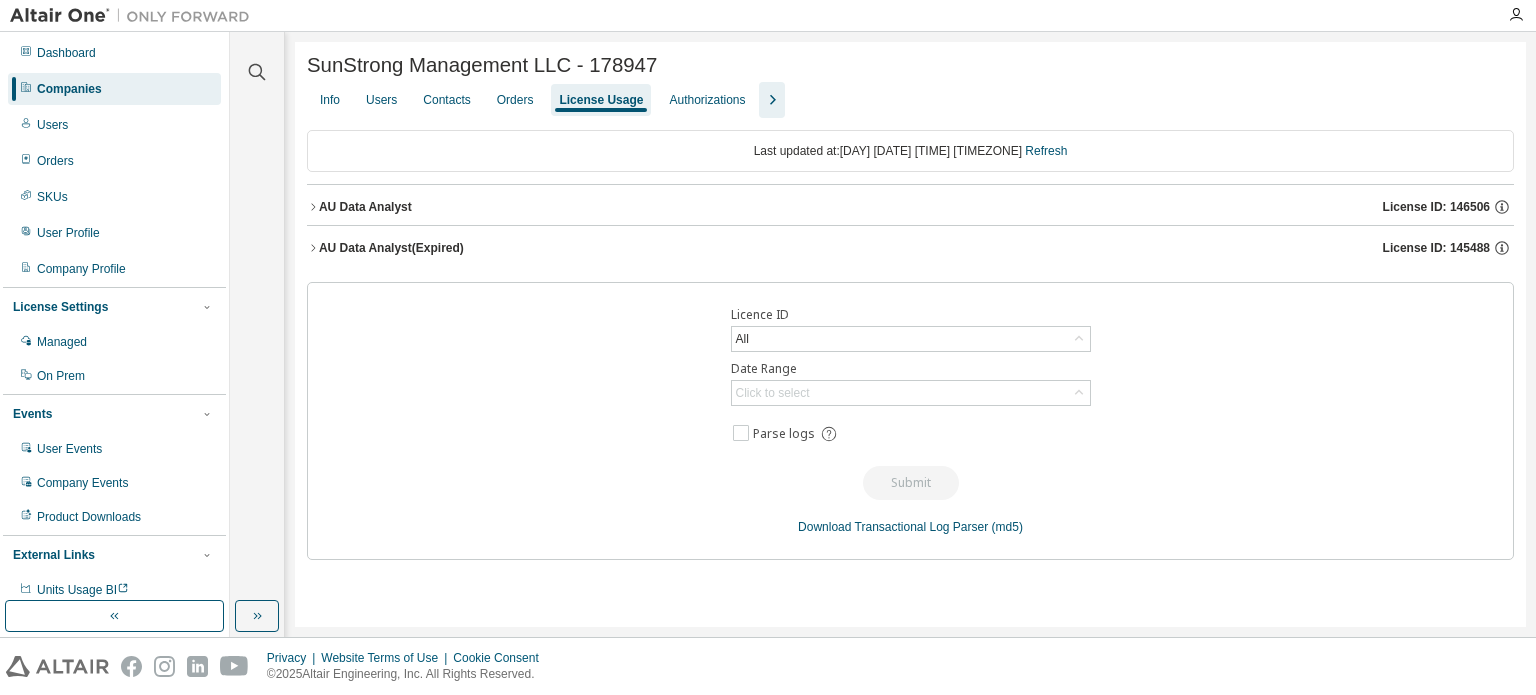 click on "Info Users Contacts Orders License Usage Authorizations" at bounding box center [910, 100] 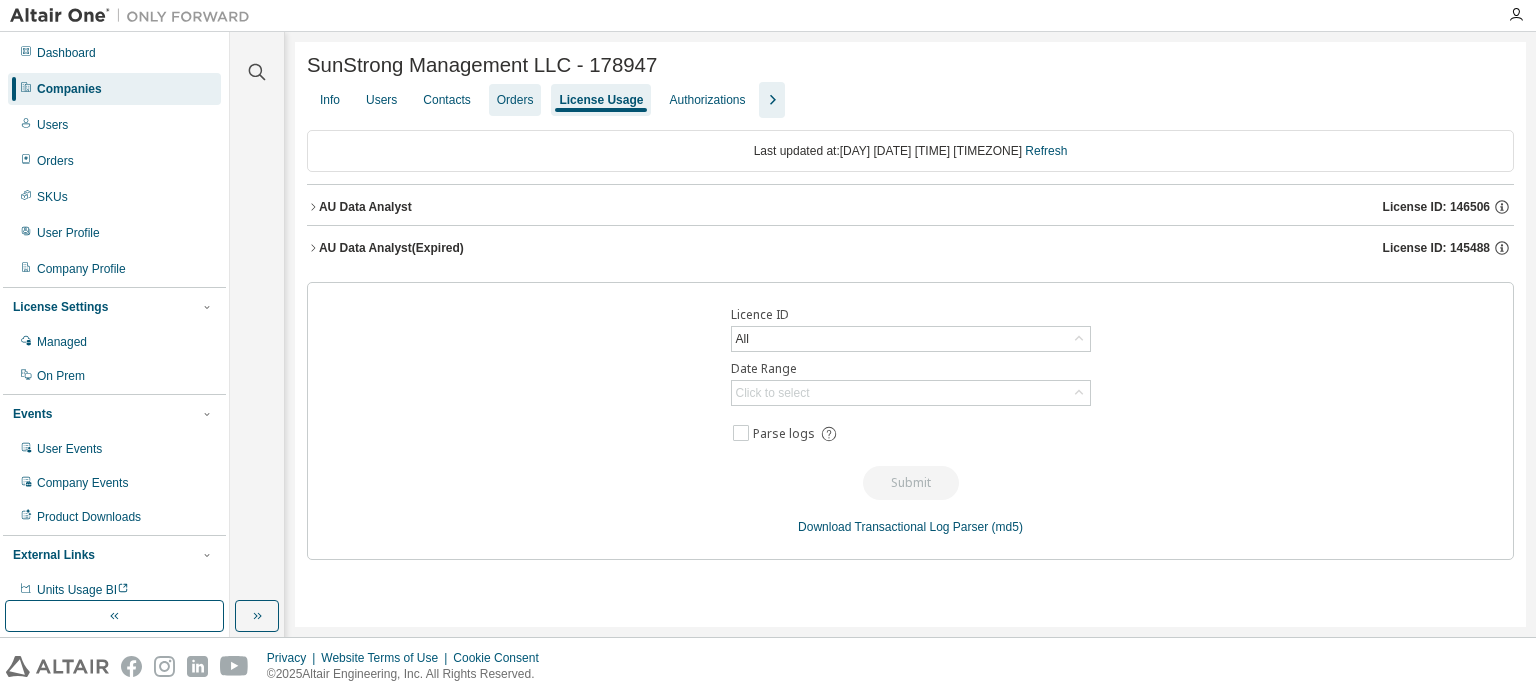 click on "Orders" at bounding box center [515, 100] 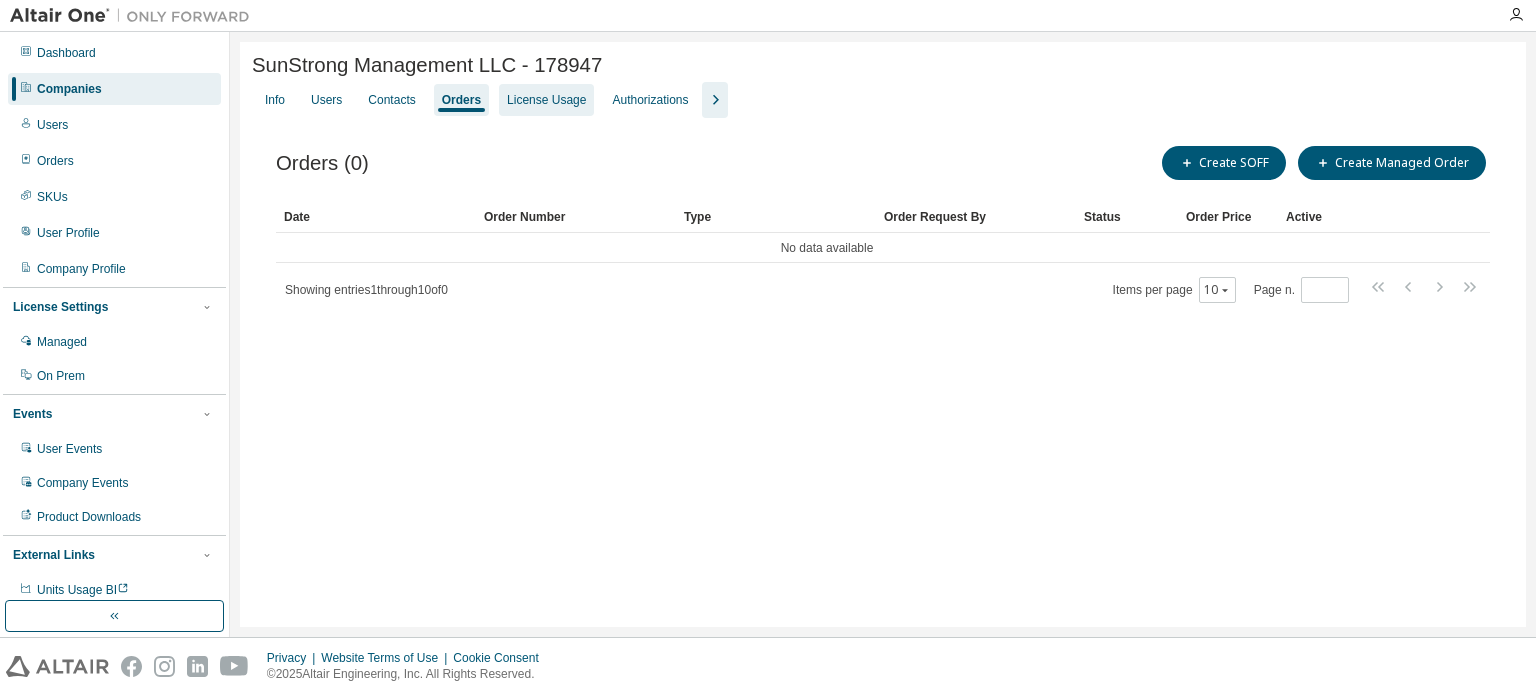 click on "License Usage" at bounding box center (546, 100) 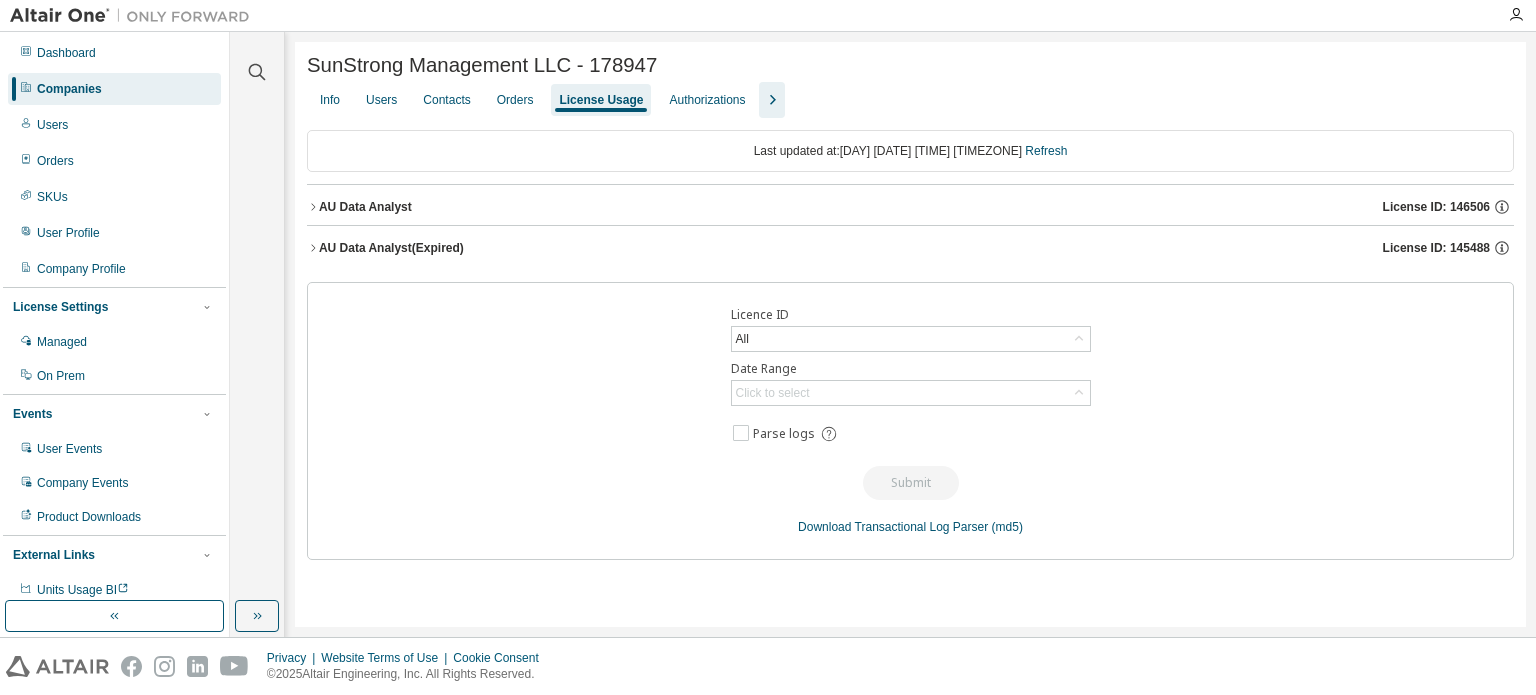 click on "AU Data Analyst" at bounding box center (365, 207) 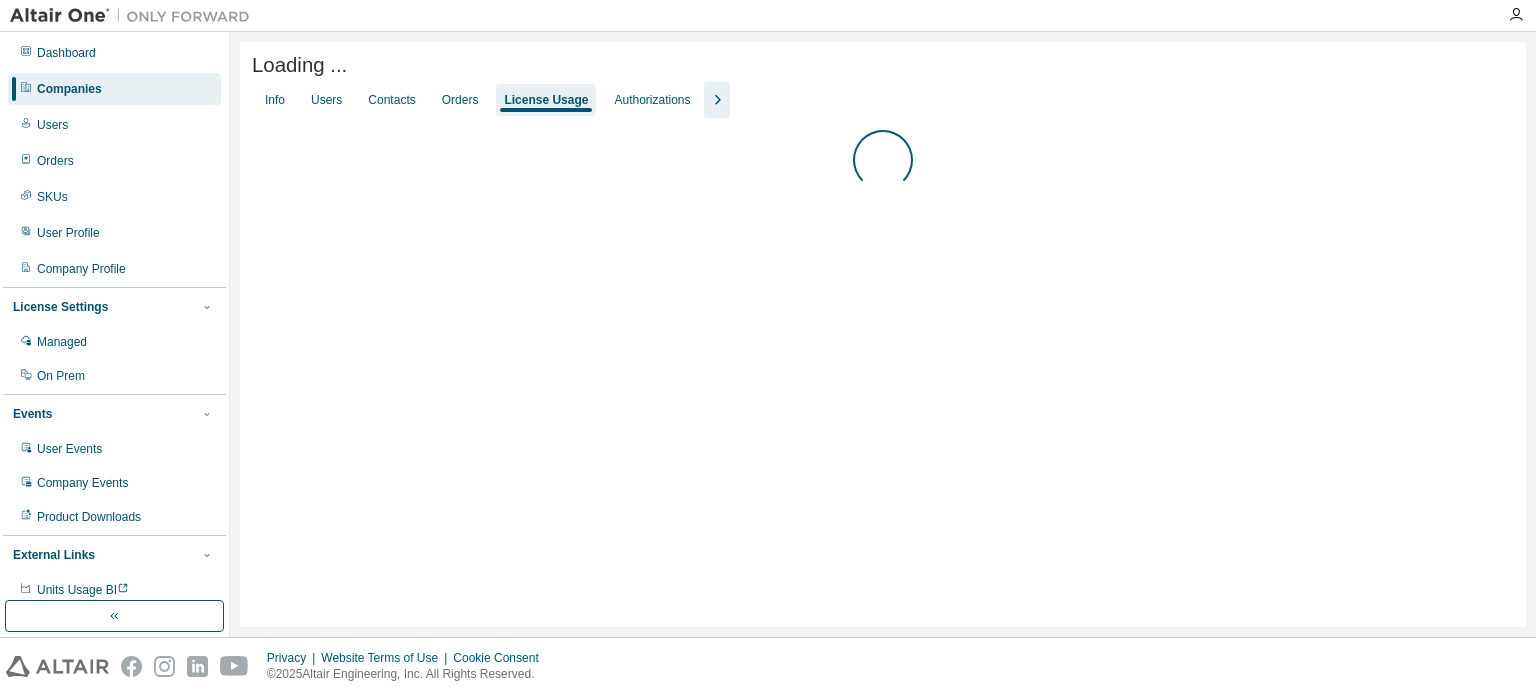 scroll, scrollTop: 0, scrollLeft: 0, axis: both 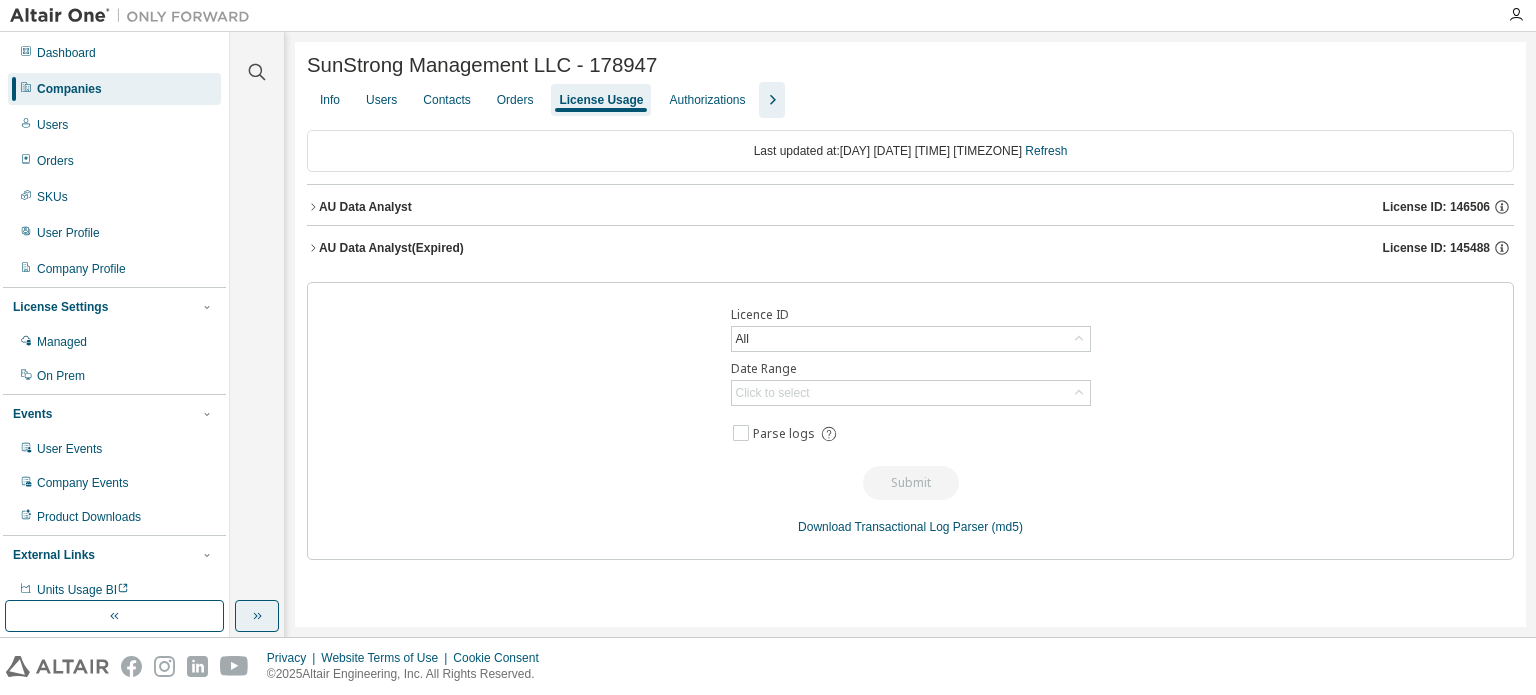 click at bounding box center (257, 616) 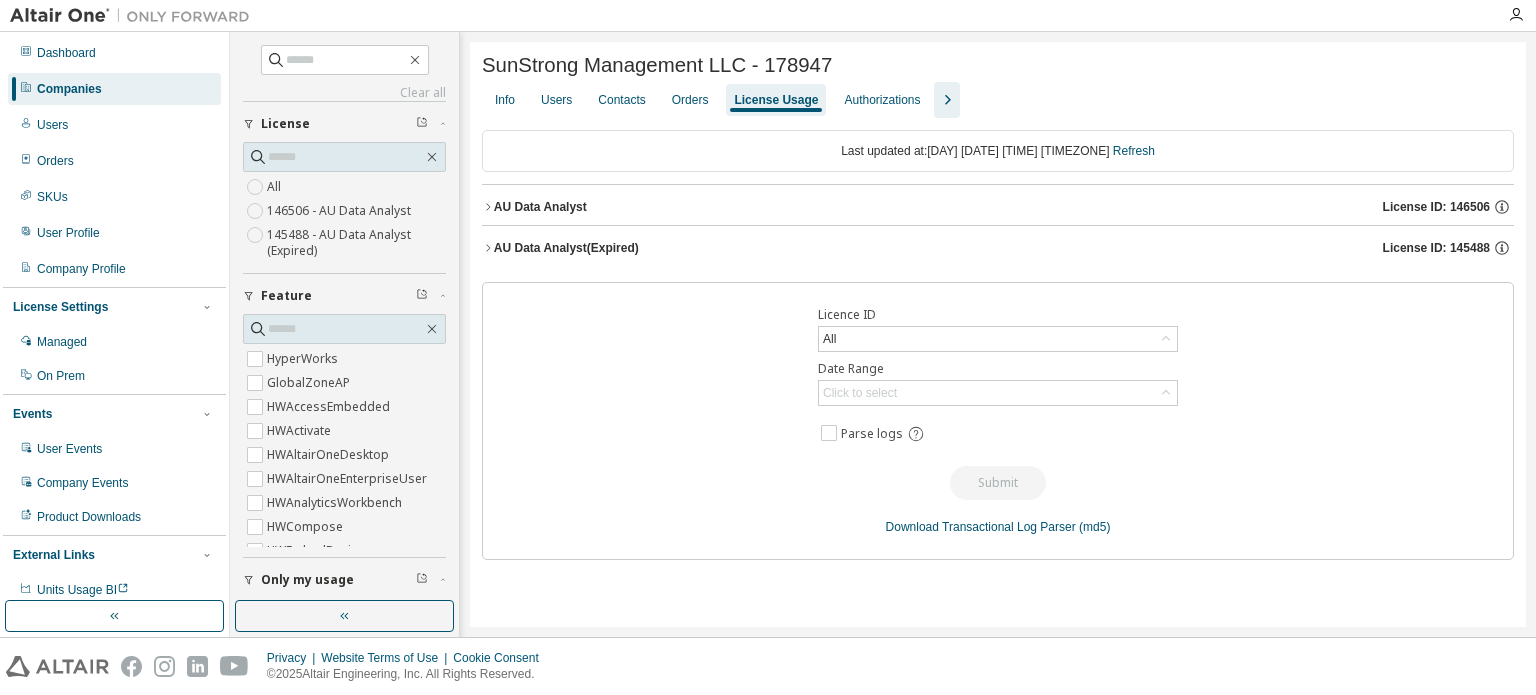 click on "146506 - AU Data Analyst" at bounding box center (341, 211) 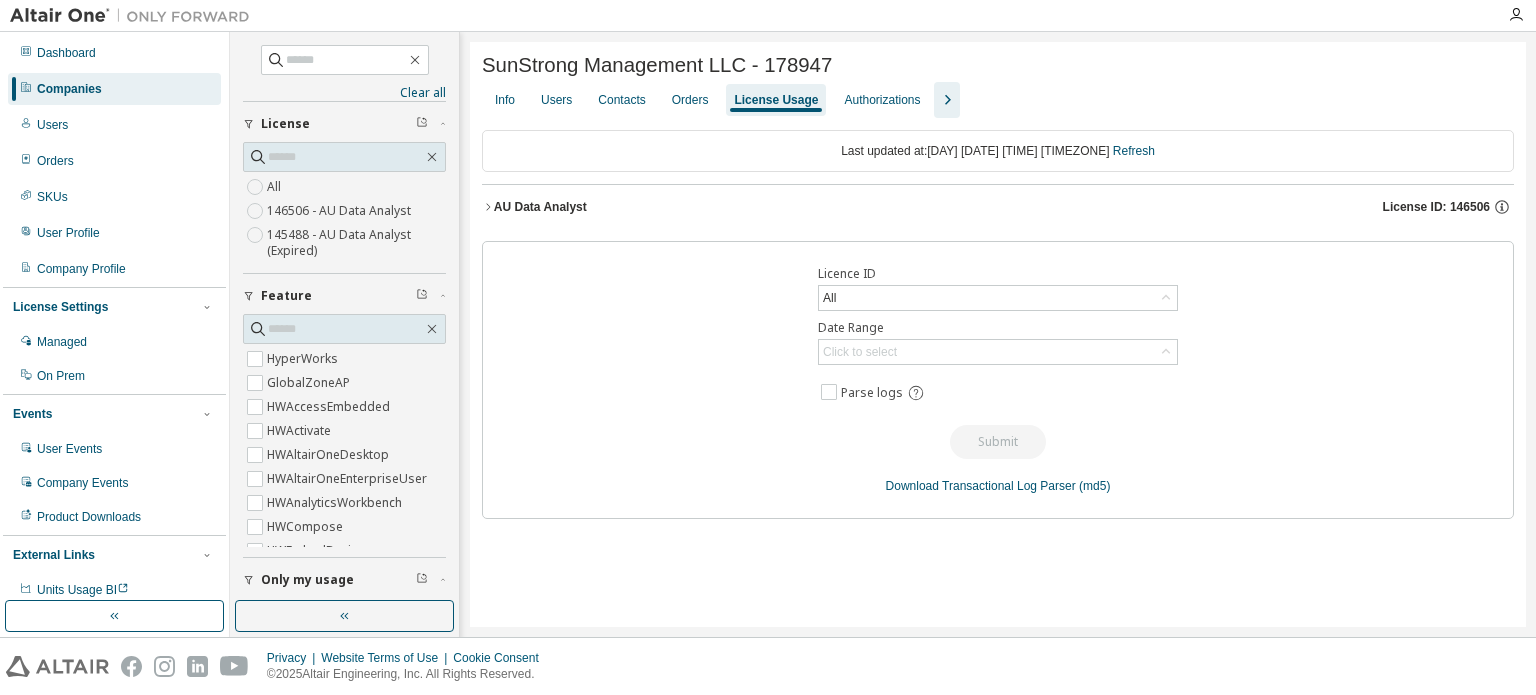 click on "AU Data Analyst" at bounding box center [540, 207] 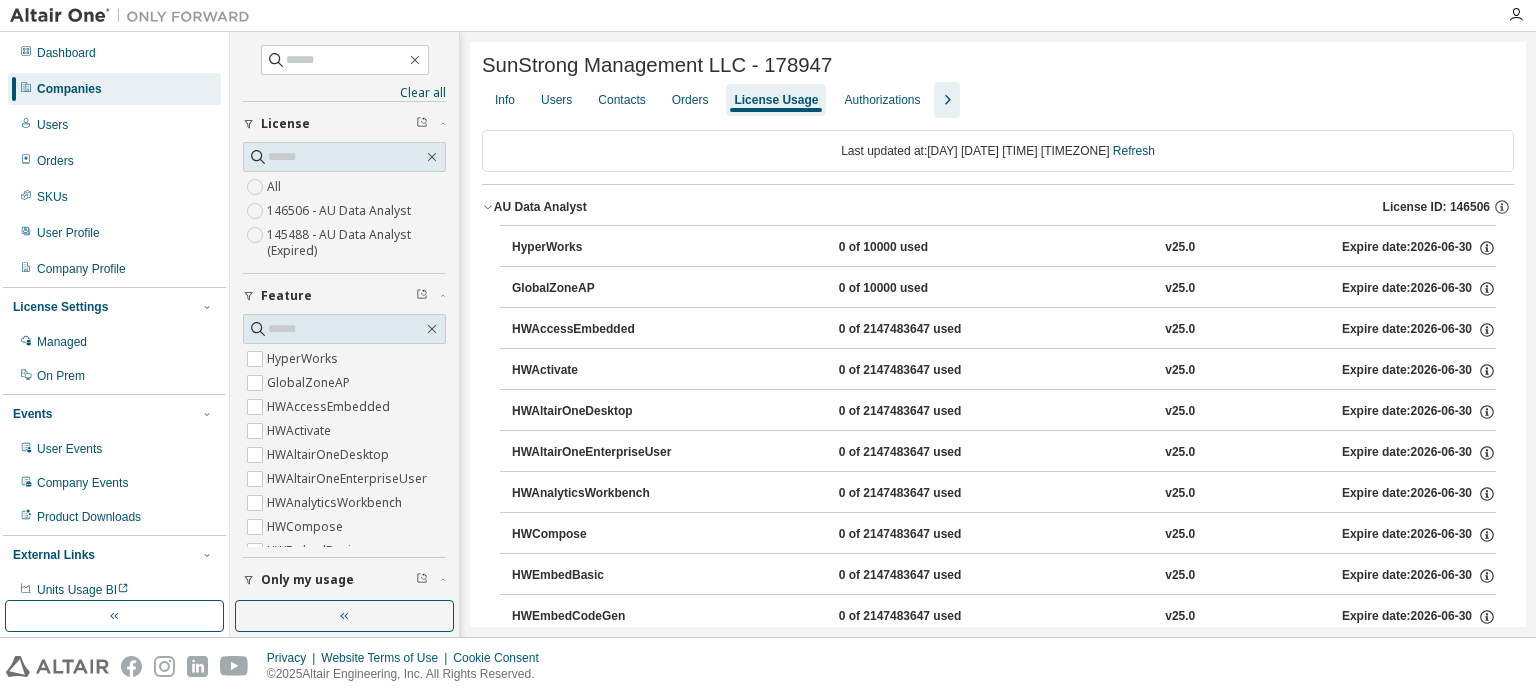 click on "145488 - AU Data Analyst  (Expired)" at bounding box center (356, 243) 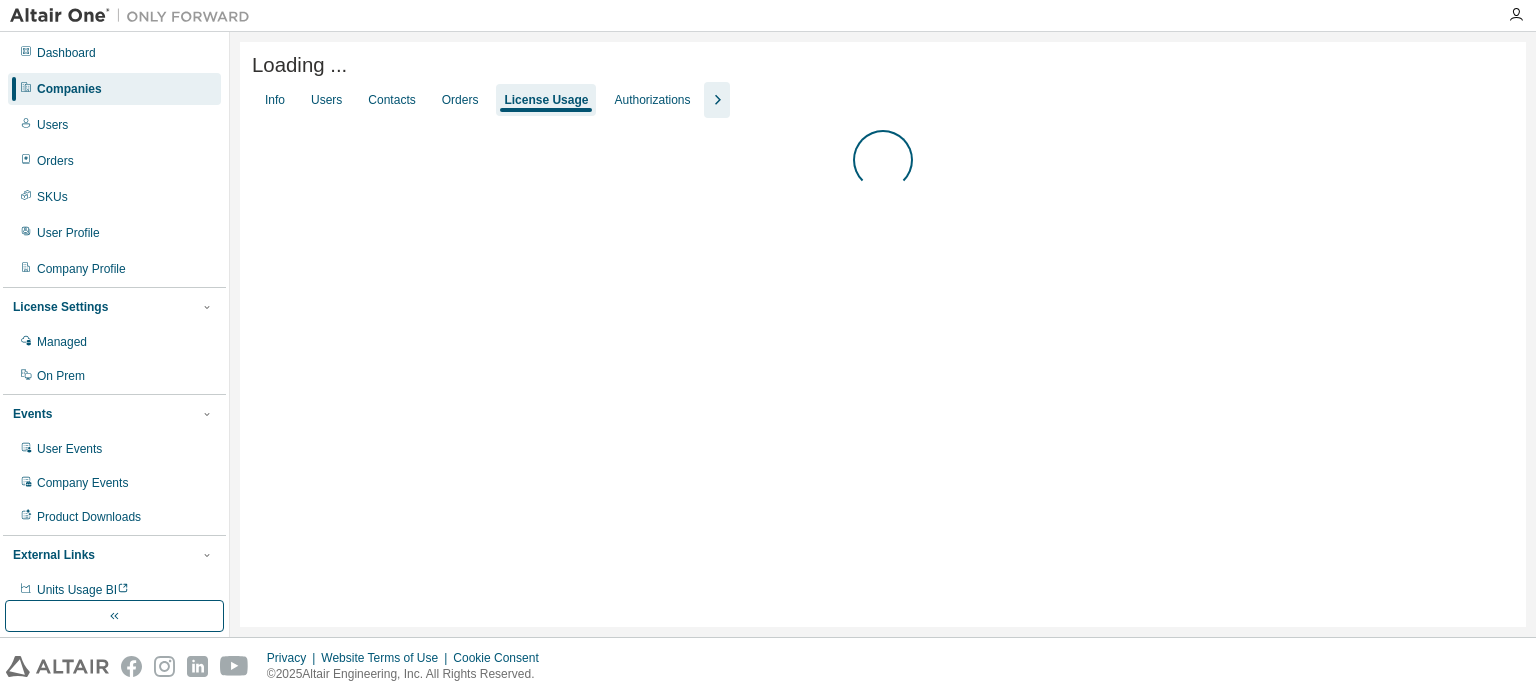 scroll, scrollTop: 0, scrollLeft: 0, axis: both 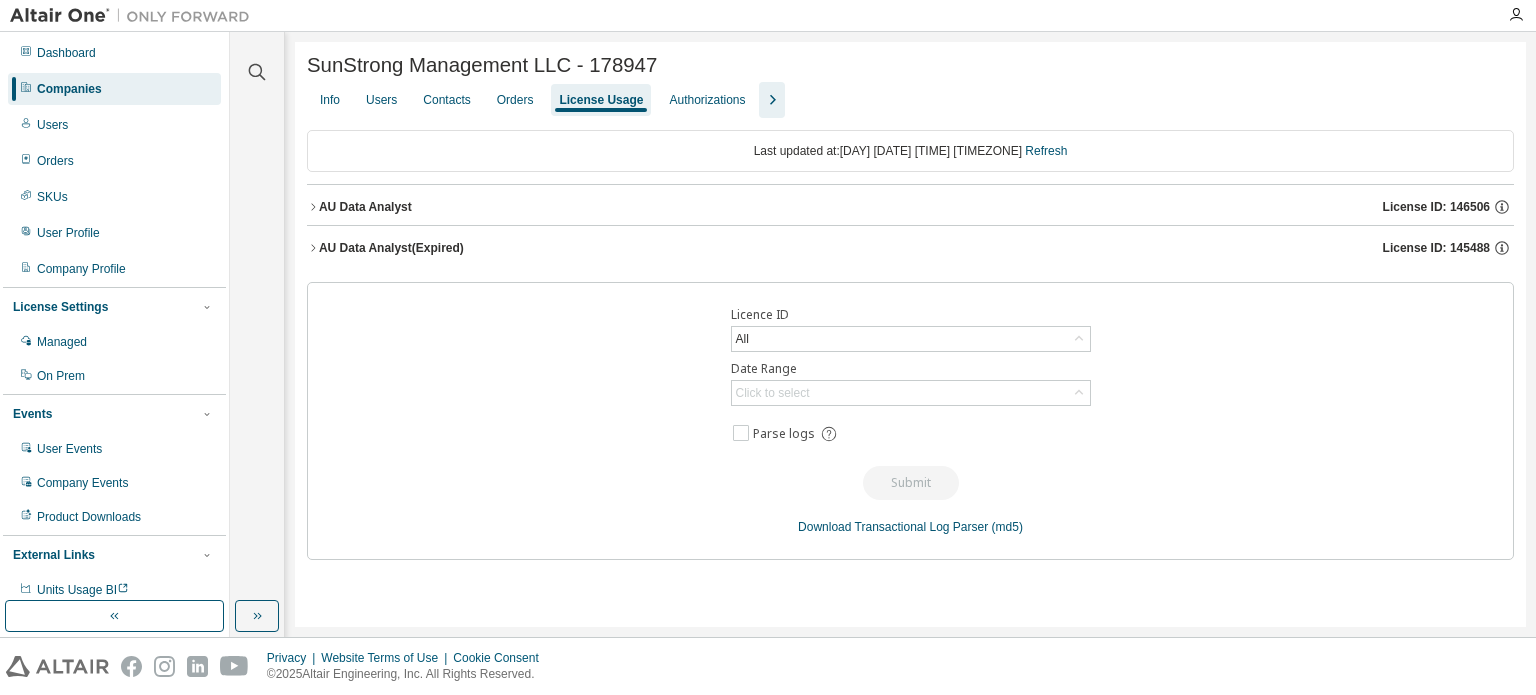 click 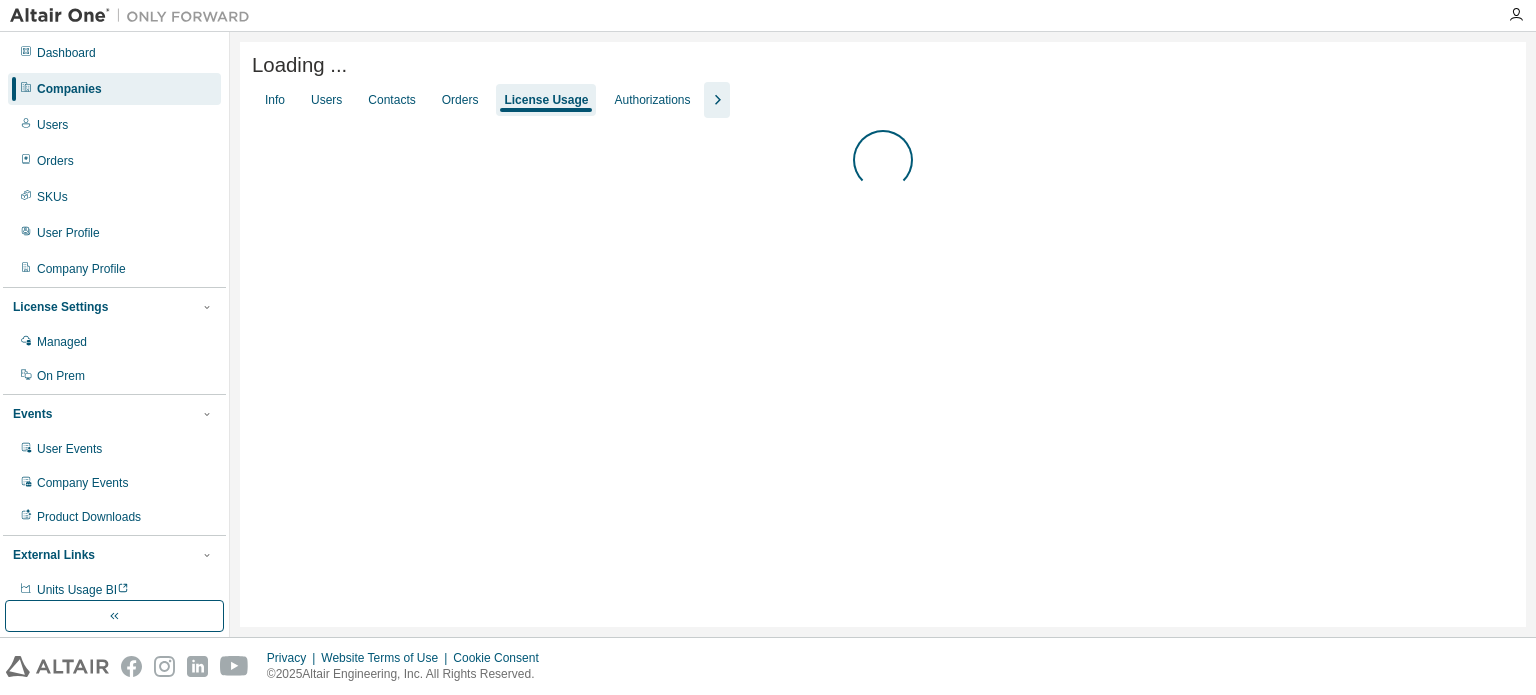 scroll, scrollTop: 0, scrollLeft: 0, axis: both 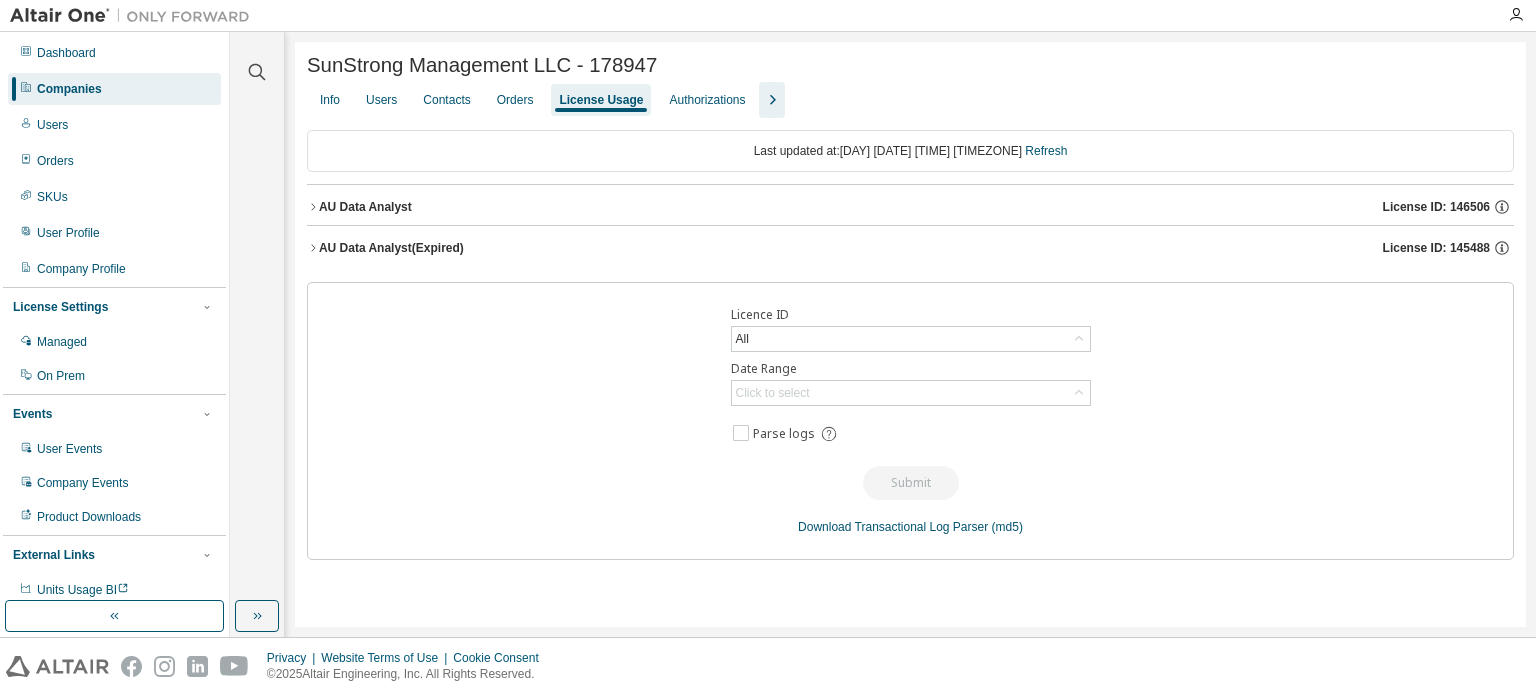 click on "AU Data Analyst" at bounding box center (365, 207) 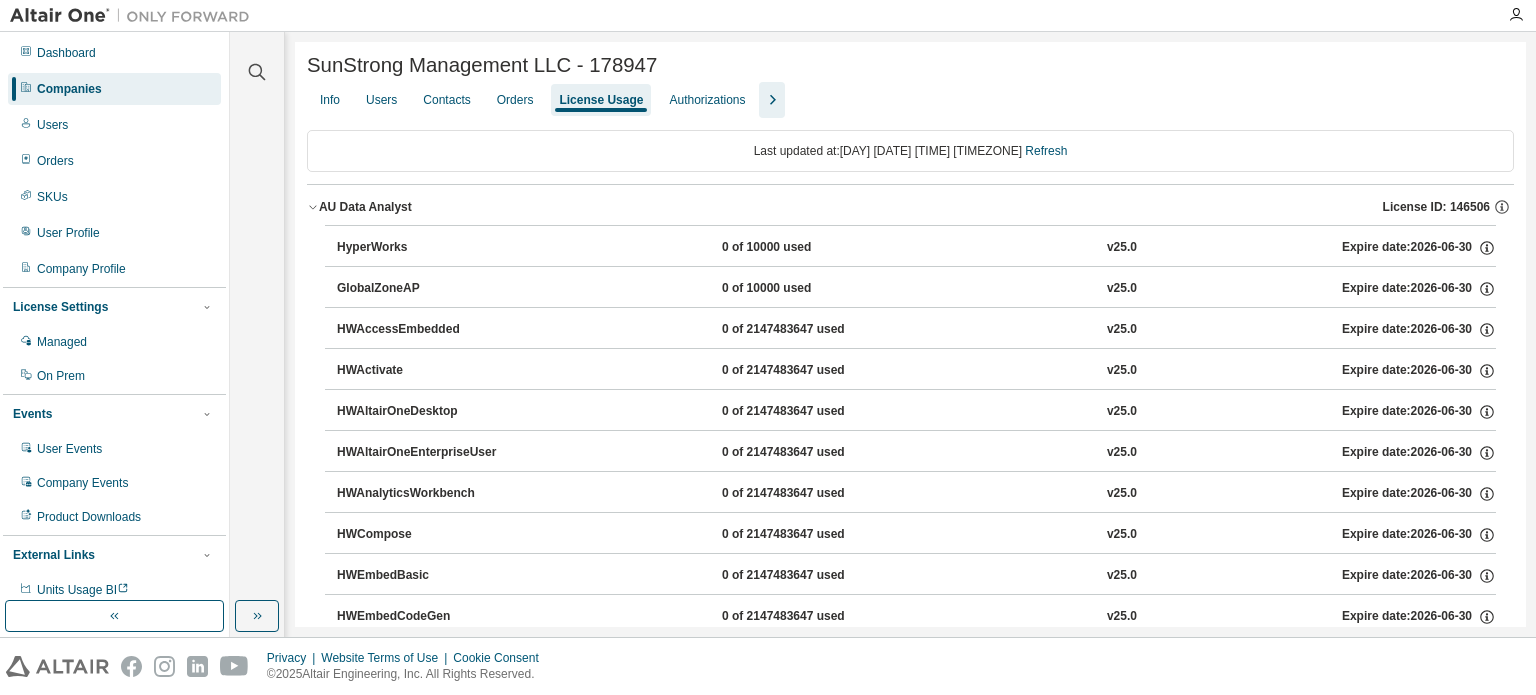 click on "0 of 10000 used" at bounding box center [812, 289] 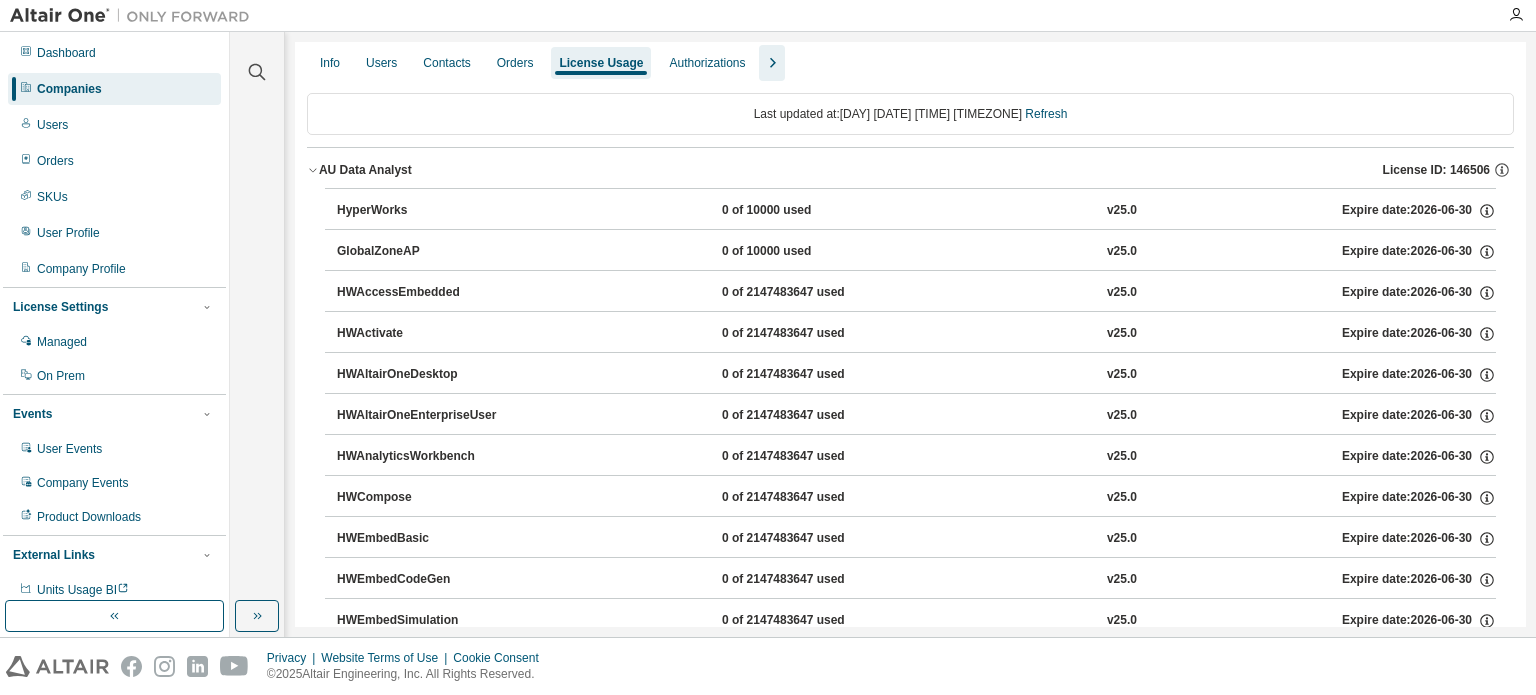 scroll, scrollTop: 0, scrollLeft: 0, axis: both 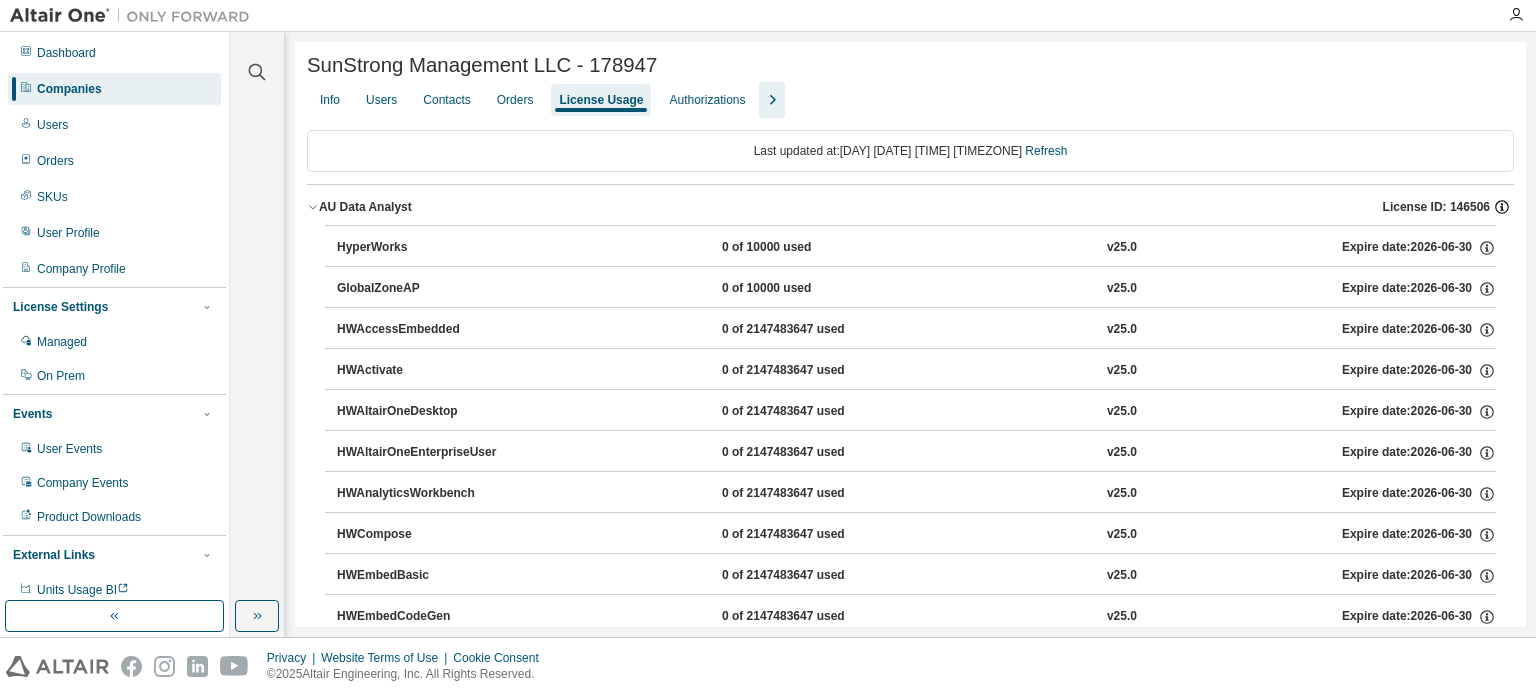 click 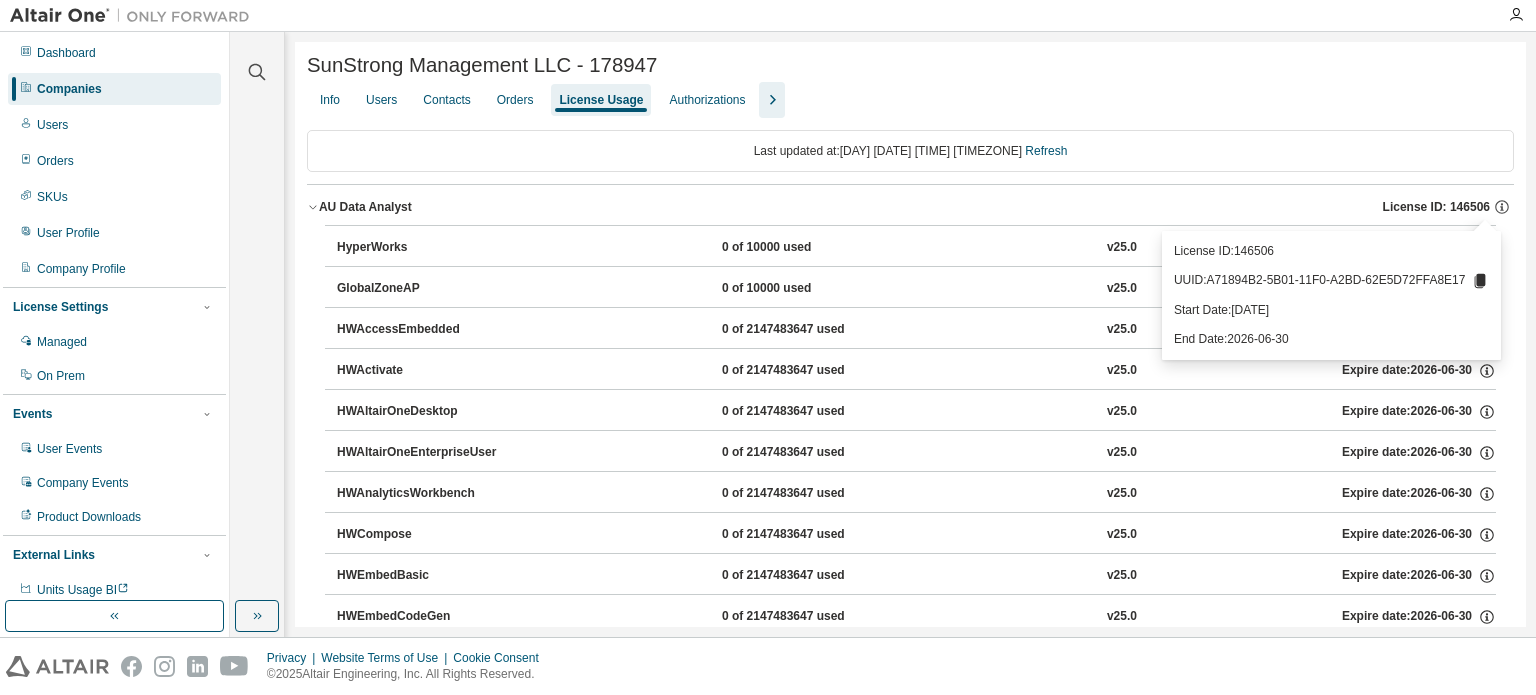 click on "Info Users Contacts Orders License Usage Authorizations" at bounding box center [910, 100] 